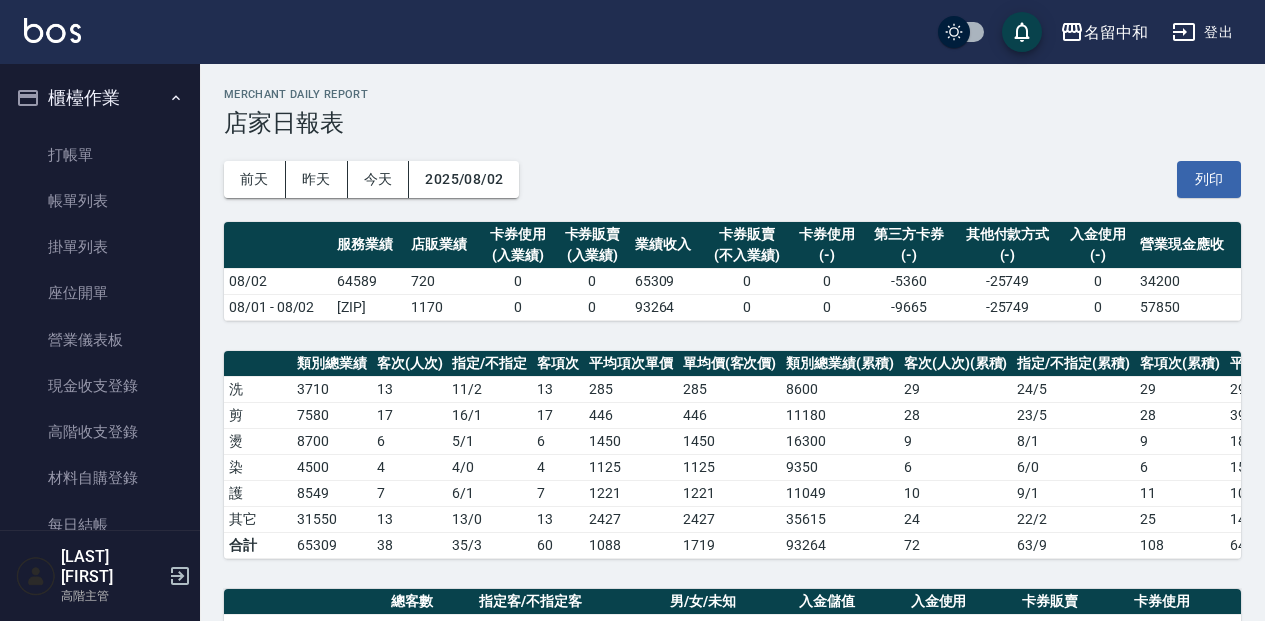 scroll, scrollTop: 673, scrollLeft: 0, axis: vertical 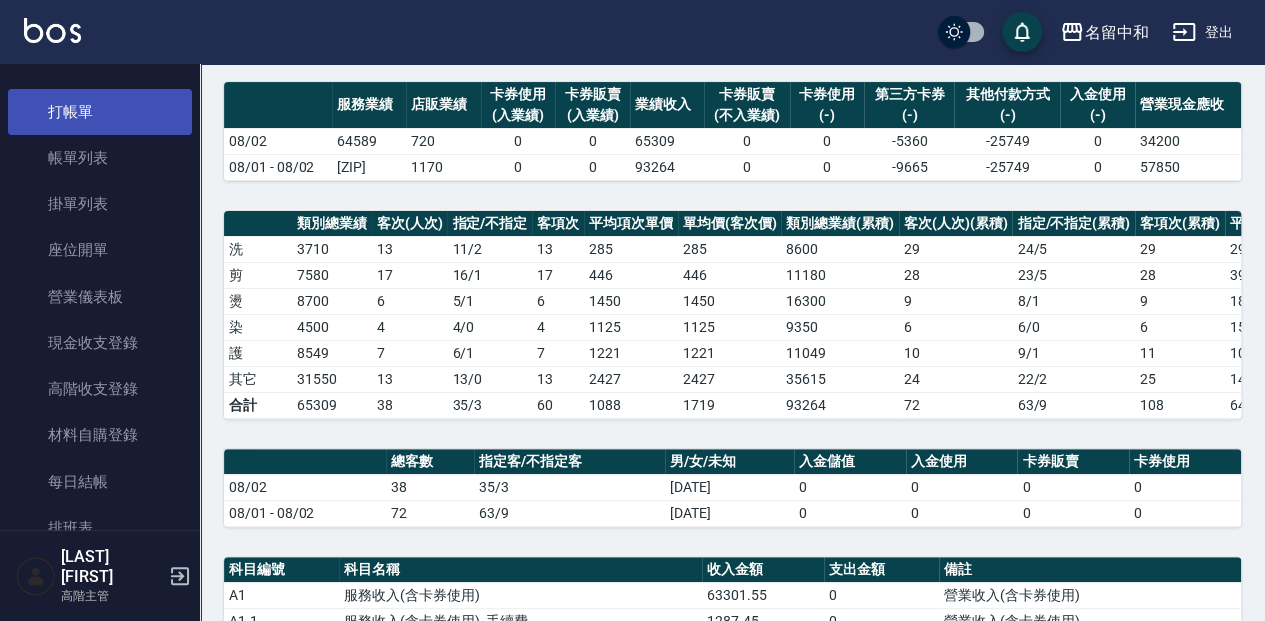 drag, startPoint x: 118, startPoint y: 112, endPoint x: 108, endPoint y: 124, distance: 15.6205 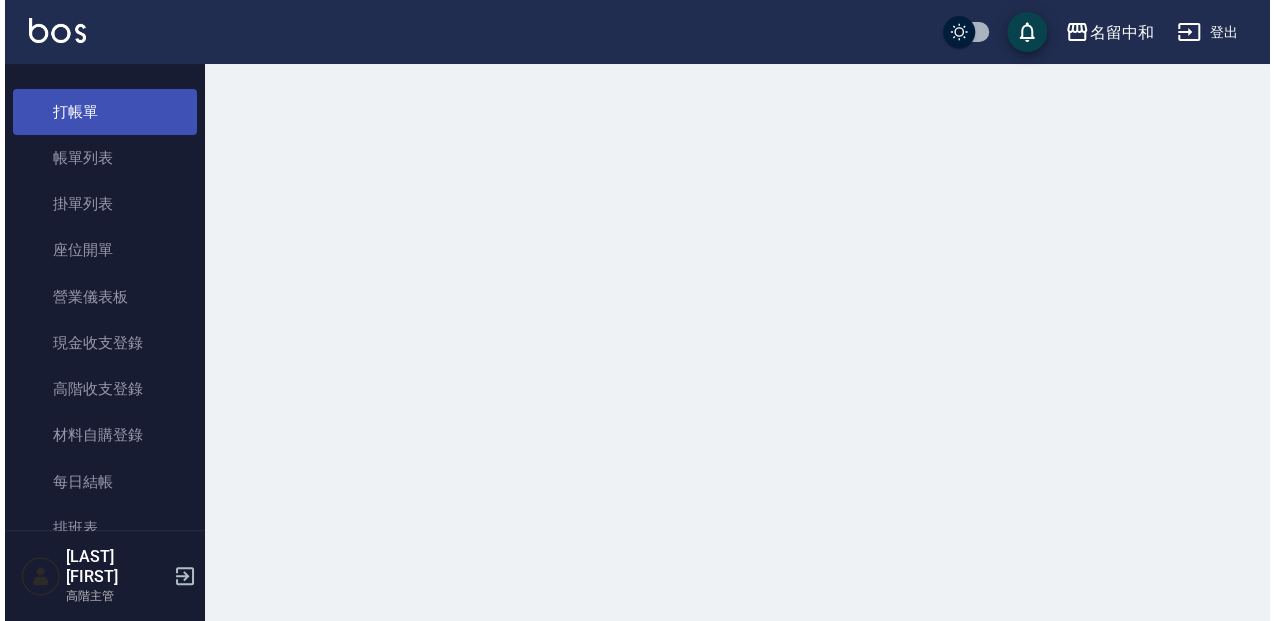 scroll, scrollTop: 0, scrollLeft: 0, axis: both 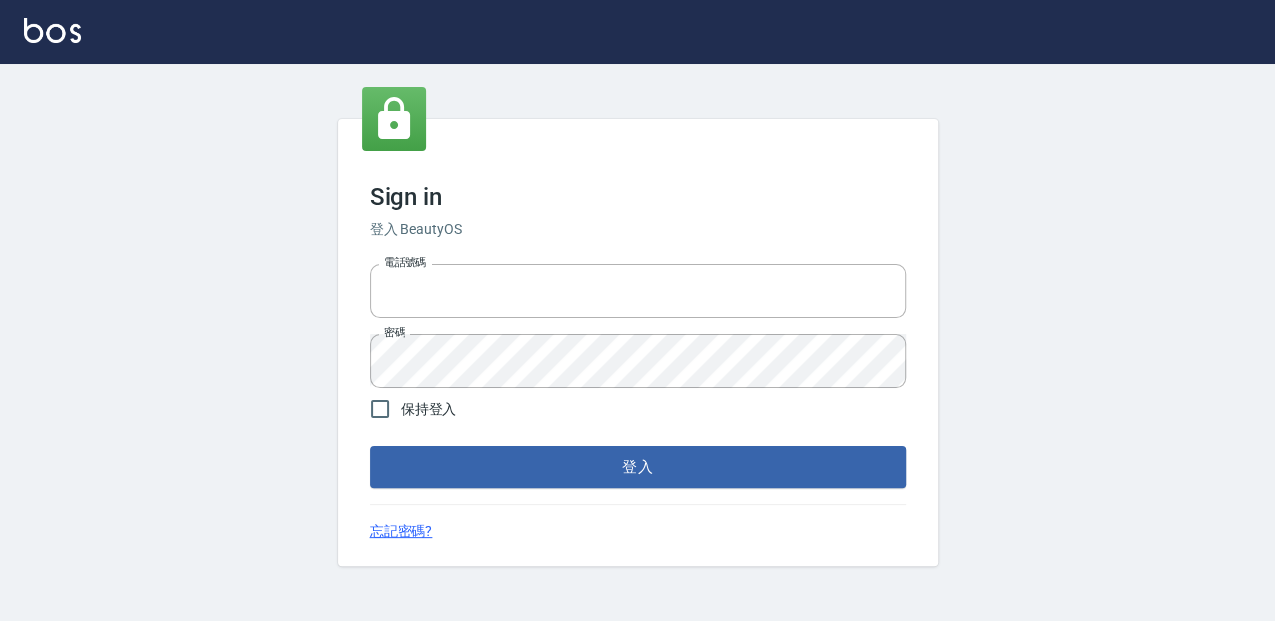 type on "0952331713" 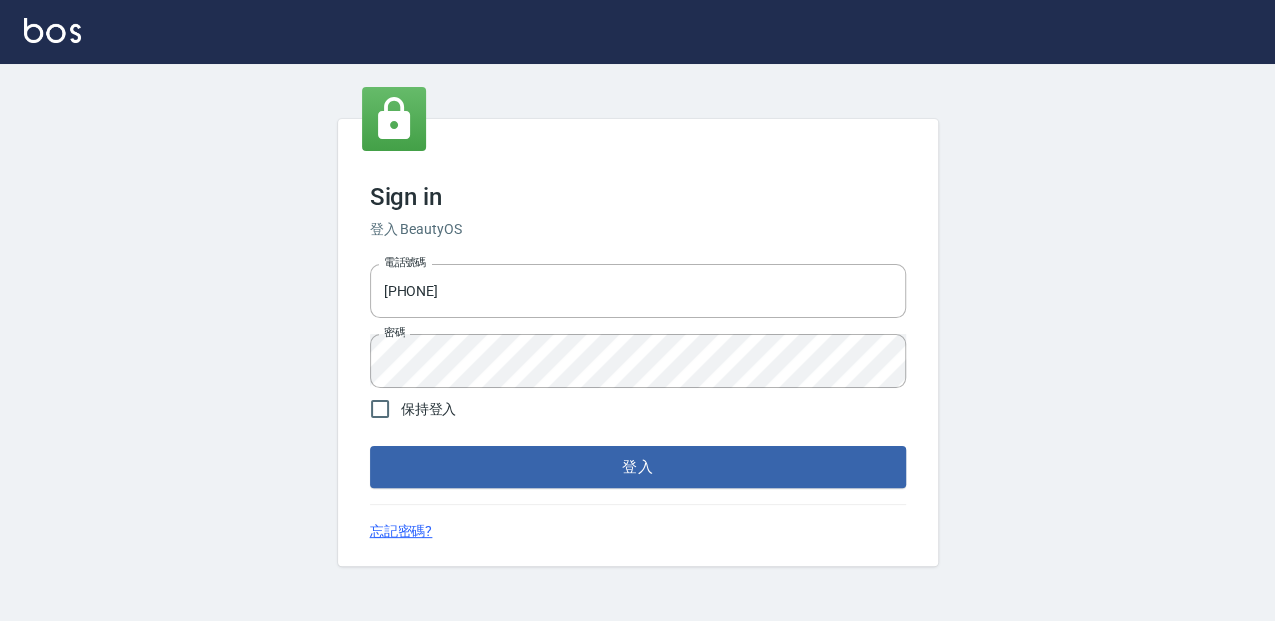 click on "登入" at bounding box center [638, 467] 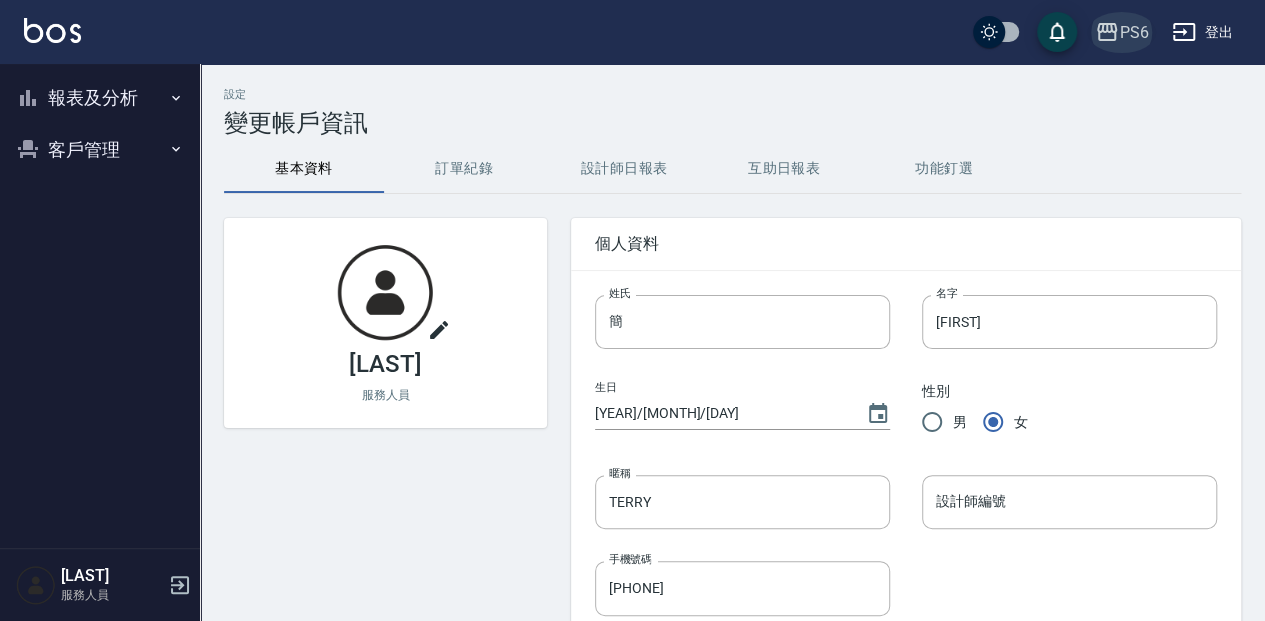 click 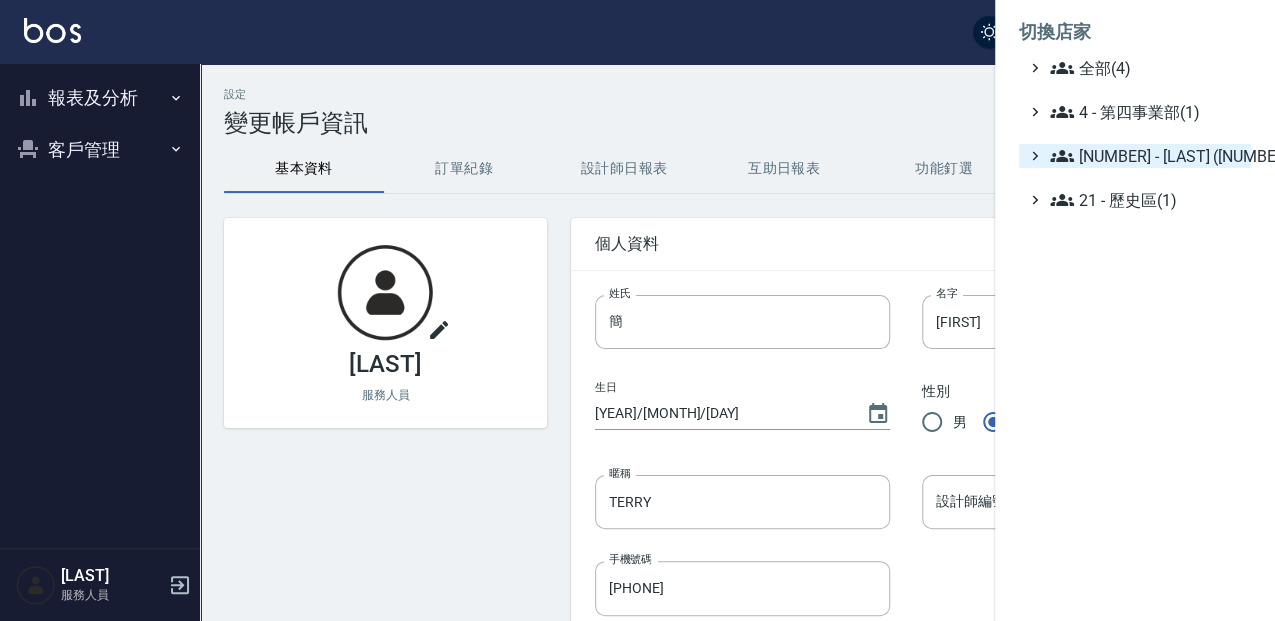 click on "13 - 簡福將(2)" at bounding box center [1146, 156] 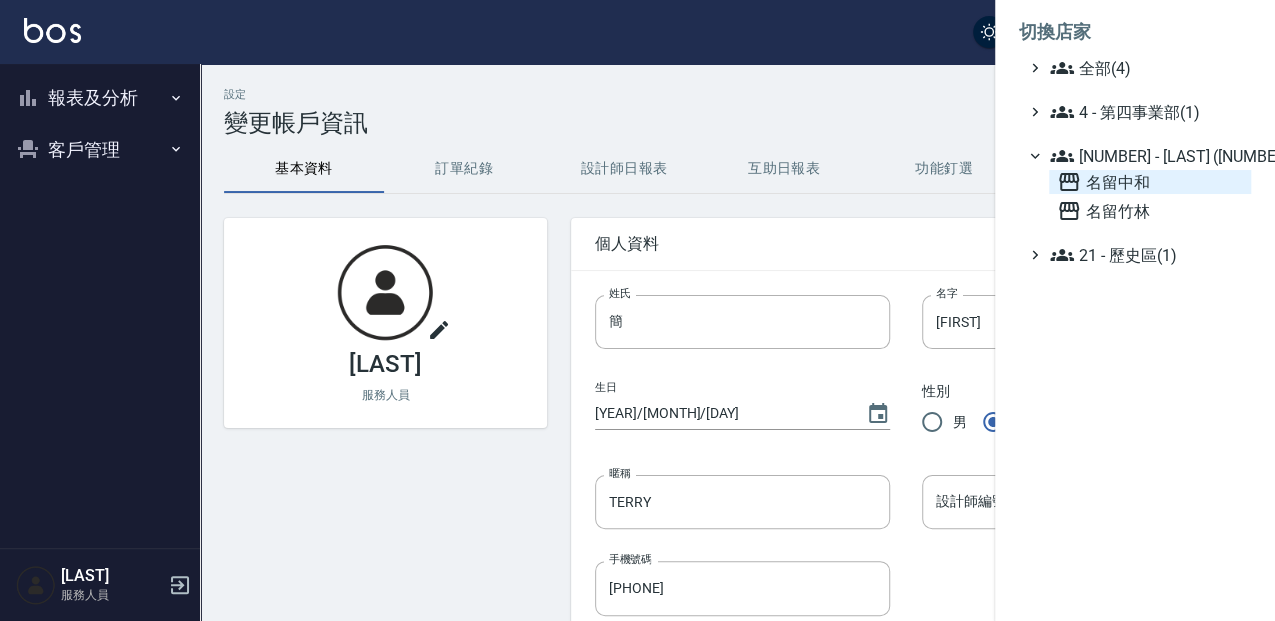 click on "名留中和" at bounding box center [1150, 182] 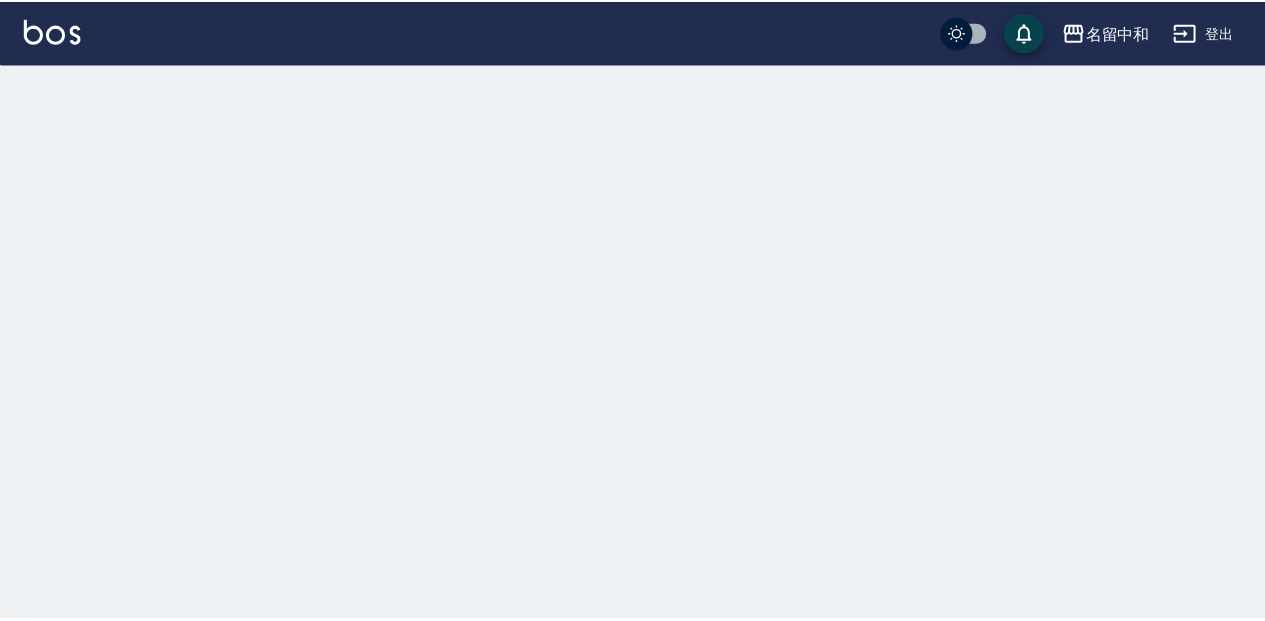 scroll, scrollTop: 0, scrollLeft: 0, axis: both 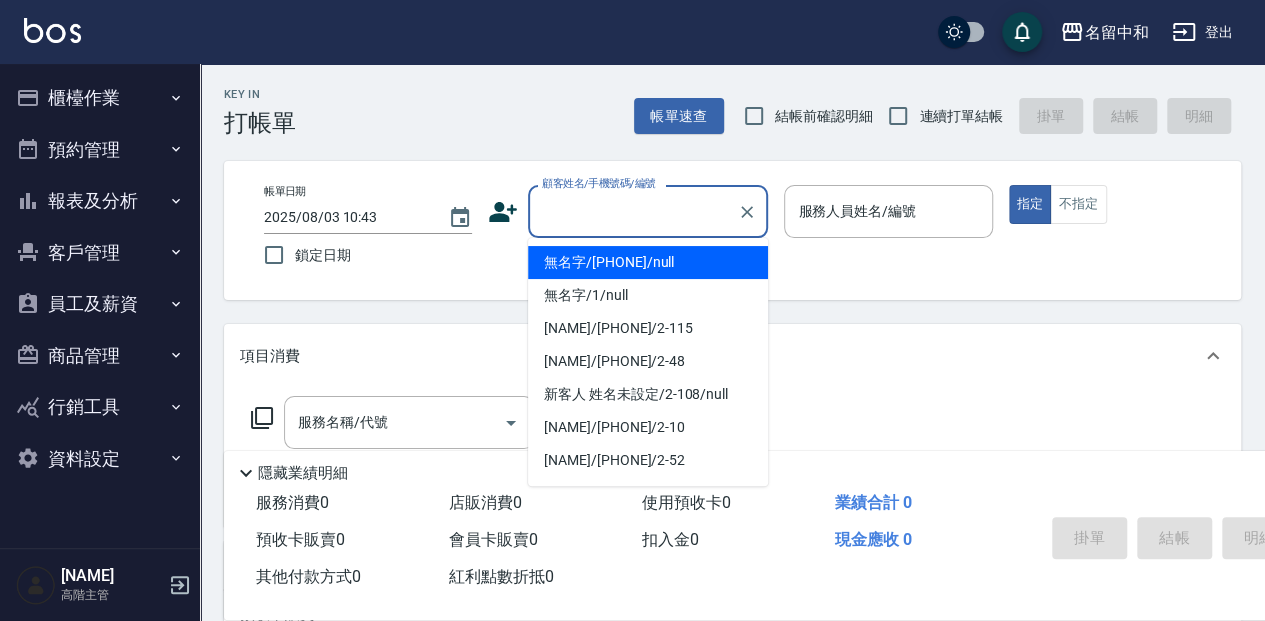 click on "顧客姓名/手機號碼/編號" at bounding box center (633, 211) 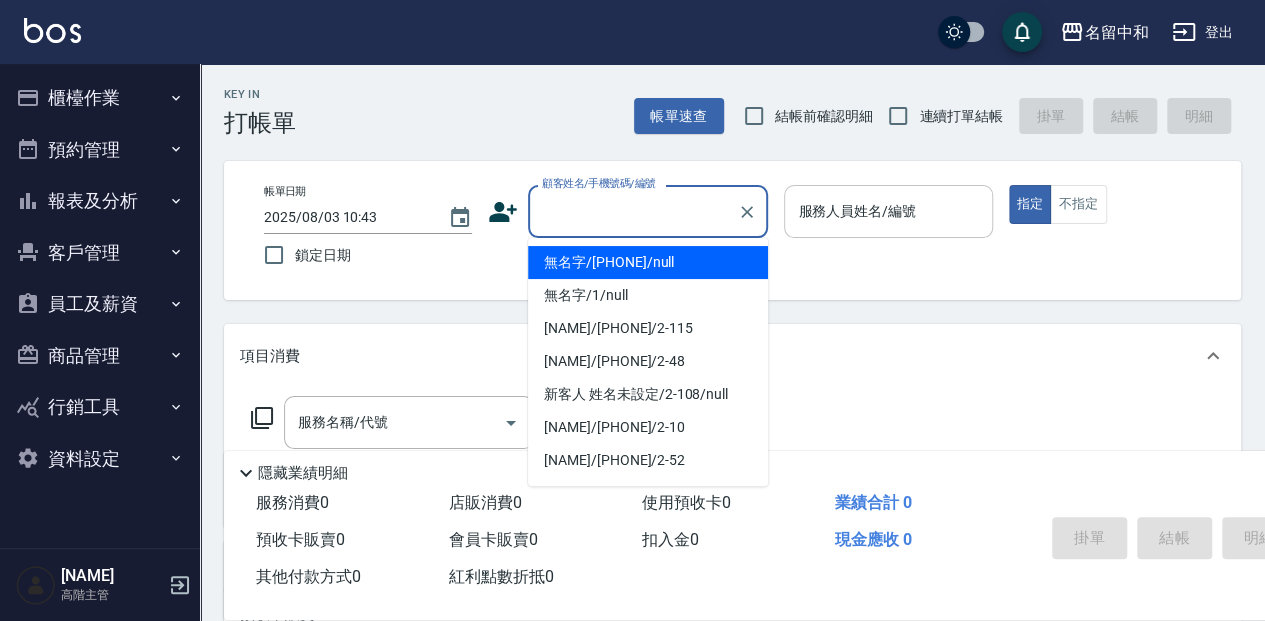 type on "無名字/                                                 12345678                              /null" 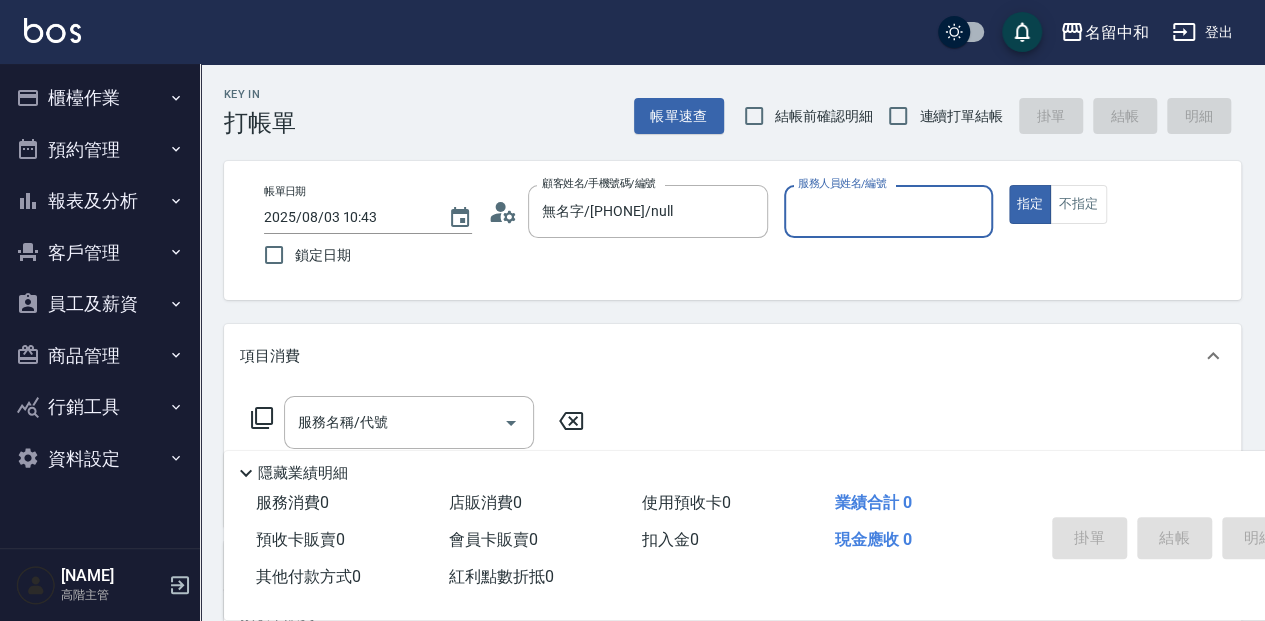 click on "服務人員姓名/編號" at bounding box center [888, 211] 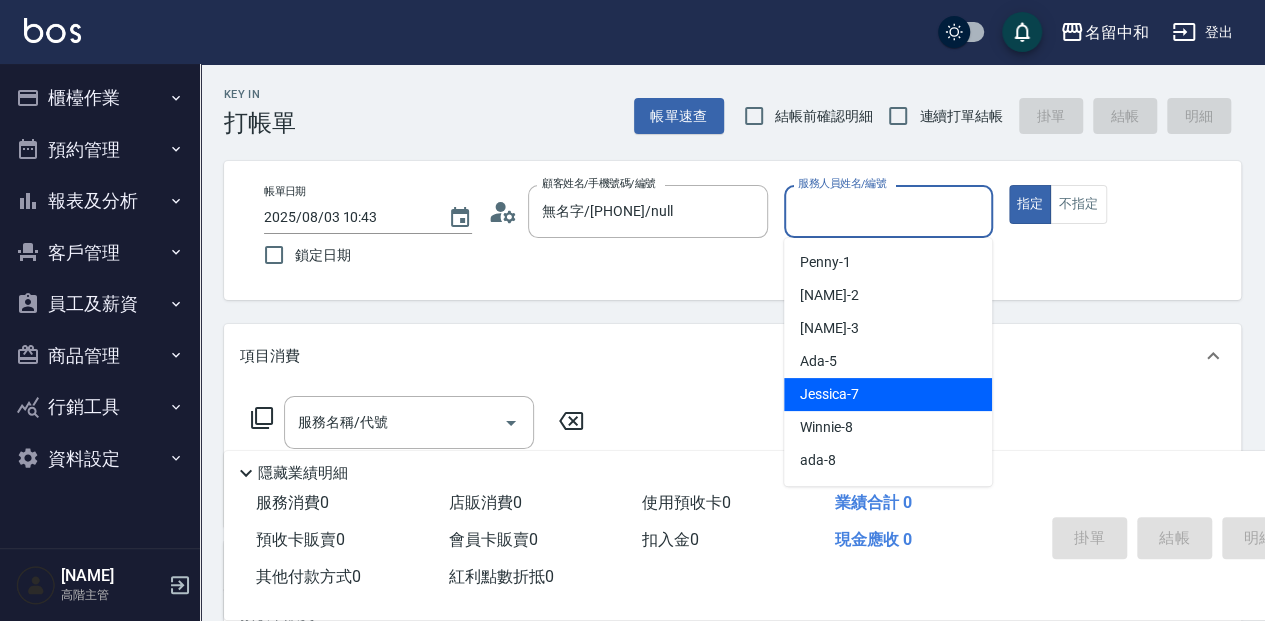click on "Jessica -7" at bounding box center [888, 394] 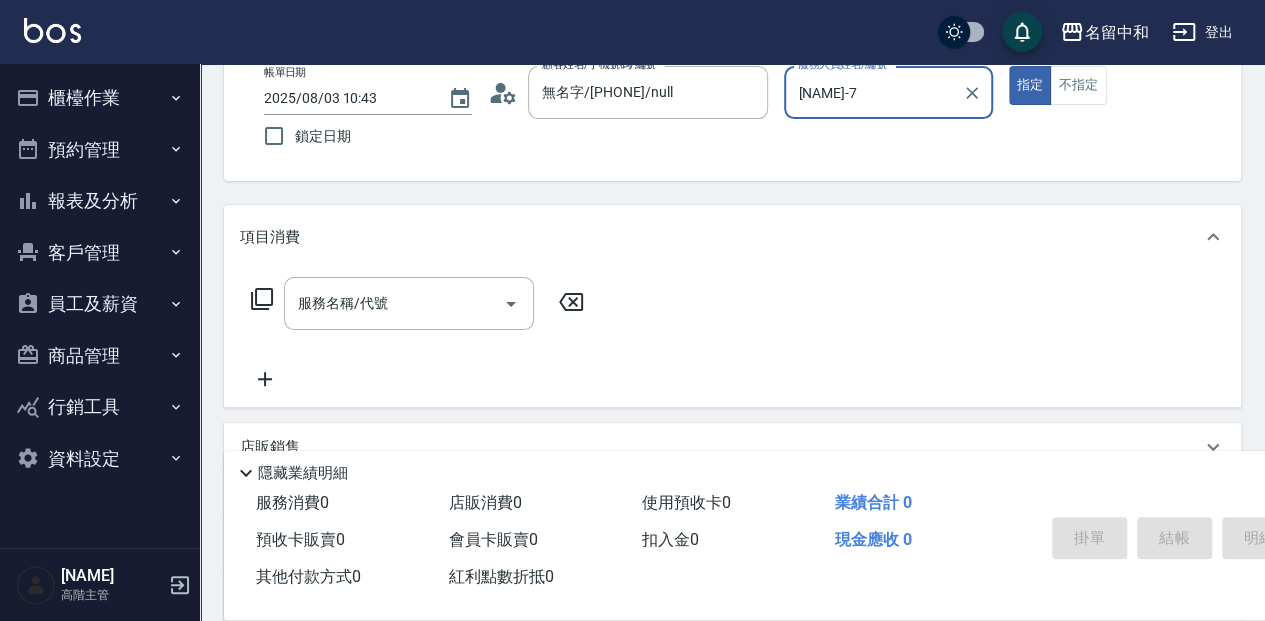 scroll, scrollTop: 133, scrollLeft: 0, axis: vertical 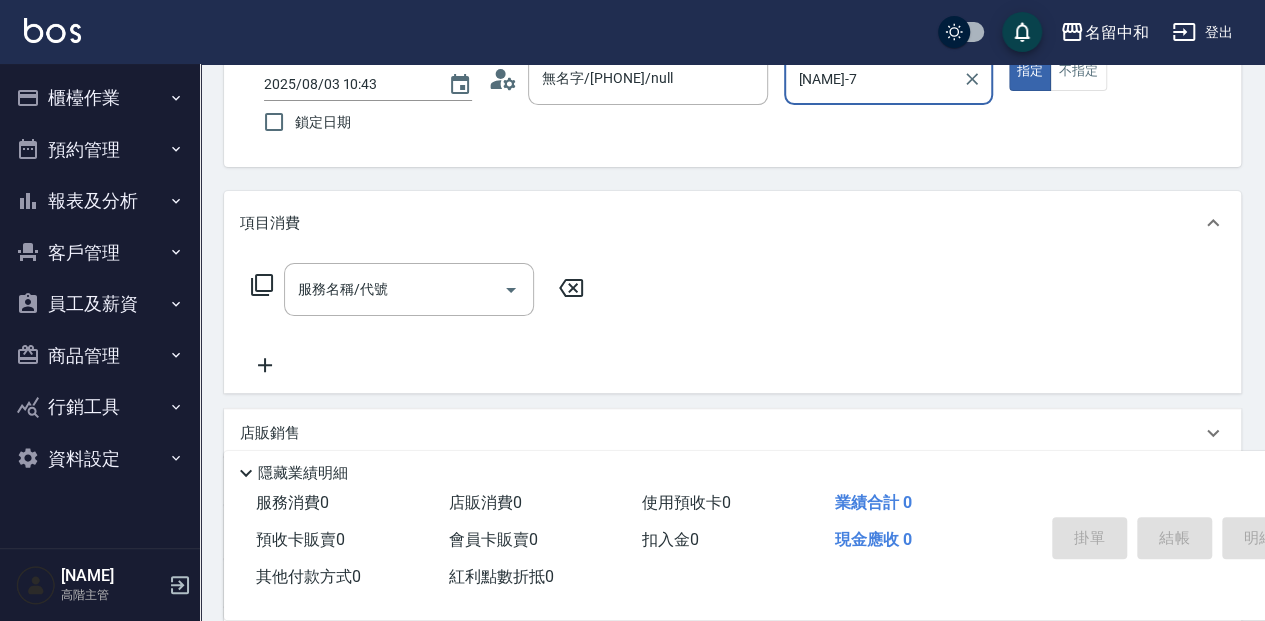 drag, startPoint x: 384, startPoint y: 304, endPoint x: 623, endPoint y: 316, distance: 239.30107 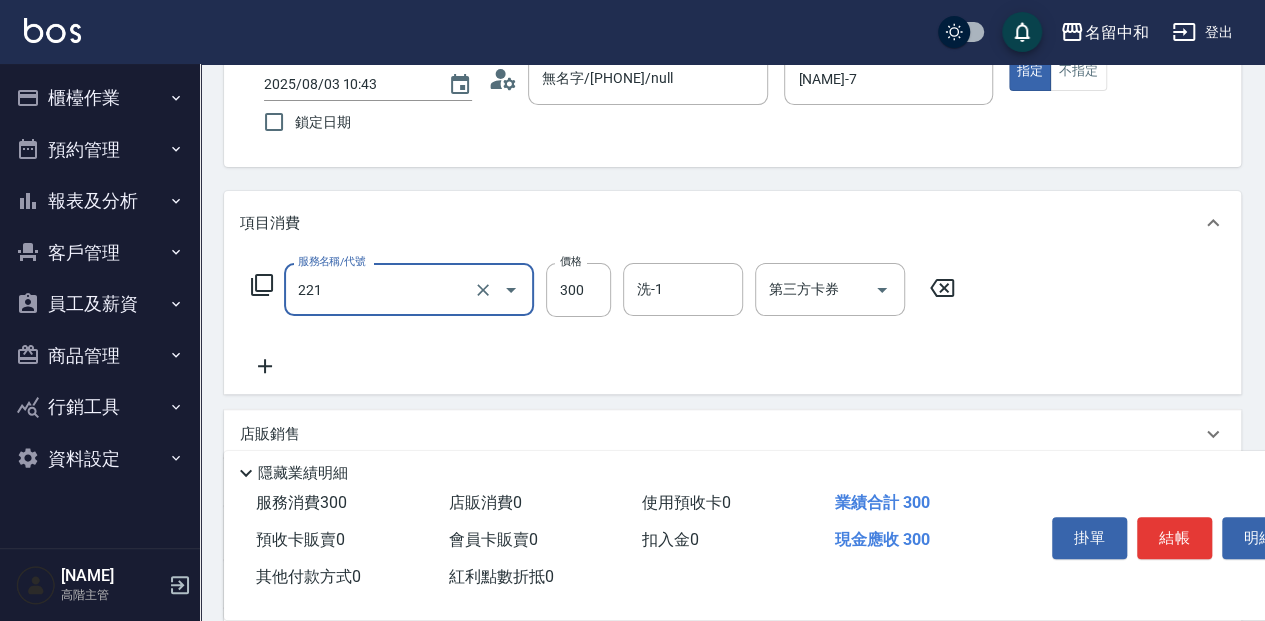 type on "洗髮300(221)" 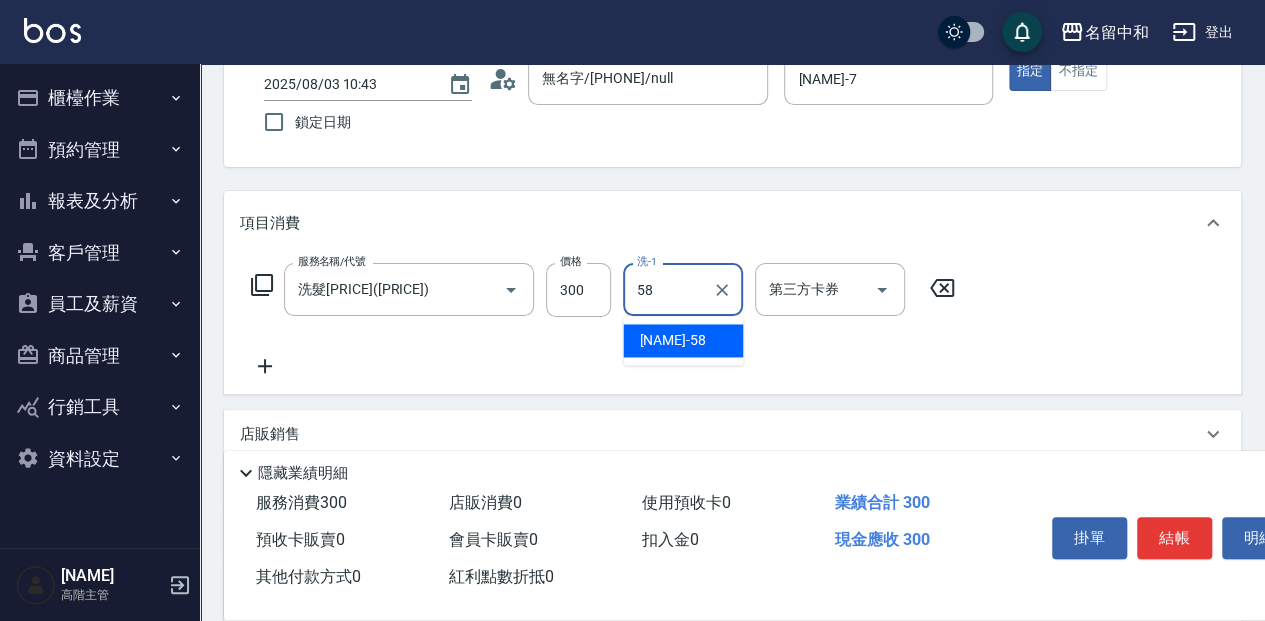type on "莫娜-58" 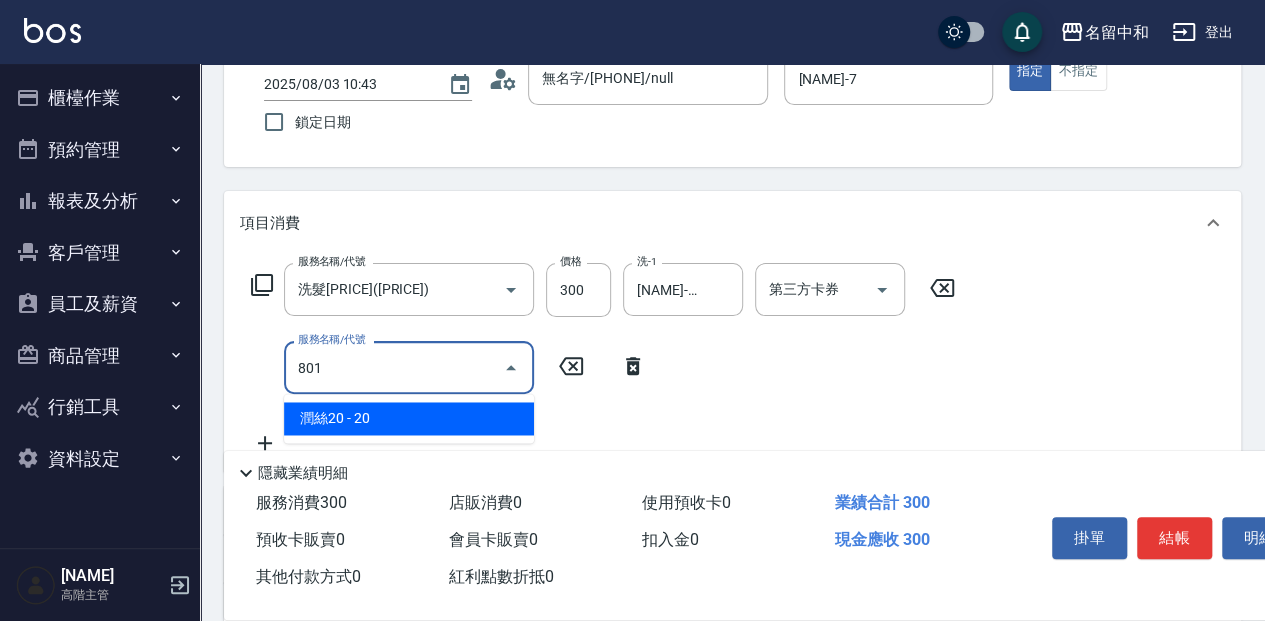 type on "潤絲20(801)" 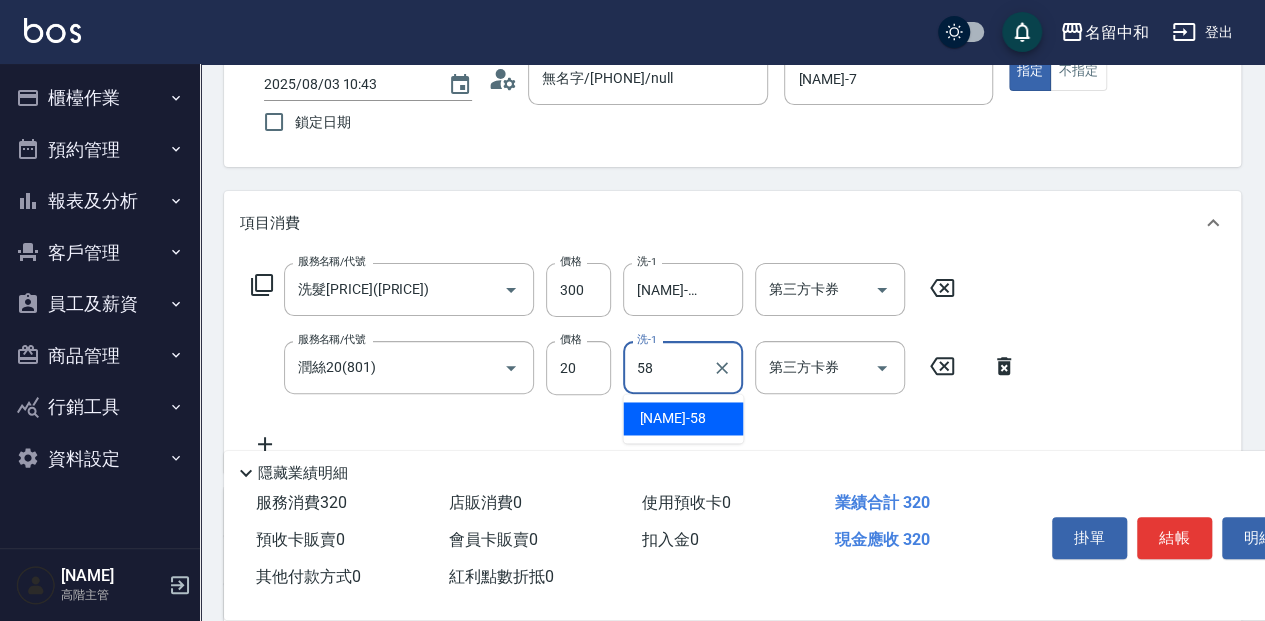 type on "莫娜-58" 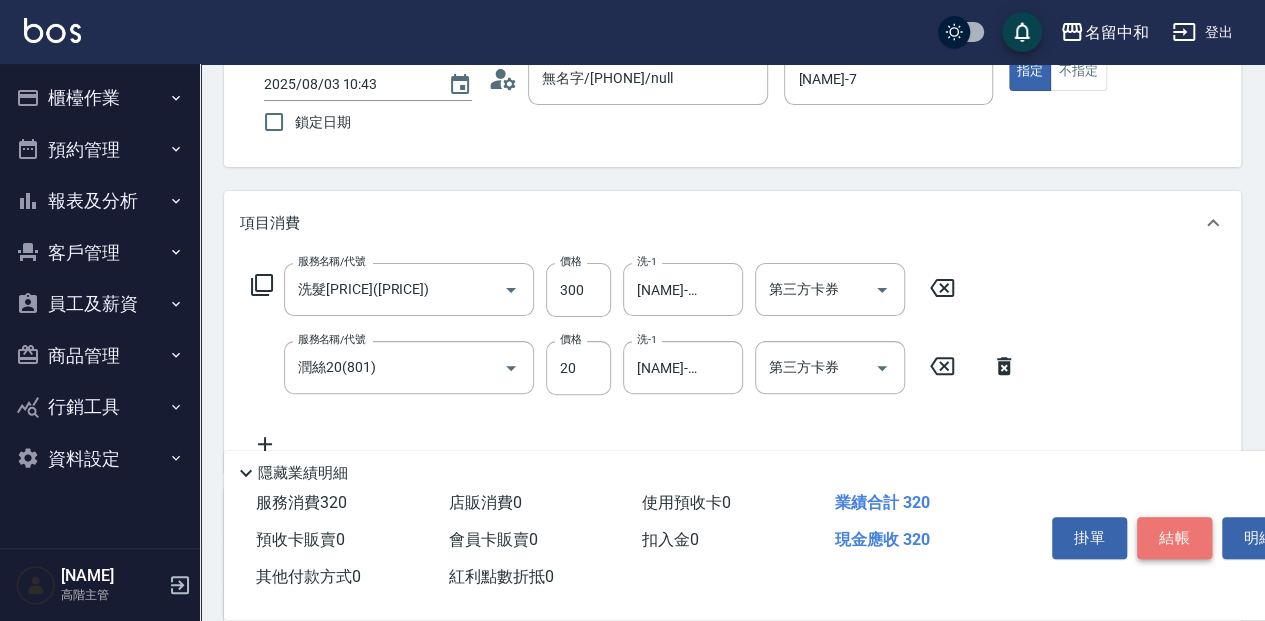 click on "結帳" at bounding box center (1174, 538) 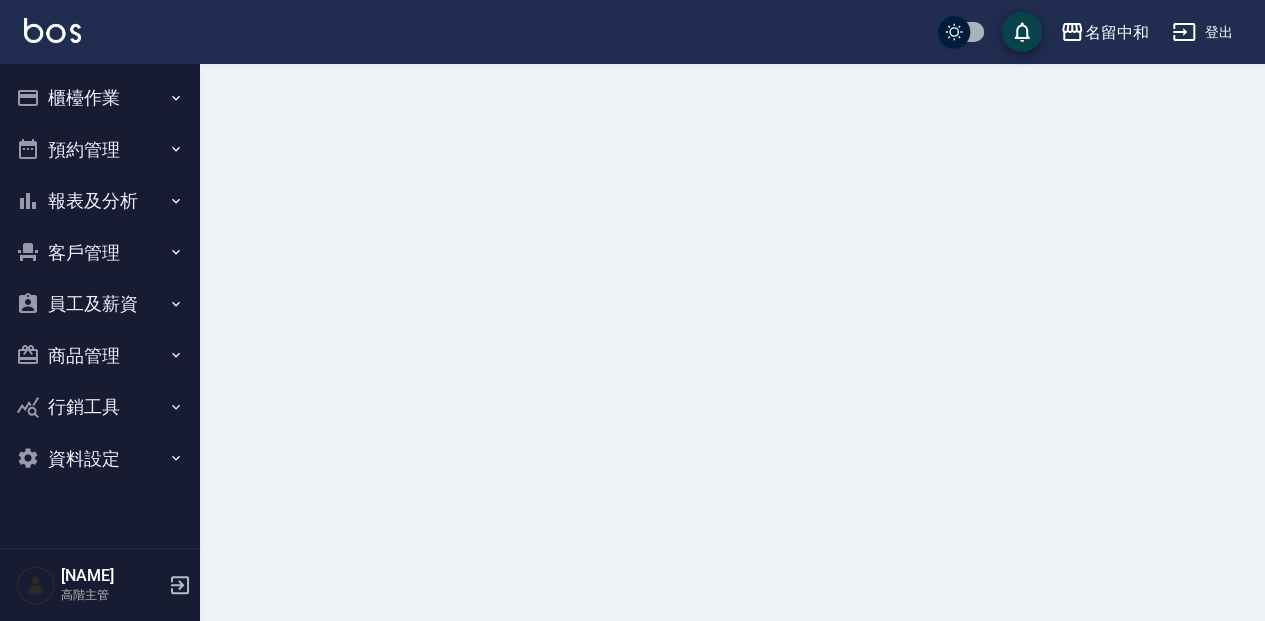 scroll, scrollTop: 0, scrollLeft: 0, axis: both 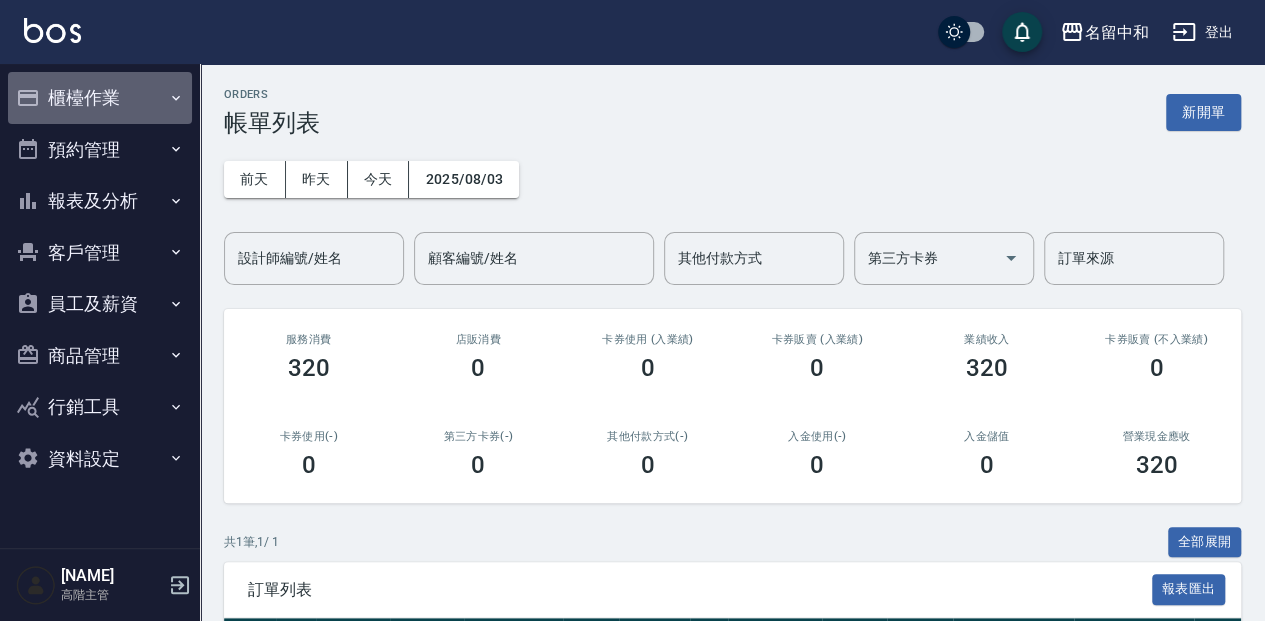click on "櫃檯作業" at bounding box center [100, 98] 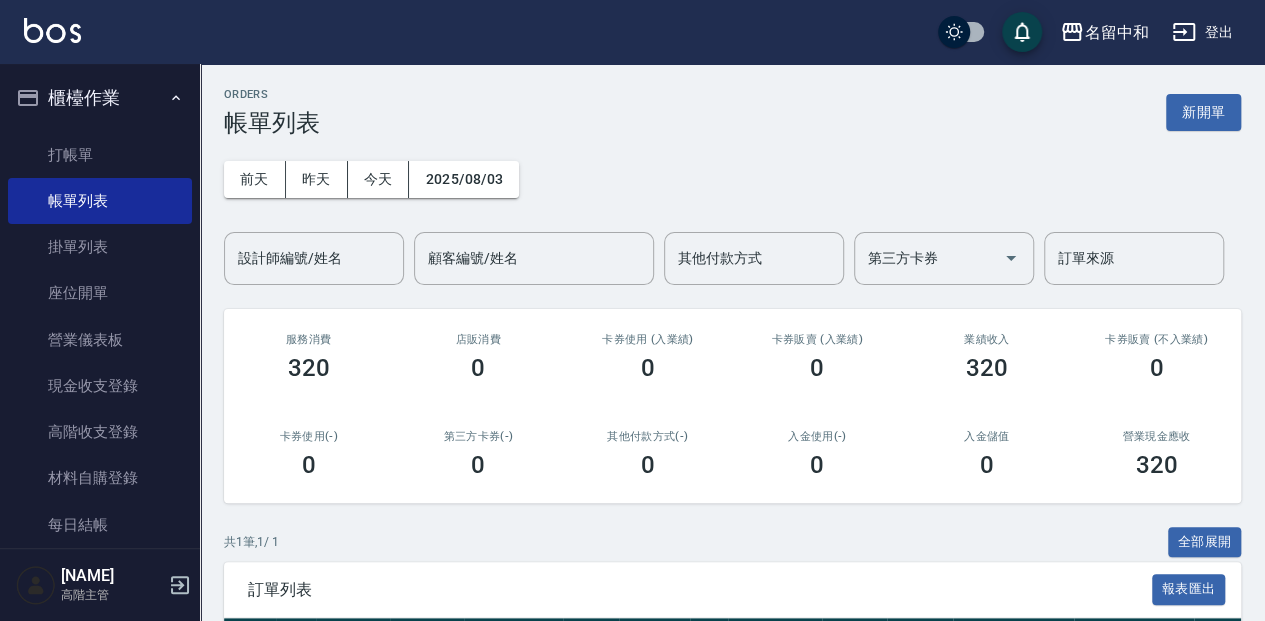 drag, startPoint x: 102, startPoint y: 160, endPoint x: 732, endPoint y: 252, distance: 636.682 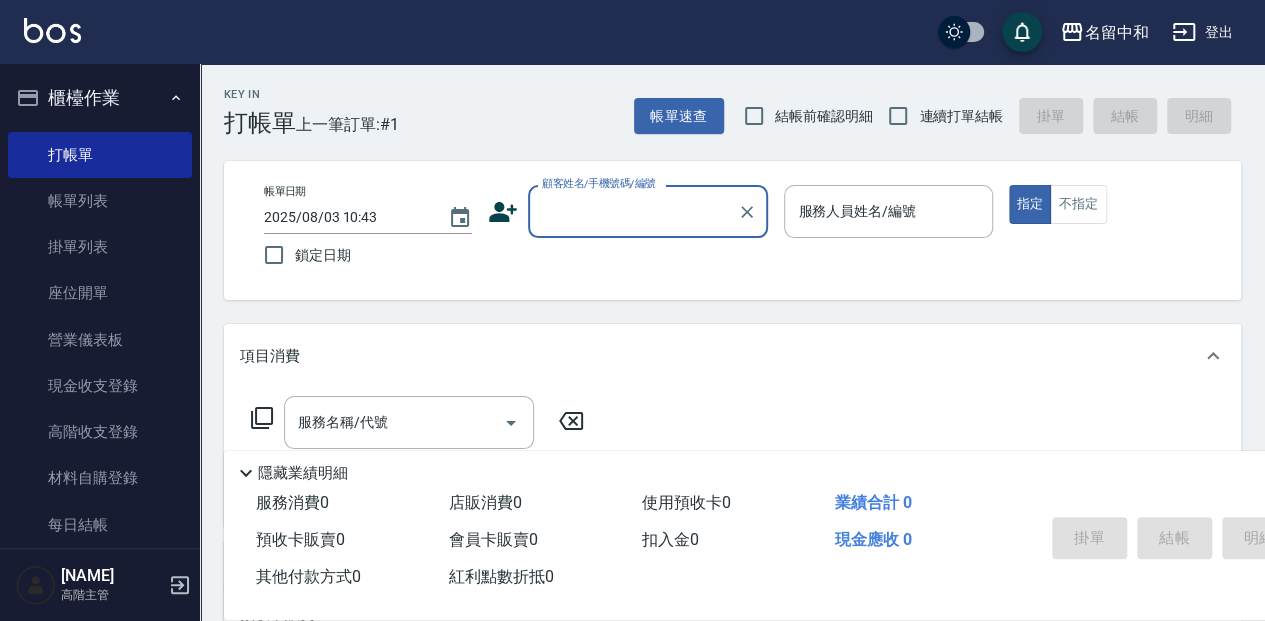 drag, startPoint x: 923, startPoint y: 104, endPoint x: 904, endPoint y: 140, distance: 40.706264 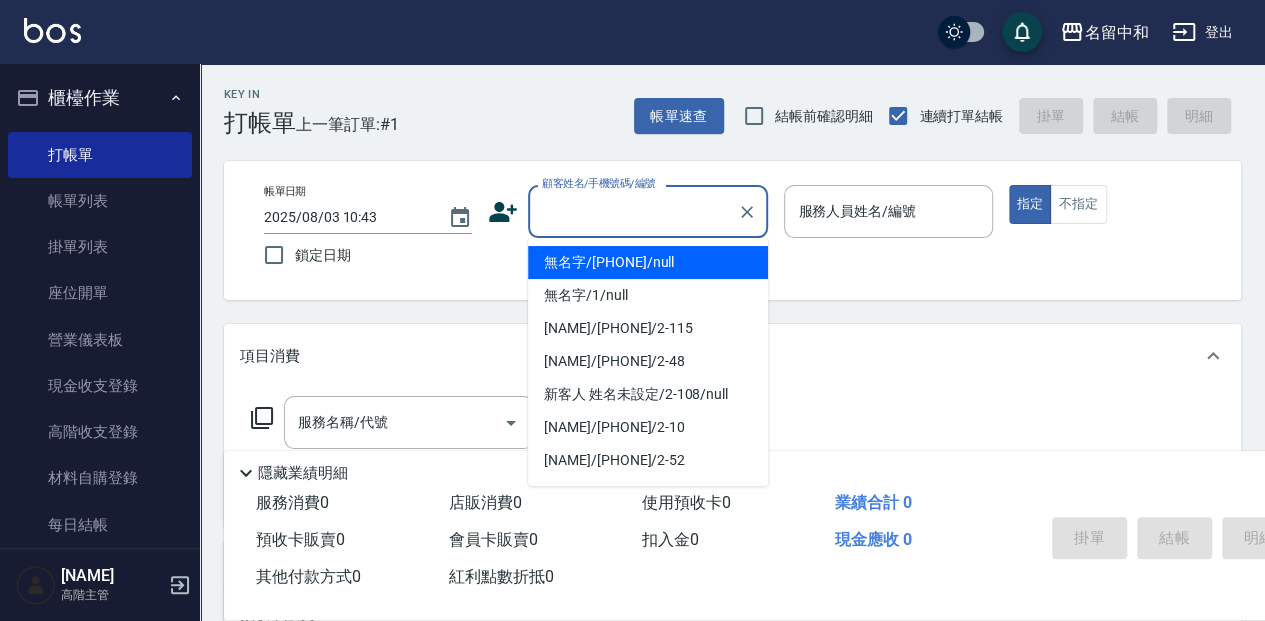 click on "顧客姓名/手機號碼/編號" at bounding box center [633, 211] 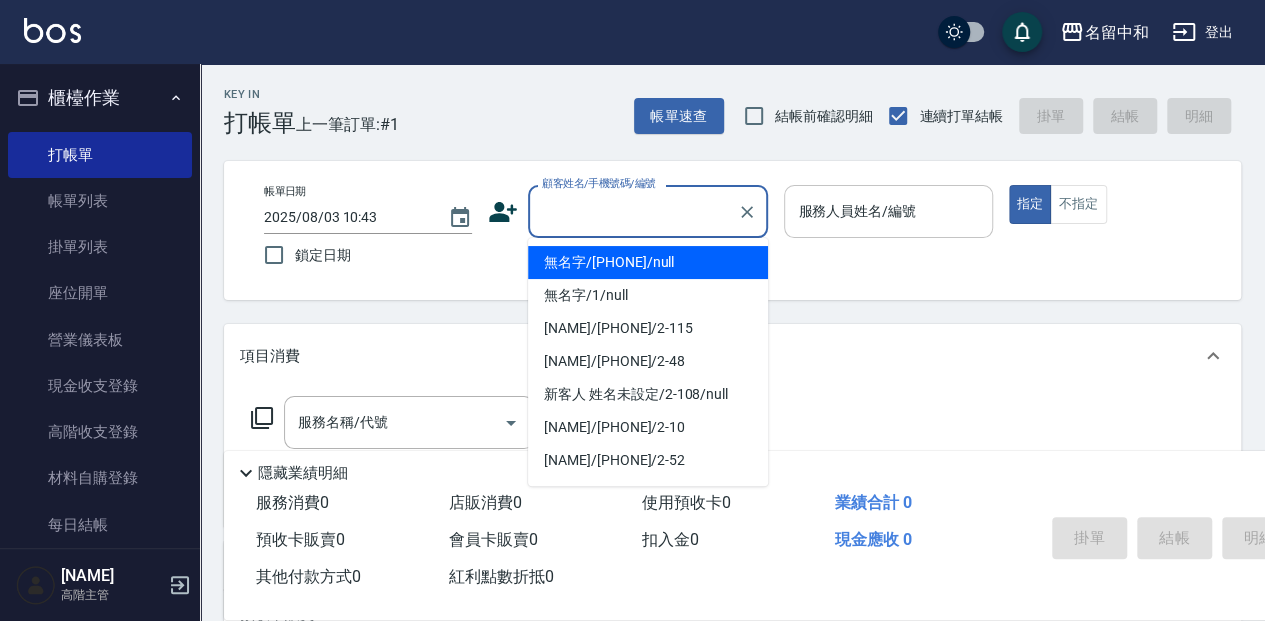 type on "無名字/                                                 12345678                              /null" 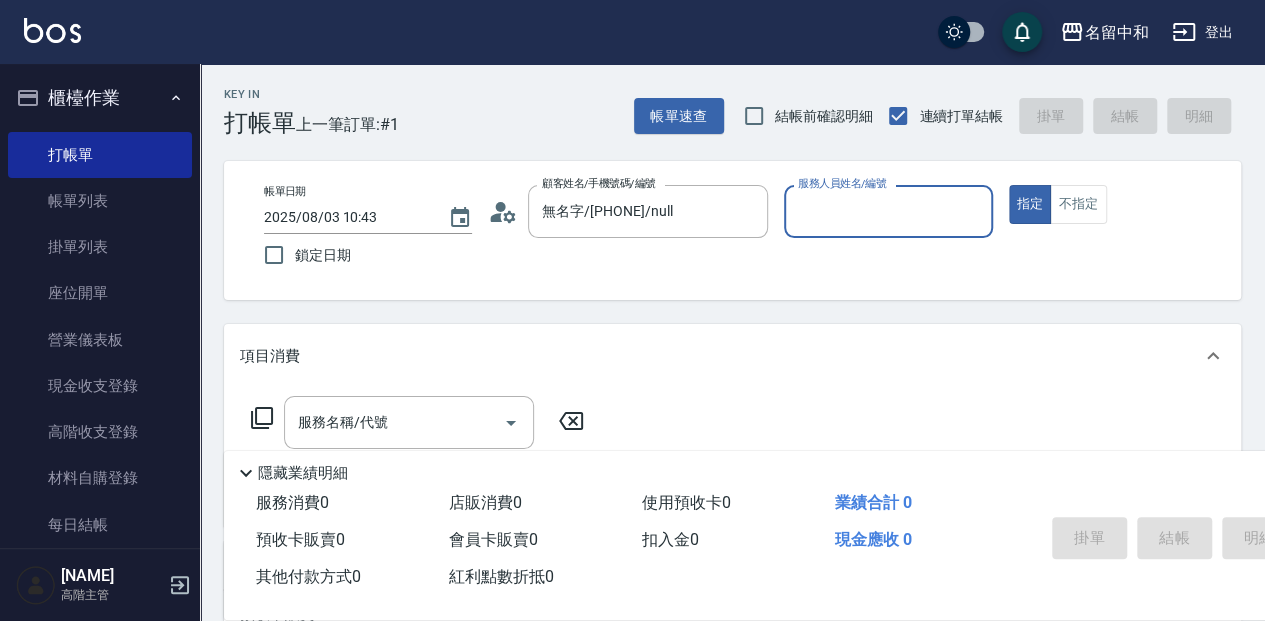 click on "服務人員姓名/編號" at bounding box center (888, 211) 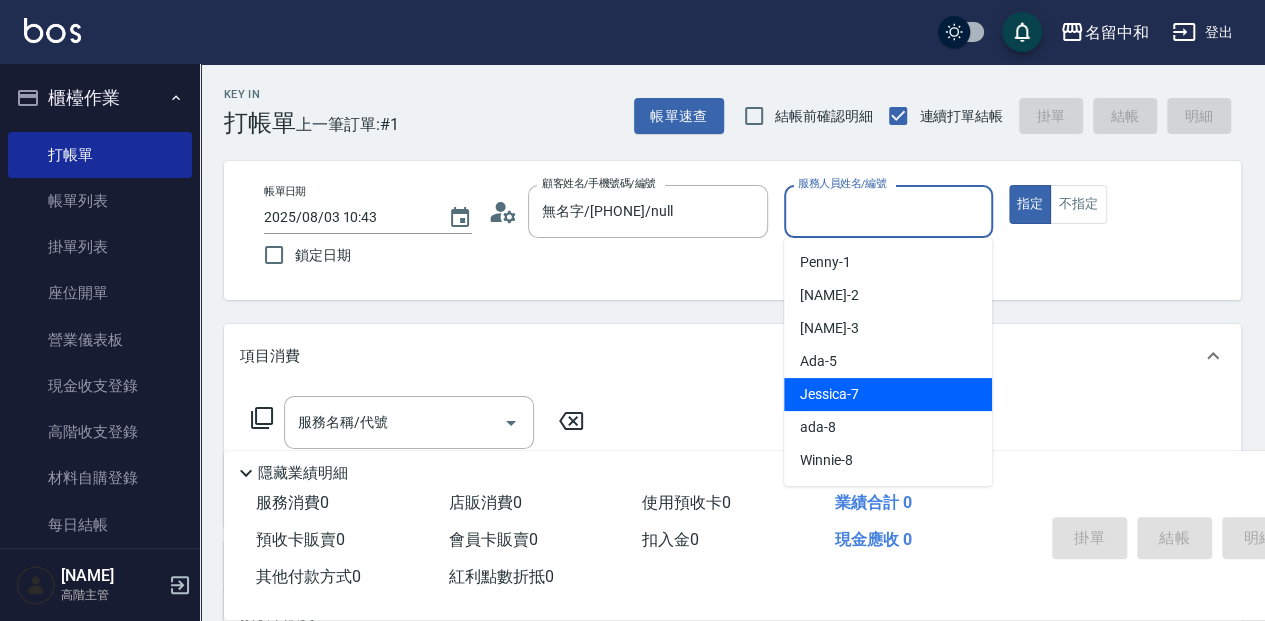 drag, startPoint x: 904, startPoint y: 393, endPoint x: 1106, endPoint y: 240, distance: 253.40285 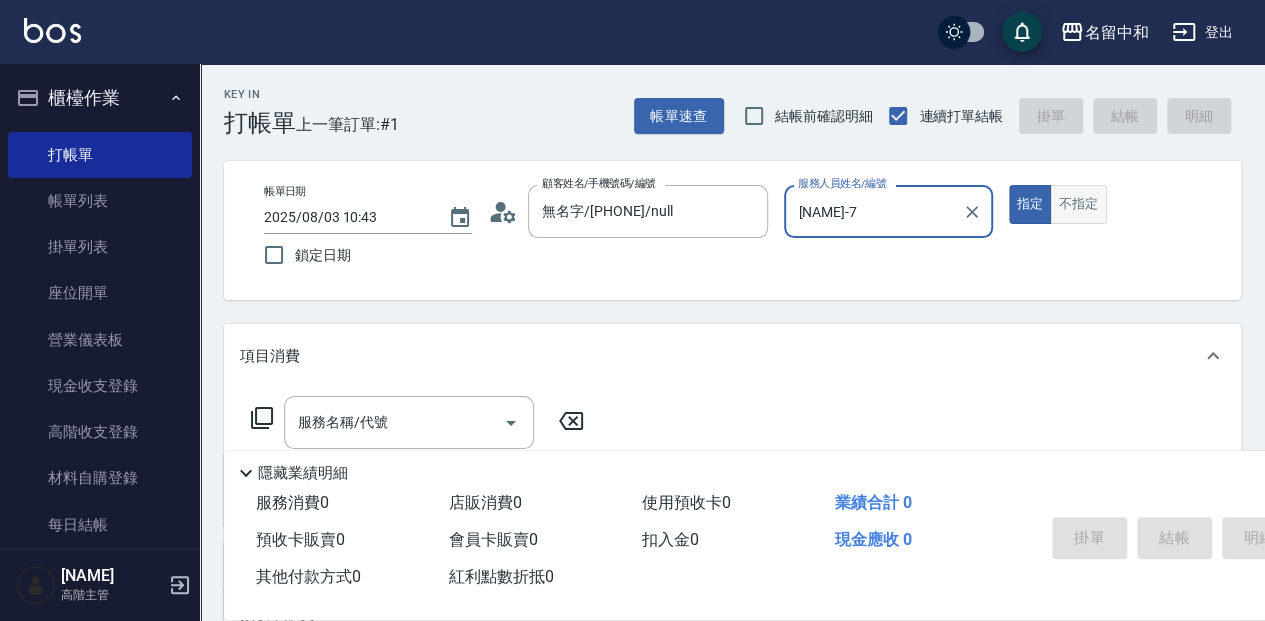 click on "不指定" at bounding box center [1078, 204] 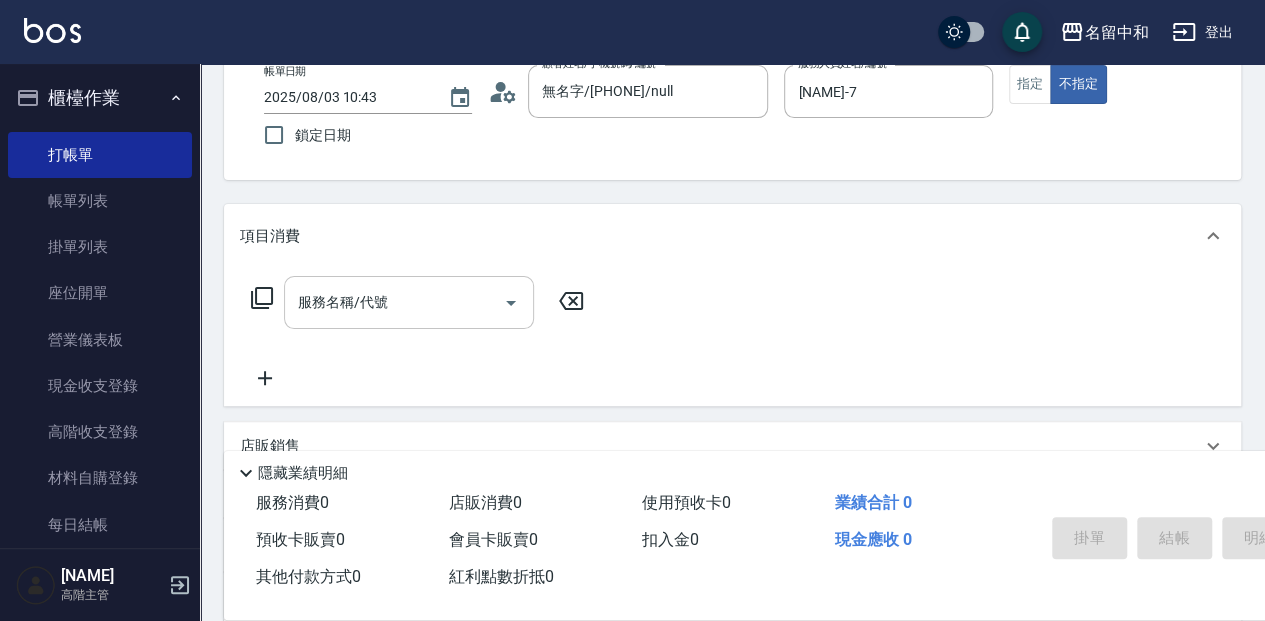 scroll, scrollTop: 133, scrollLeft: 0, axis: vertical 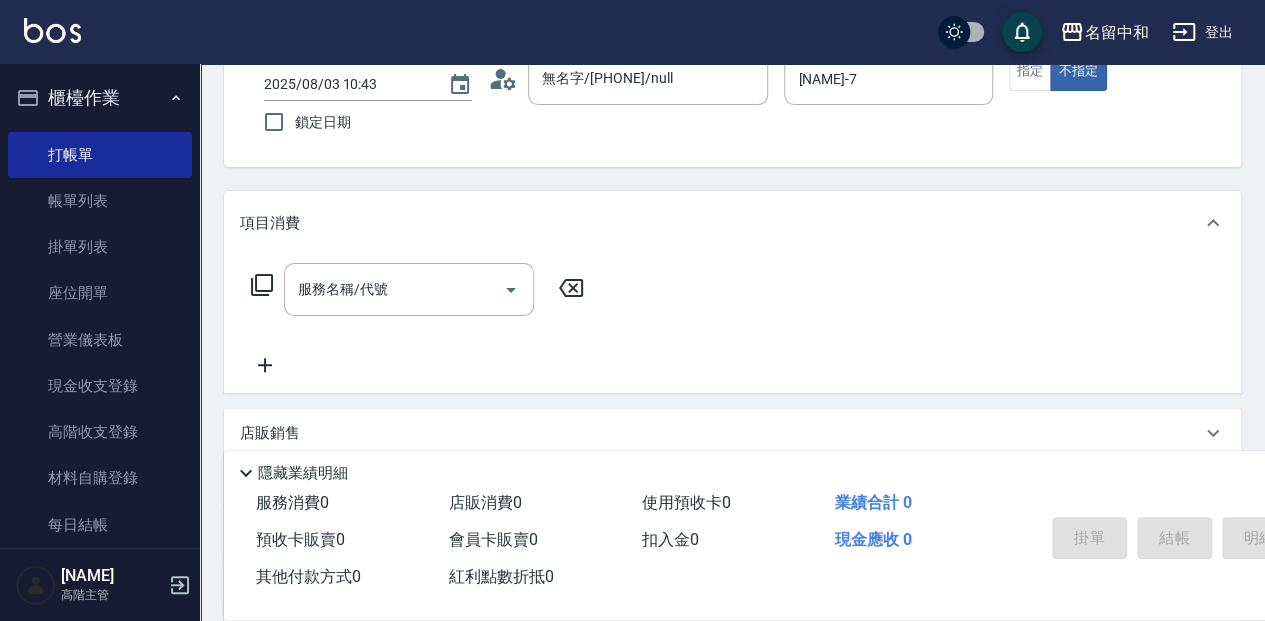 drag, startPoint x: 403, startPoint y: 297, endPoint x: 1274, endPoint y: 575, distance: 914.28937 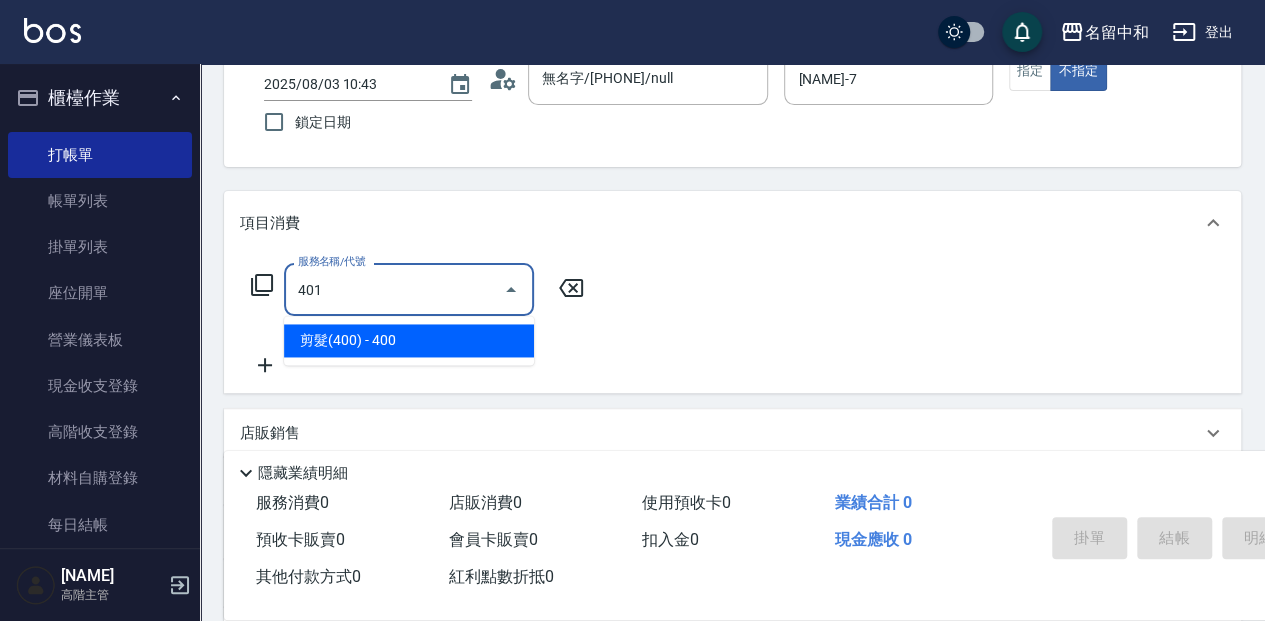 type on "剪髮(400)(401)" 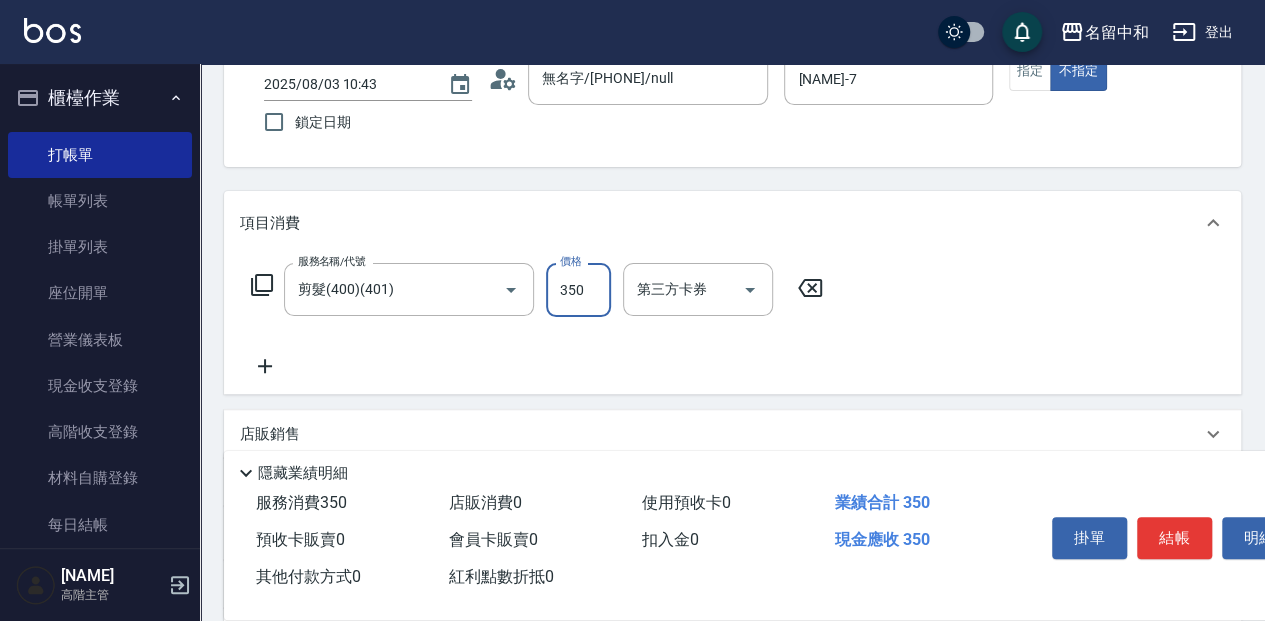 type on "350" 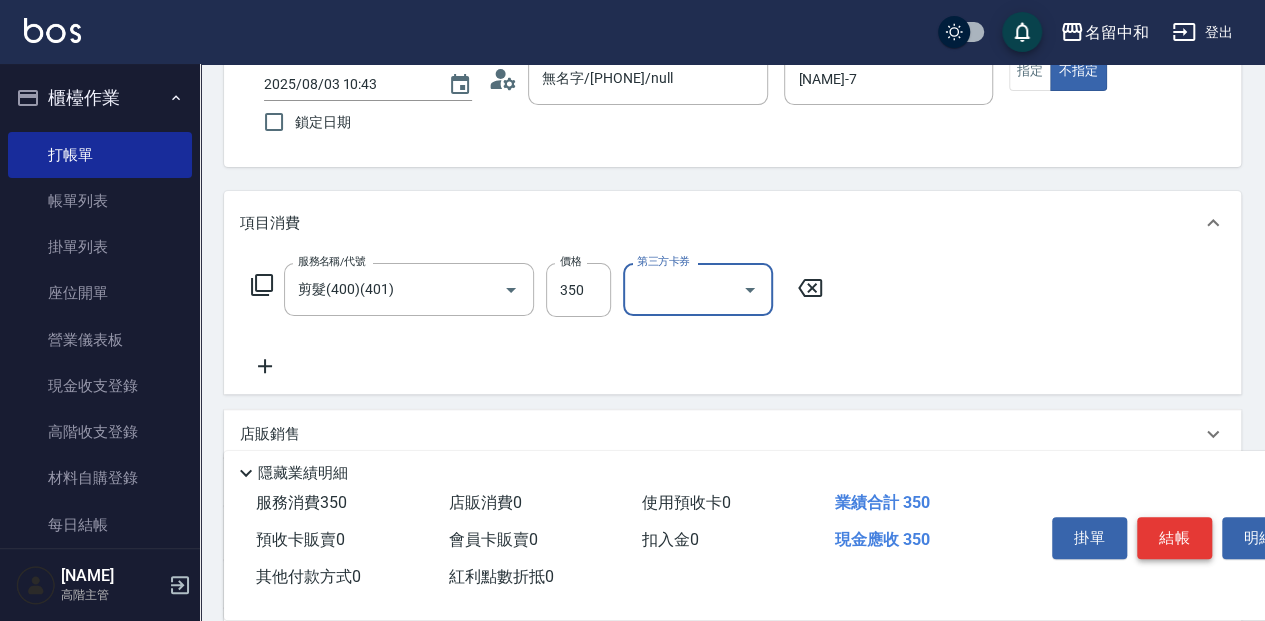 click on "結帳" at bounding box center [1174, 538] 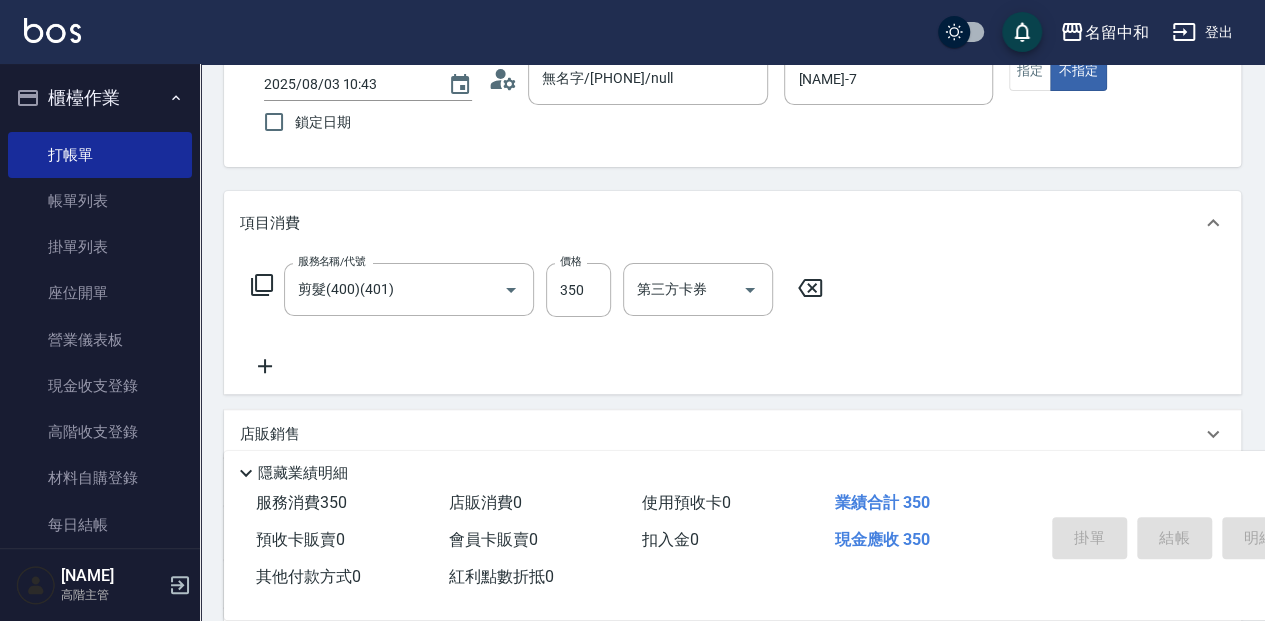 type on "2025/08/03 10:44" 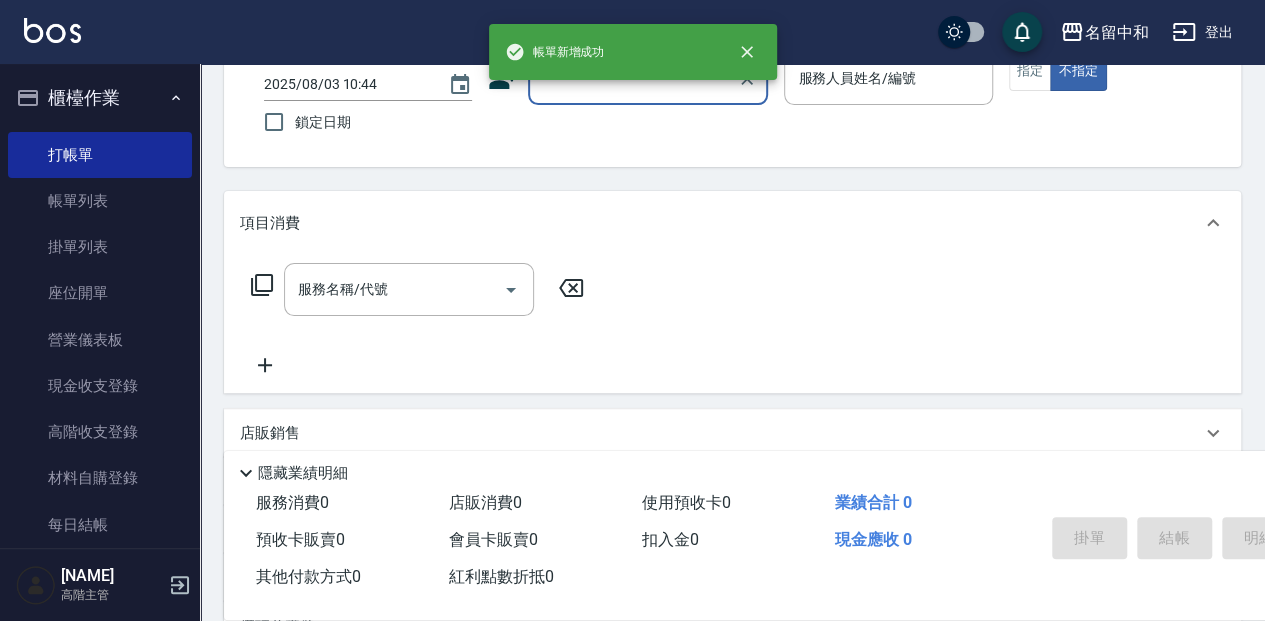 scroll, scrollTop: 0, scrollLeft: 0, axis: both 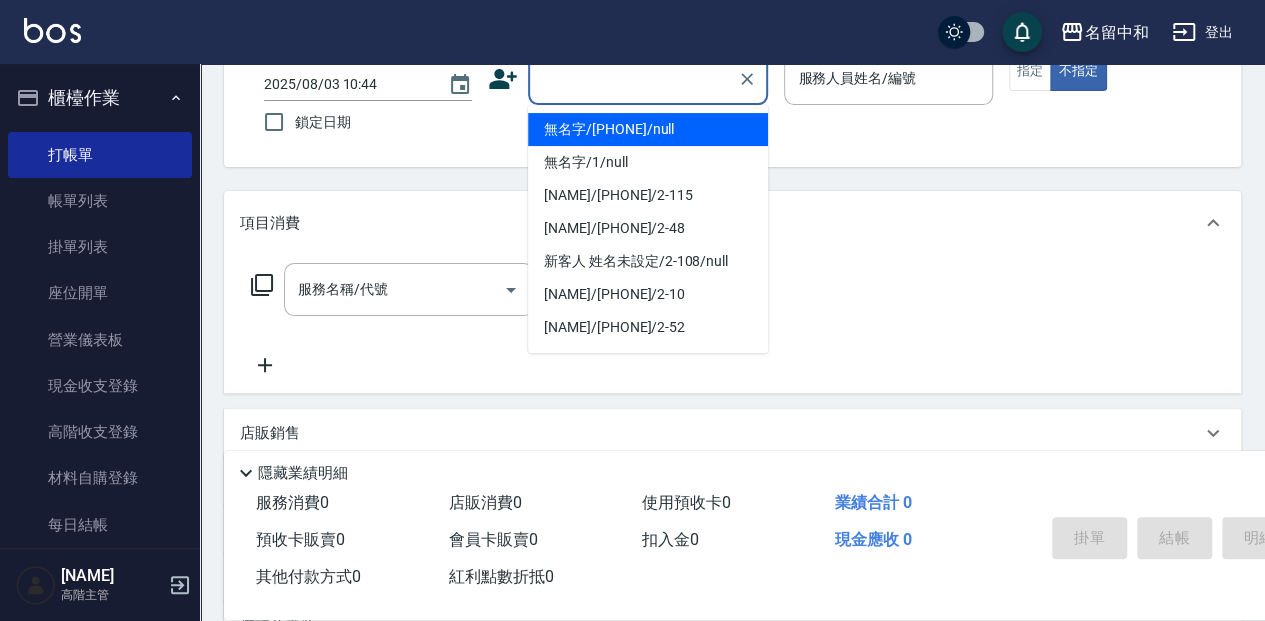 click on "顧客姓名/手機號碼/編號" at bounding box center (633, 78) 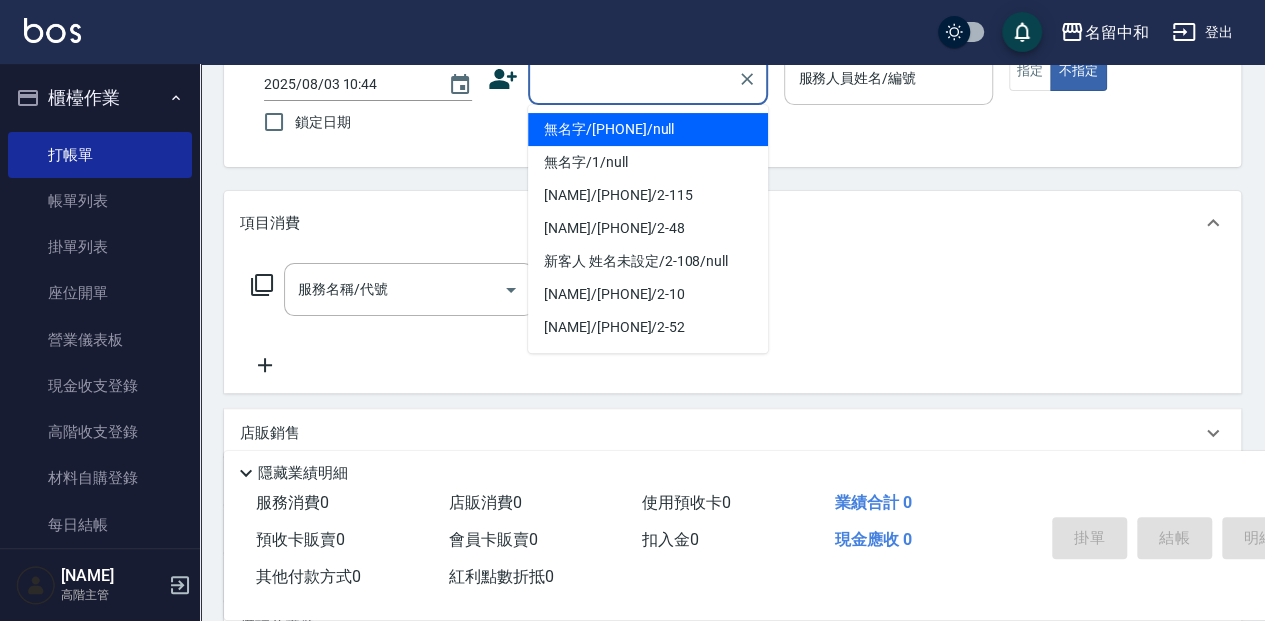 drag, startPoint x: 596, startPoint y: 122, endPoint x: 953, endPoint y: 80, distance: 359.4621 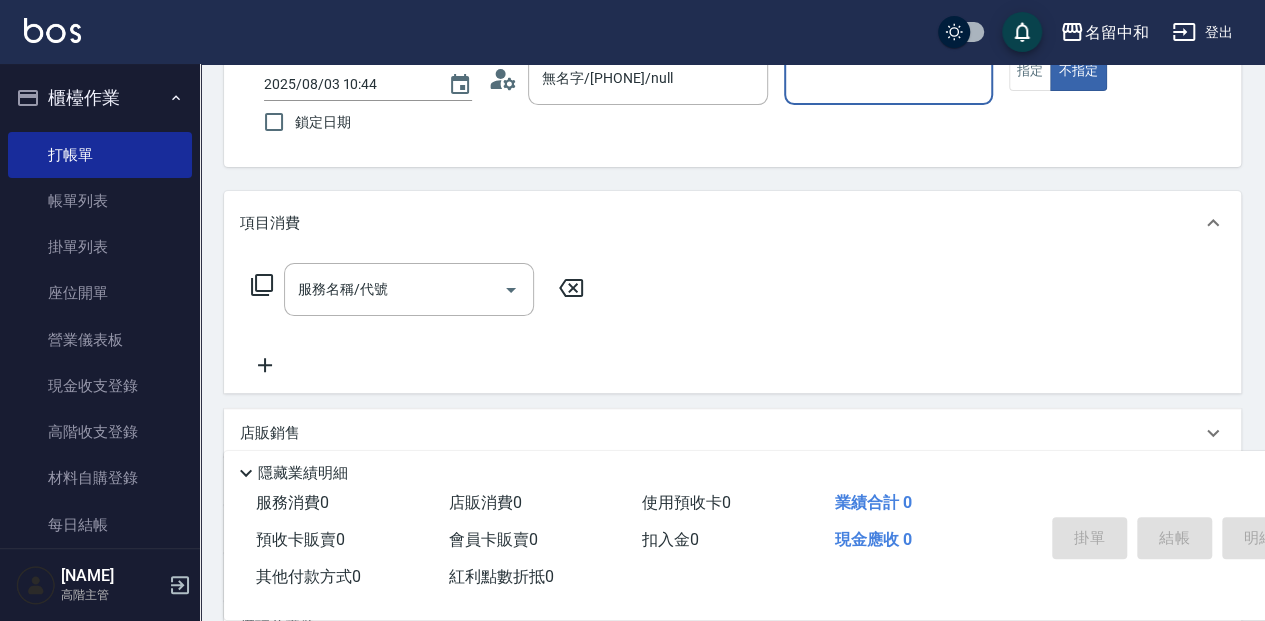 click on "服務人員姓名/編號" at bounding box center (888, 78) 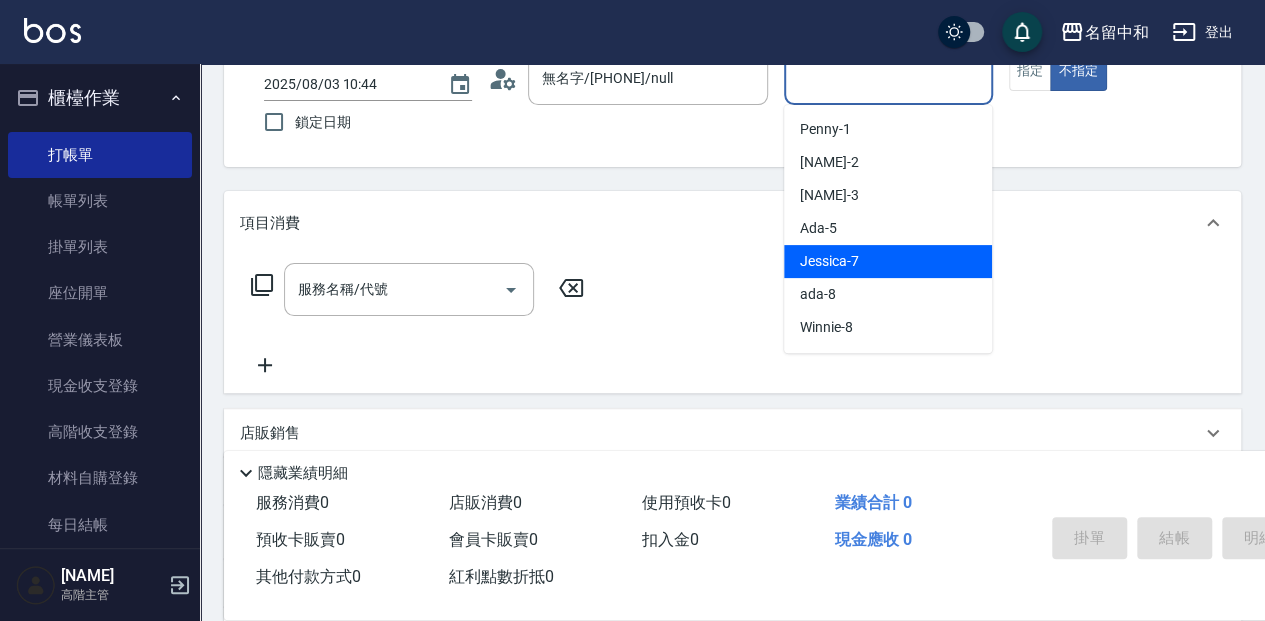 click on "Jessica -7" at bounding box center (888, 261) 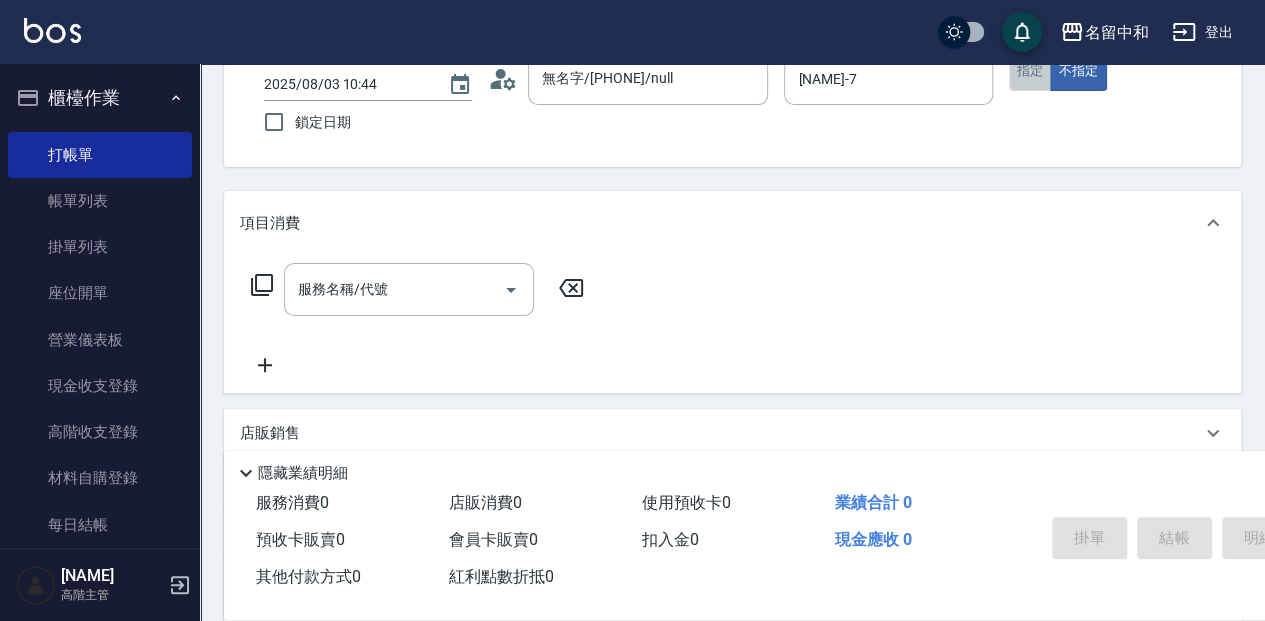 click on "指定" at bounding box center [1030, 71] 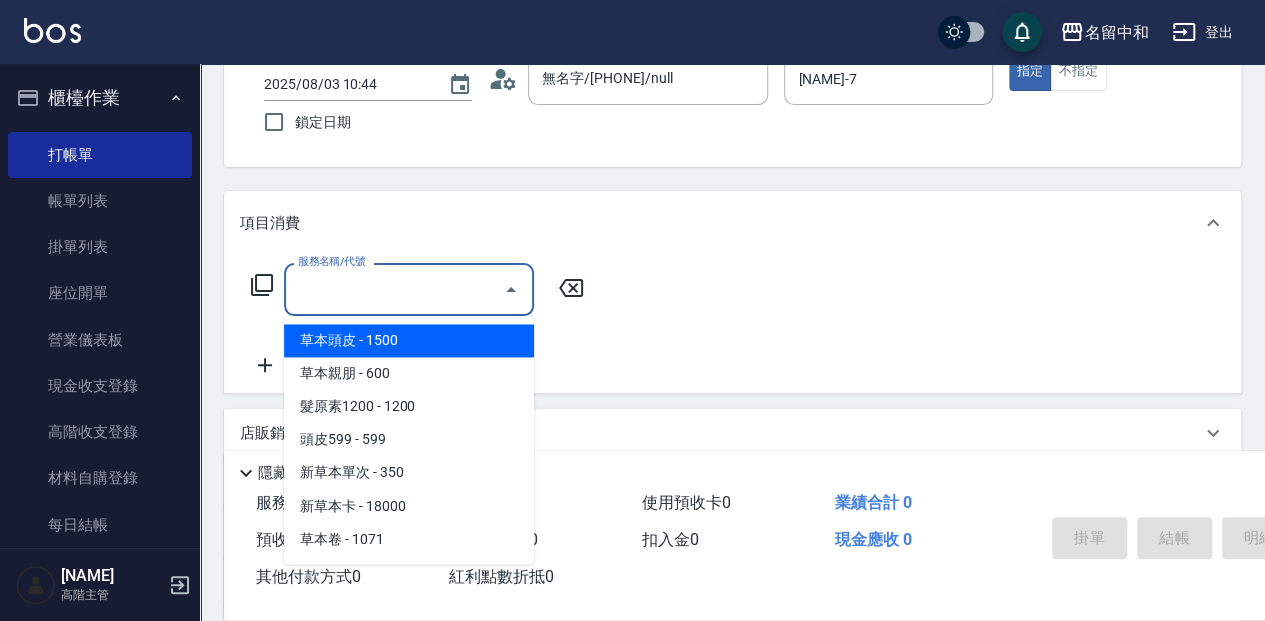 click on "服務名稱/代號" at bounding box center [394, 289] 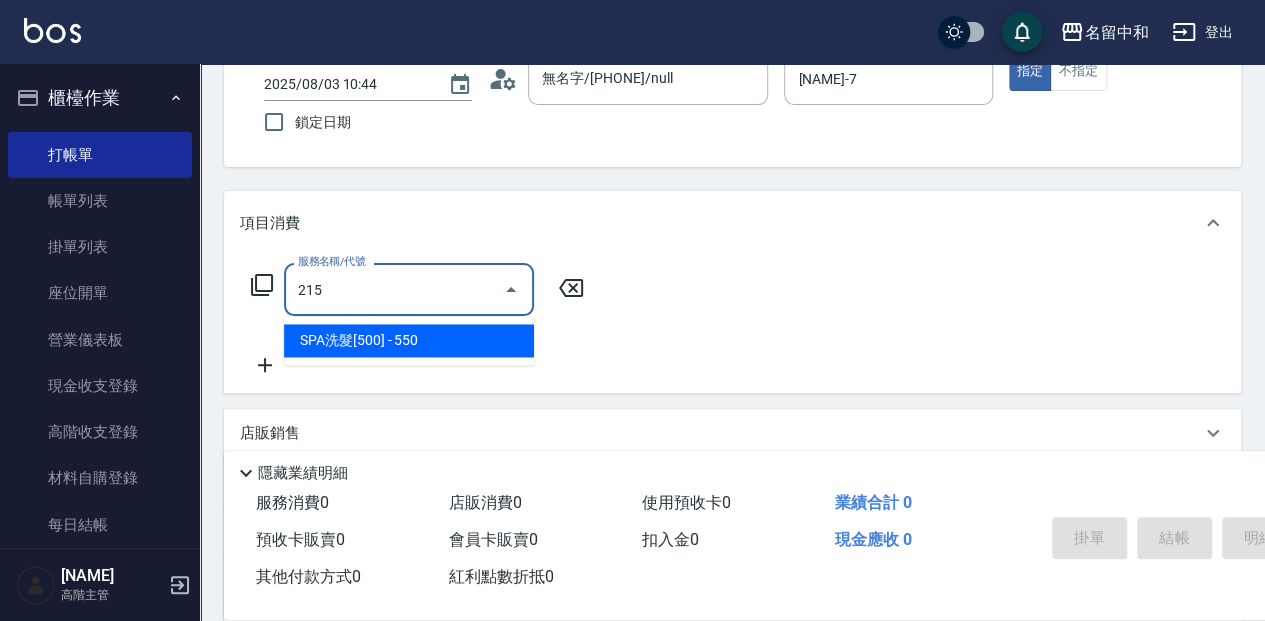 type on "SPA洗髮[500](215)" 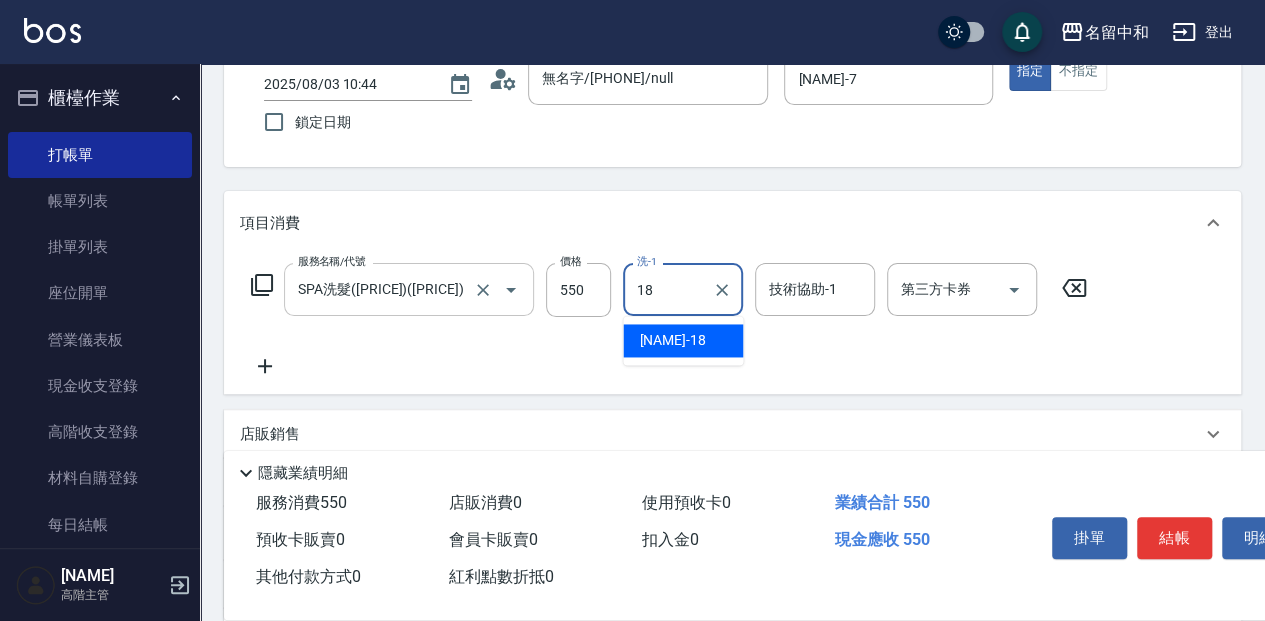 type on "沛岑-18" 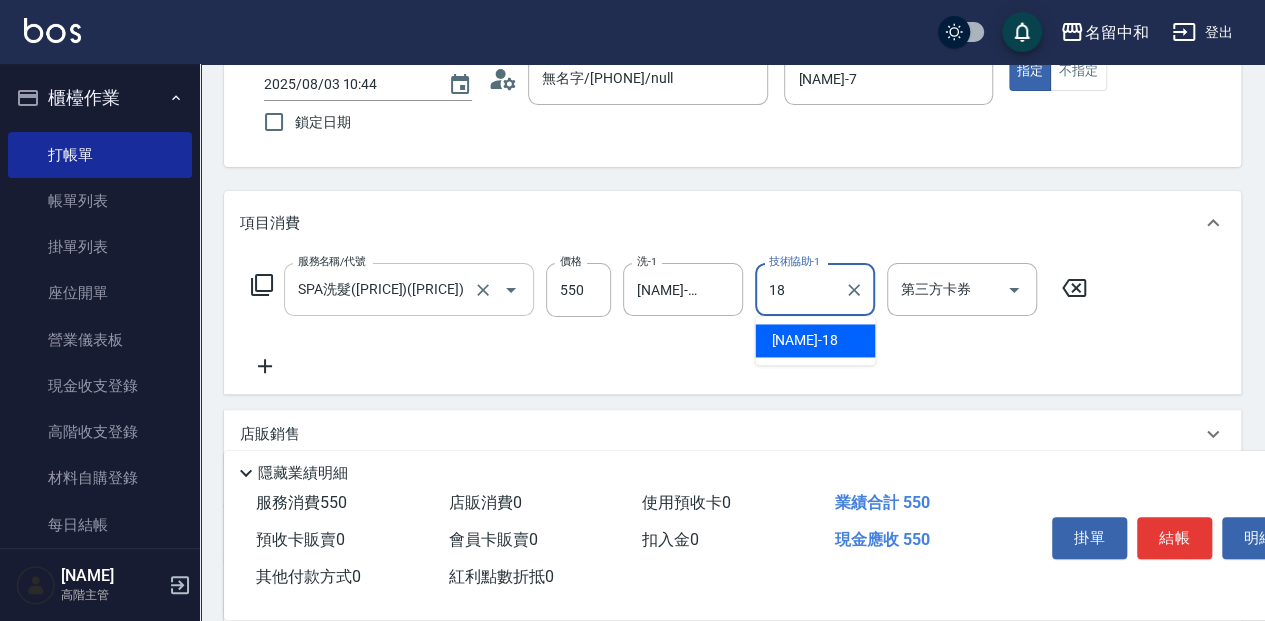 type on "沛岑-18" 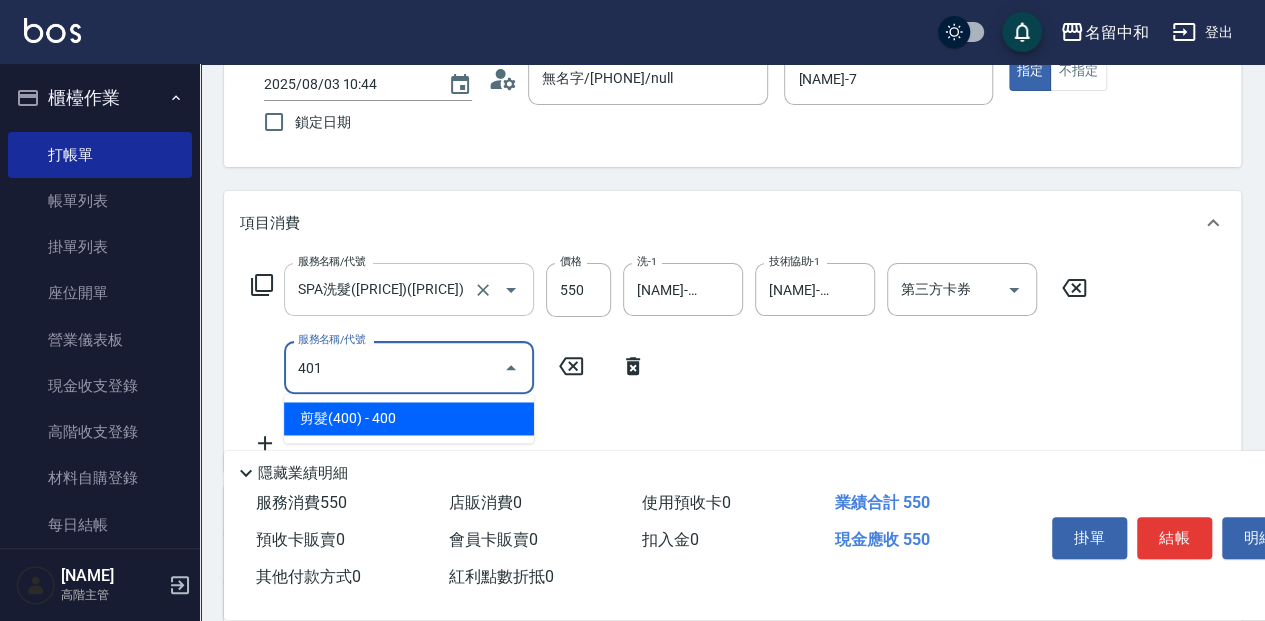 type on "剪髮(400)(401)" 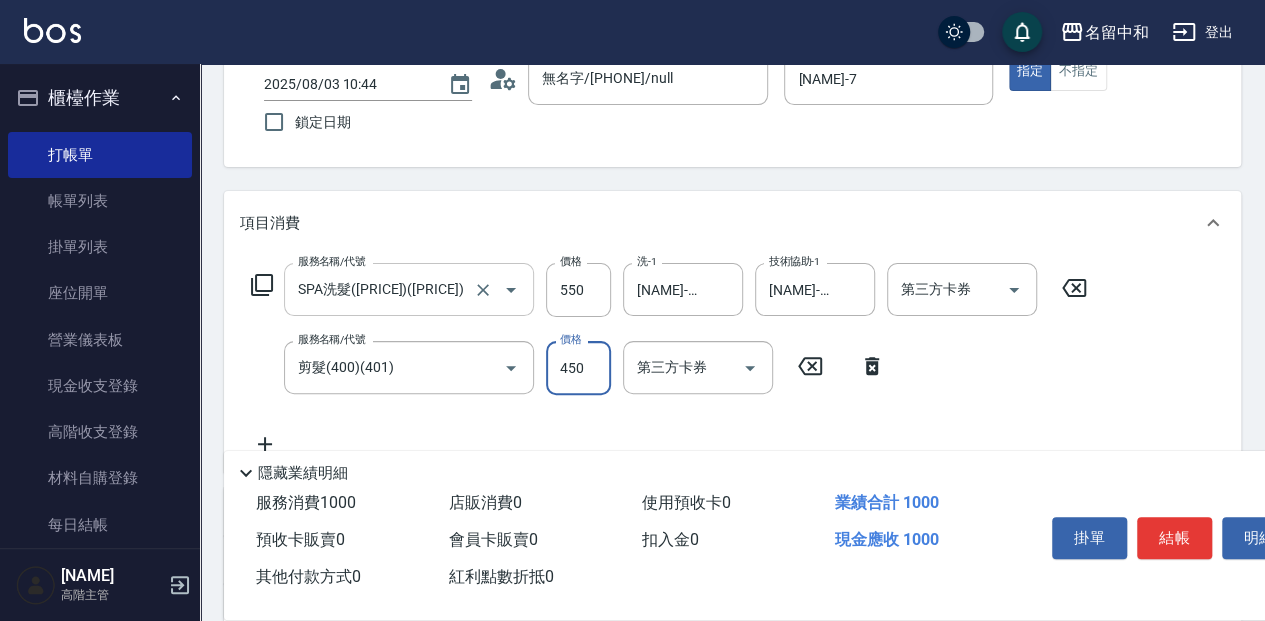 type on "450" 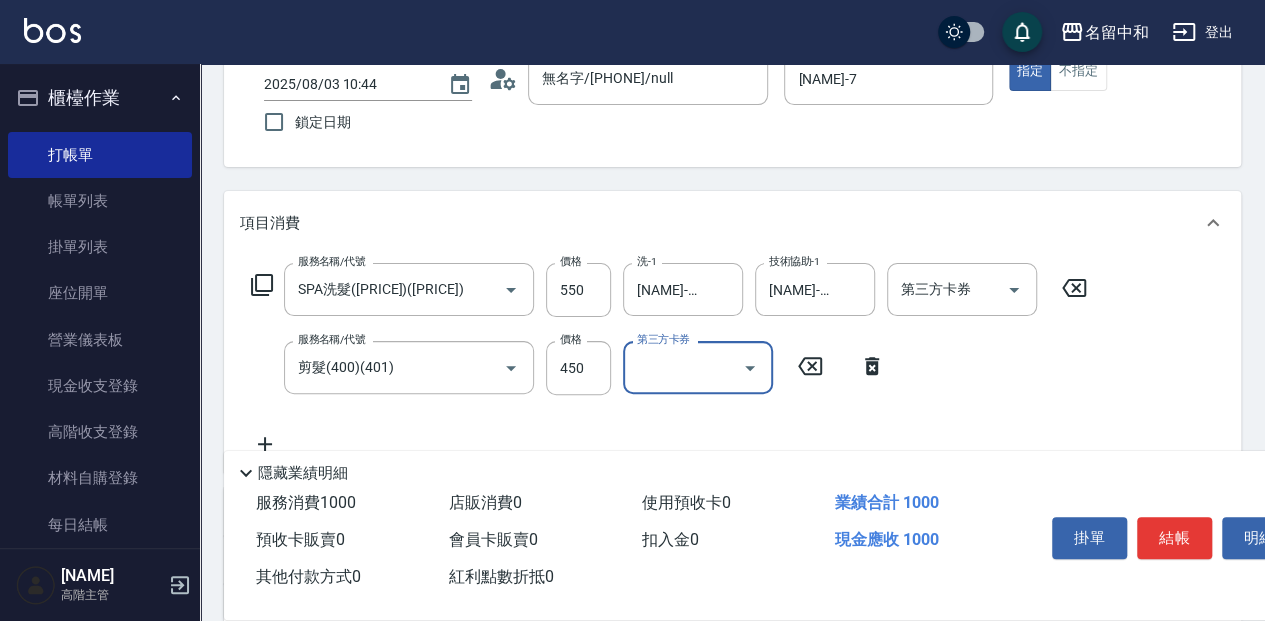 click on "結帳" at bounding box center (1174, 538) 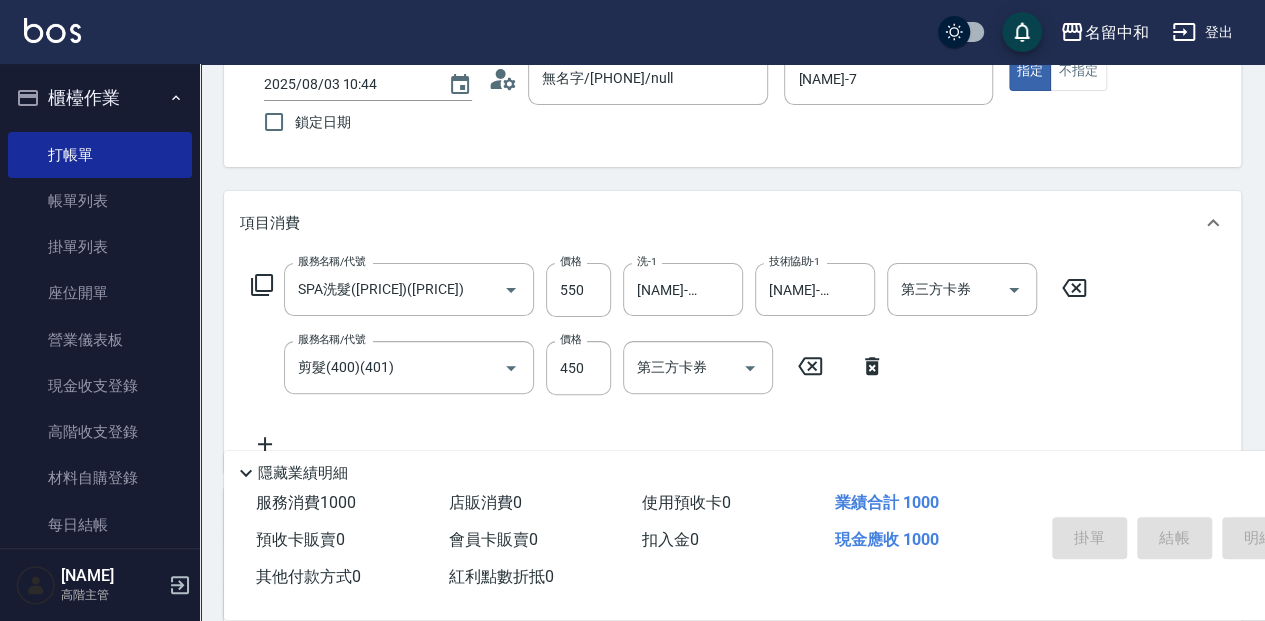 type 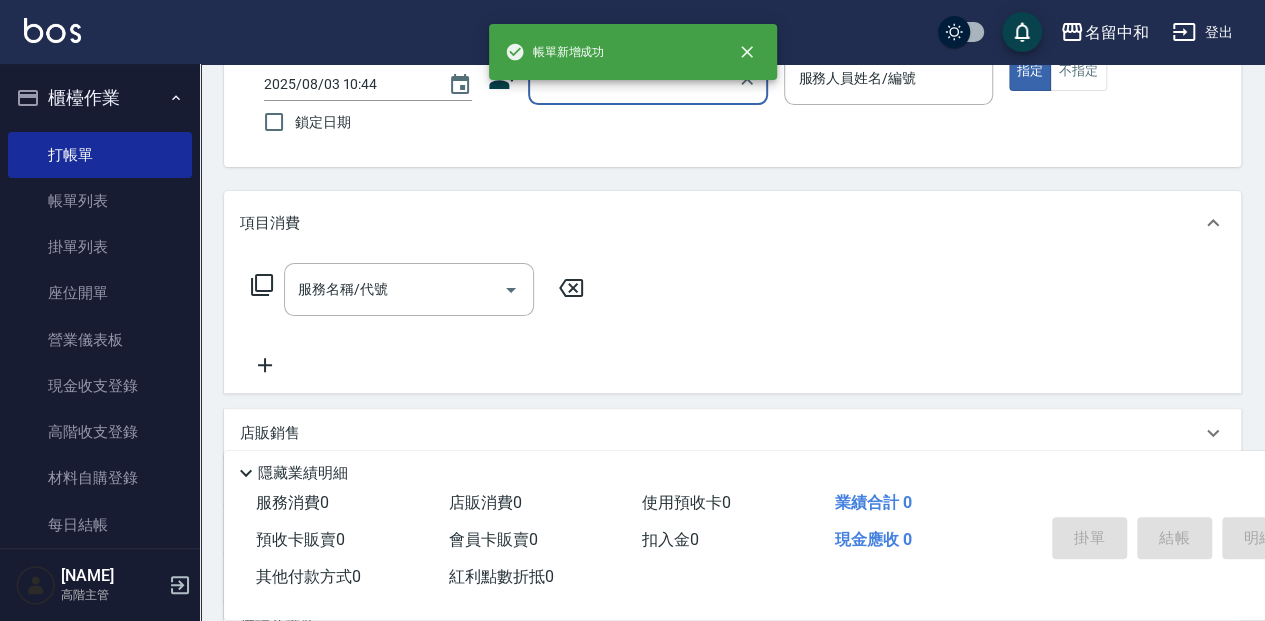scroll, scrollTop: 0, scrollLeft: 0, axis: both 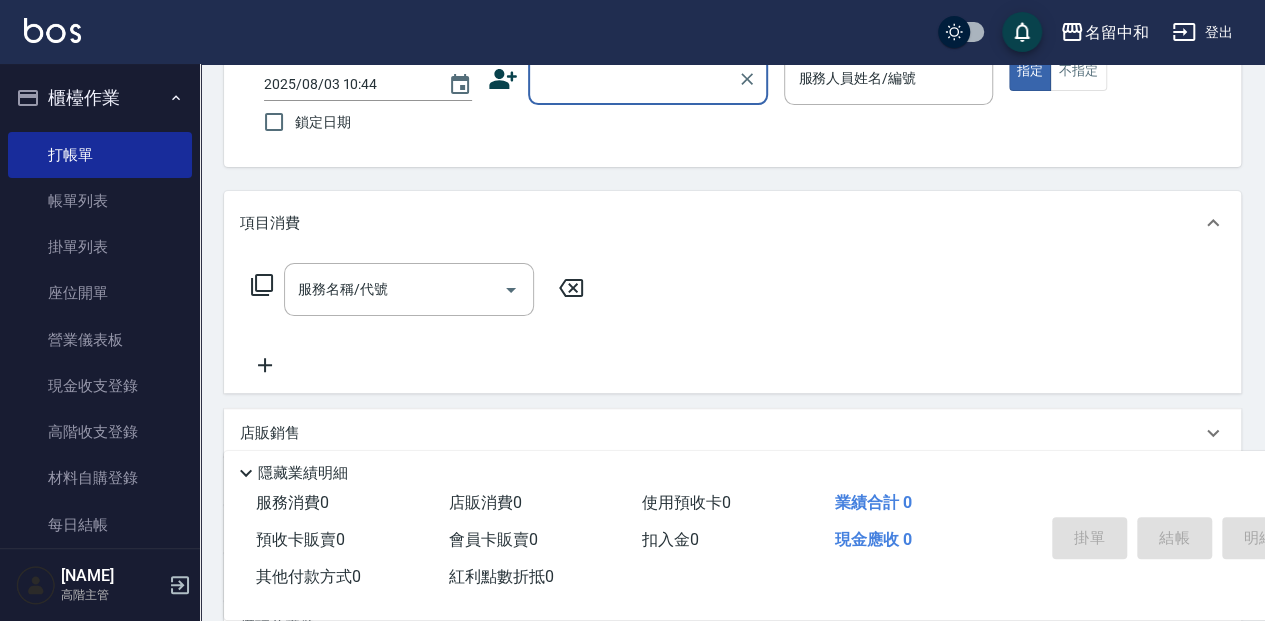 click on "顧客姓名/手機號碼/編號" at bounding box center [633, 78] 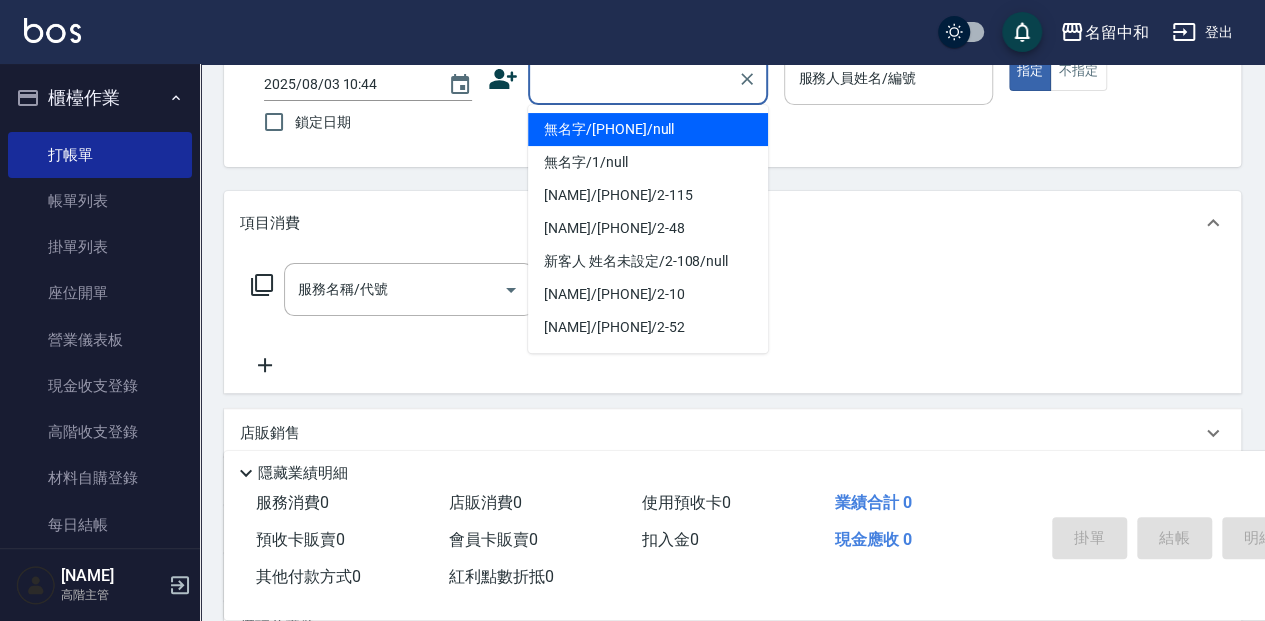 drag, startPoint x: 630, startPoint y: 123, endPoint x: 818, endPoint y: 100, distance: 189.40169 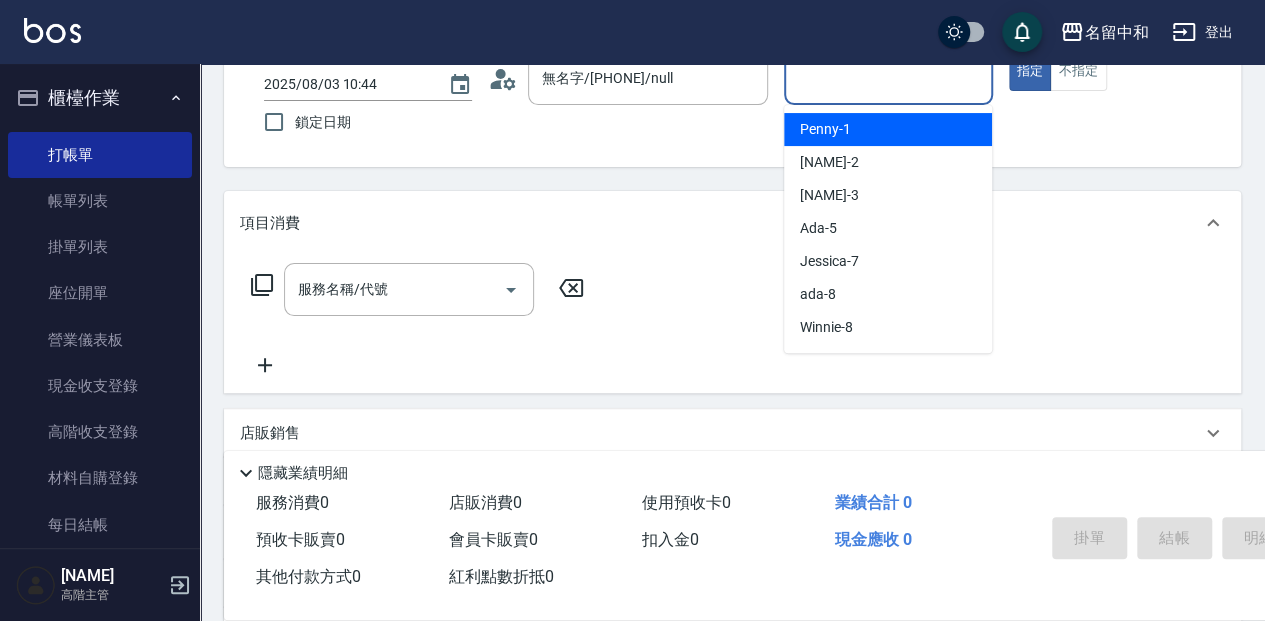 drag, startPoint x: 857, startPoint y: 85, endPoint x: 851, endPoint y: 156, distance: 71.25307 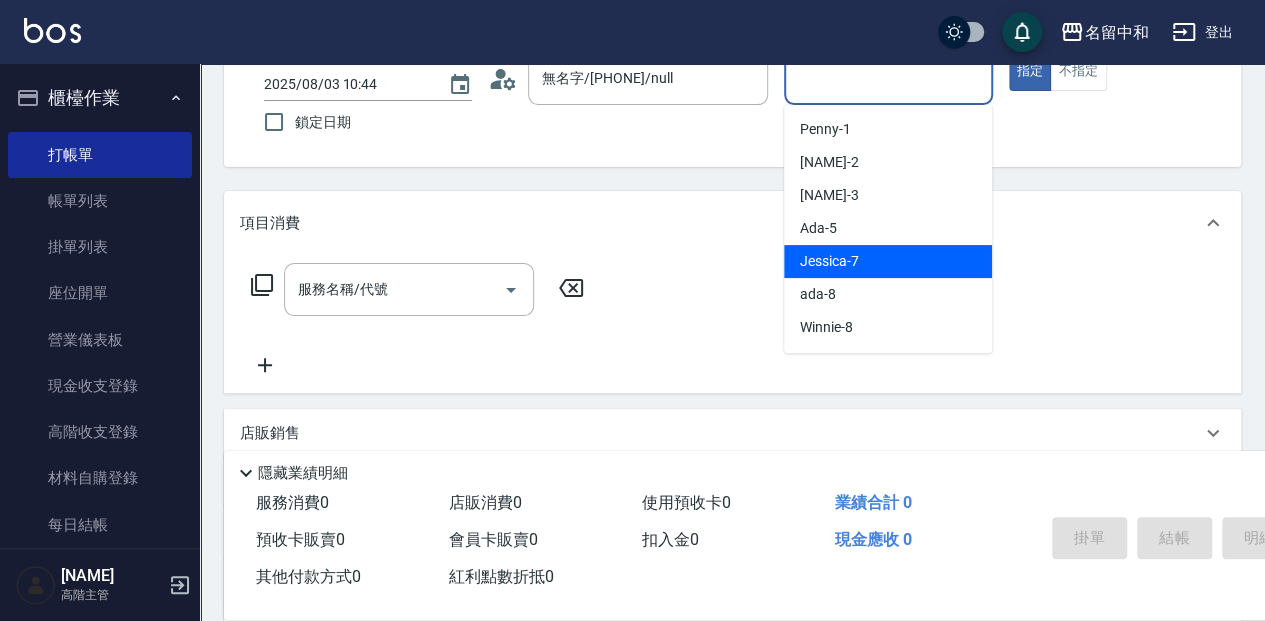 drag, startPoint x: 865, startPoint y: 261, endPoint x: 618, endPoint y: 278, distance: 247.58434 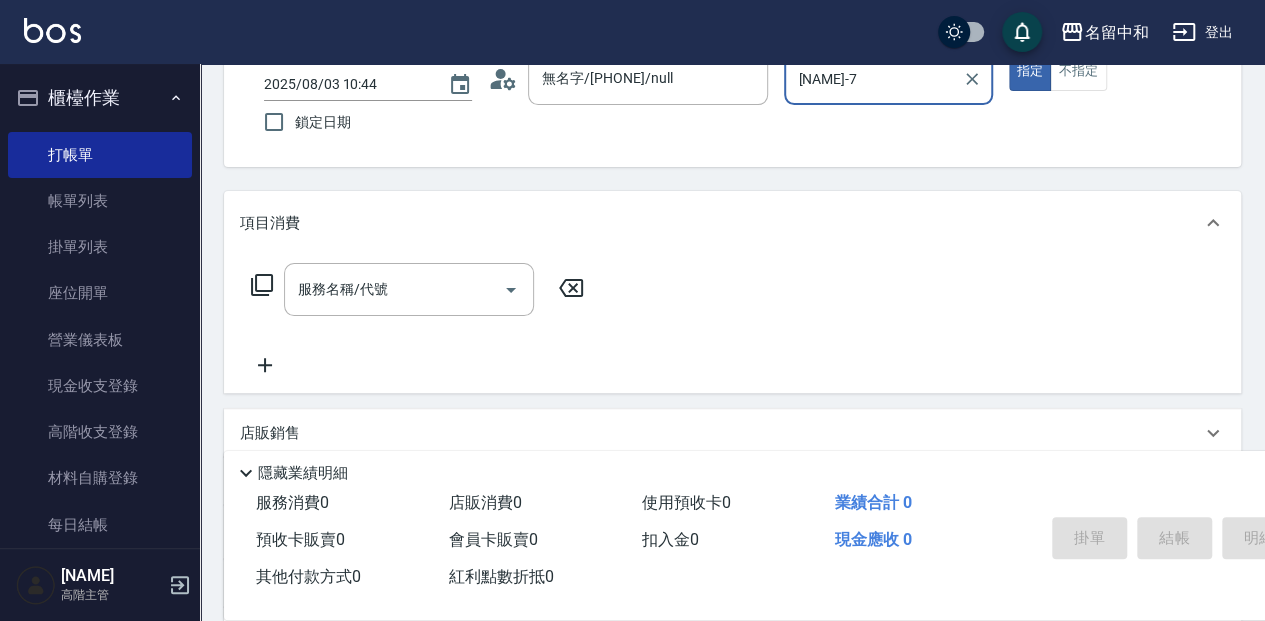 click on "服務名稱/代號 服務名稱/代號" at bounding box center (409, 289) 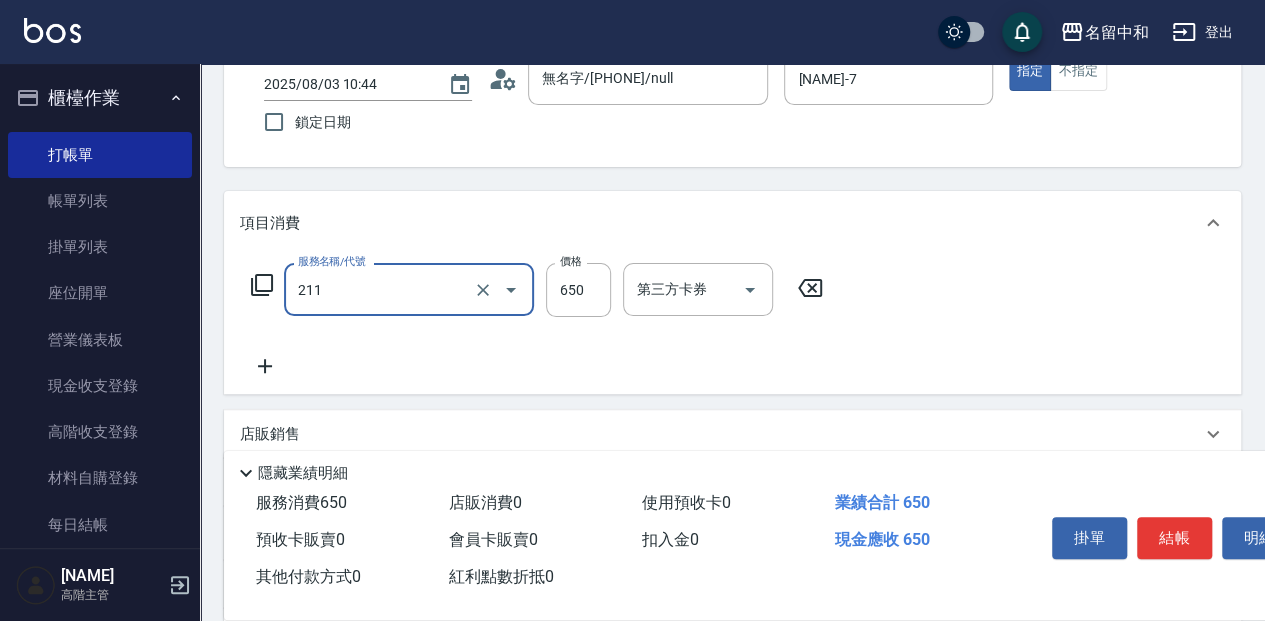 type on "洗+滾珠精油(211)" 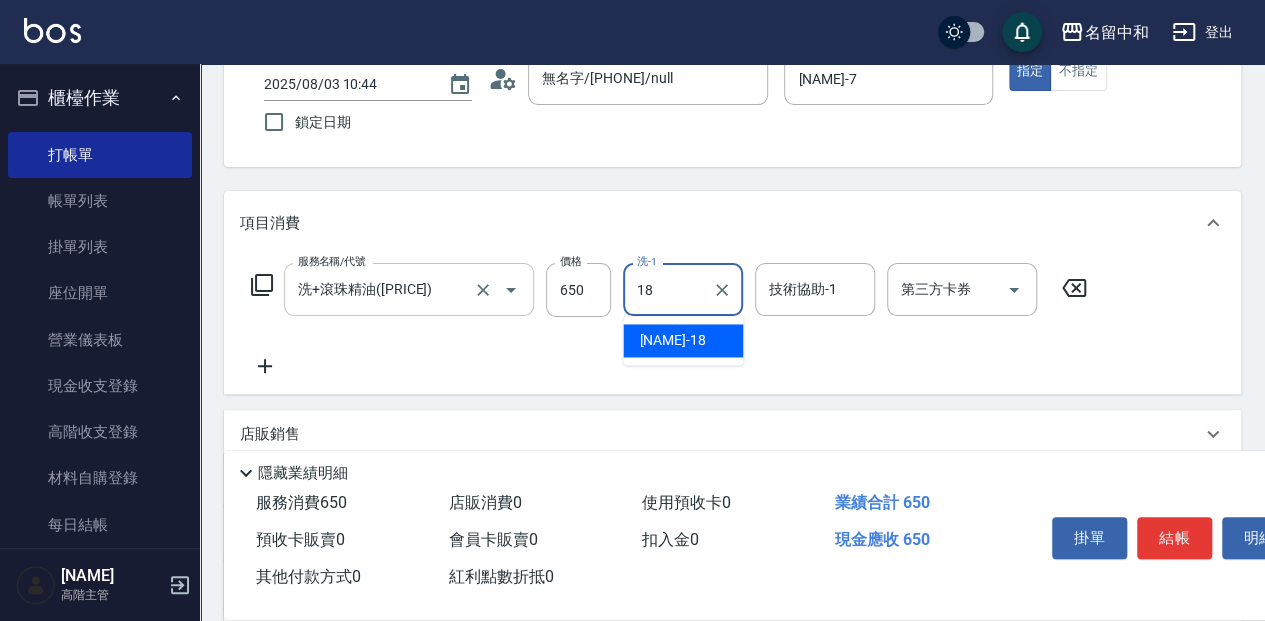 type on "沛岑-18" 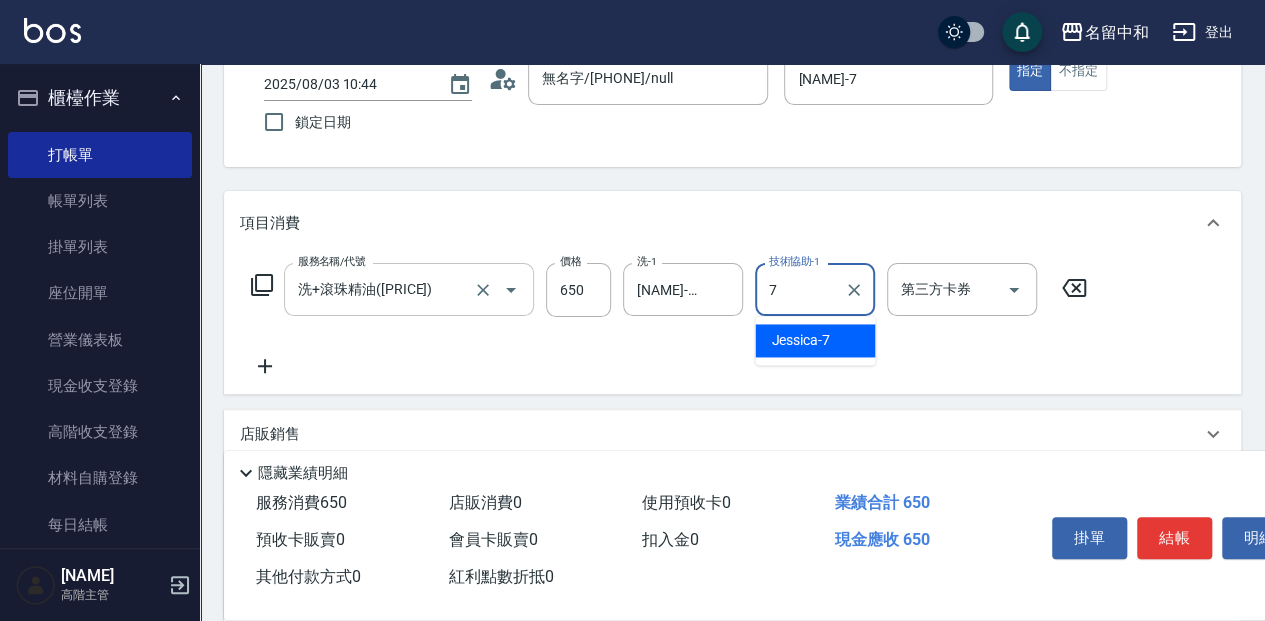 type on "Jessica-7" 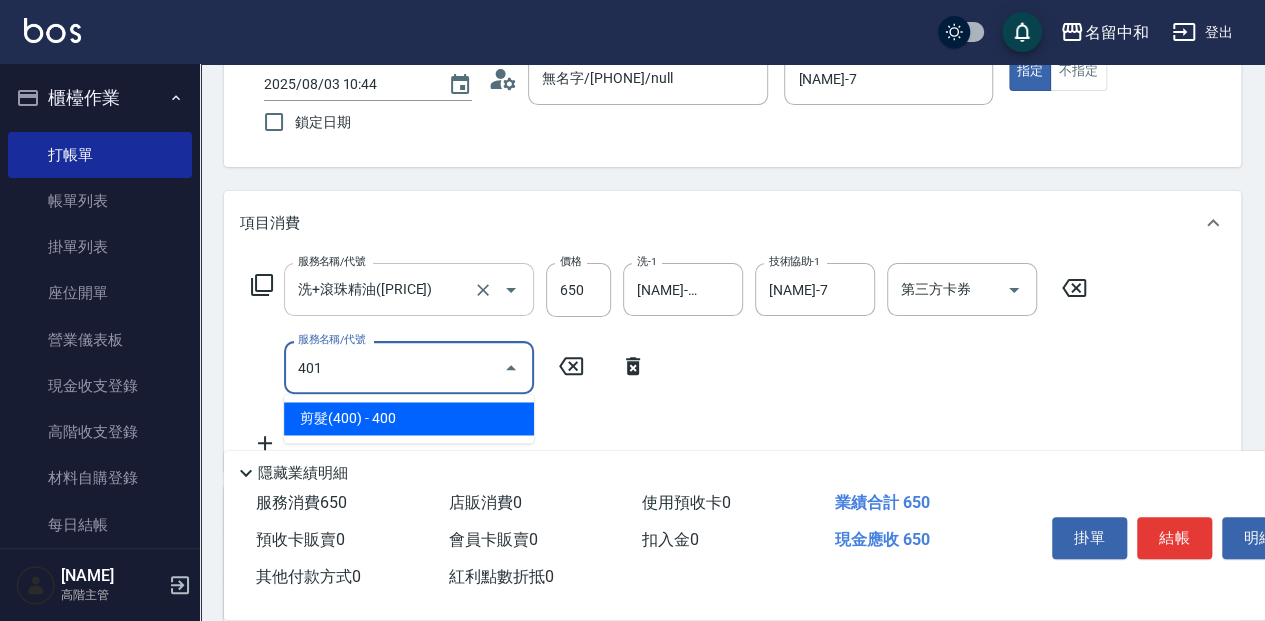 type on "剪髮(400)(401)" 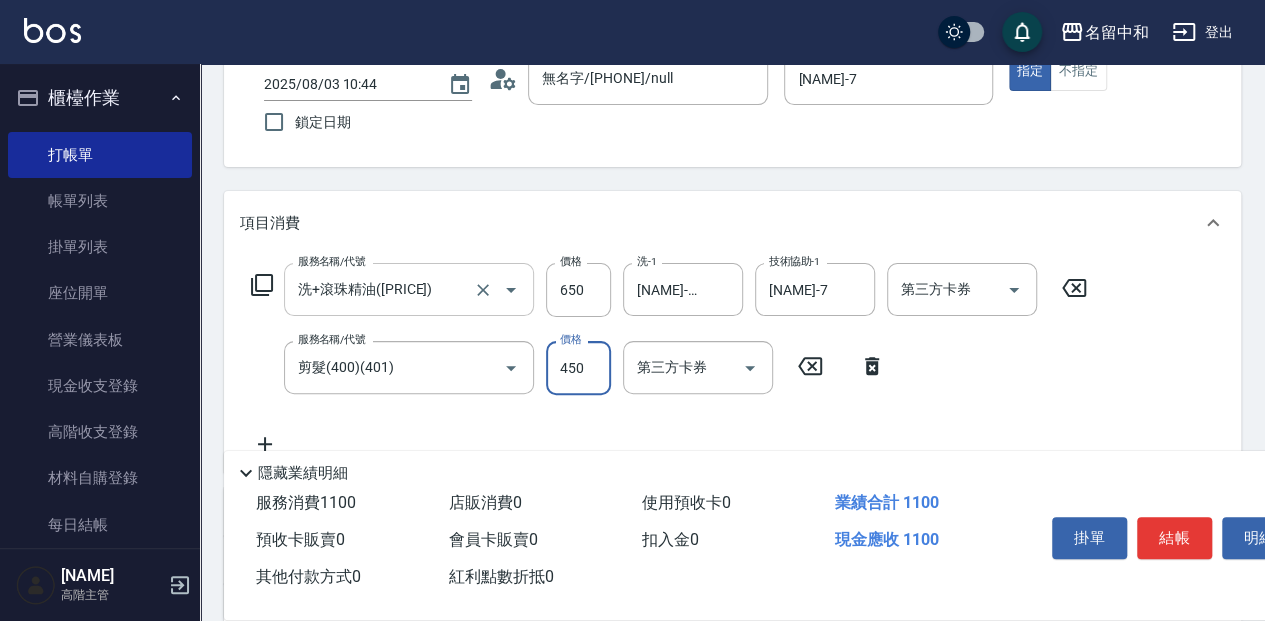 type on "450" 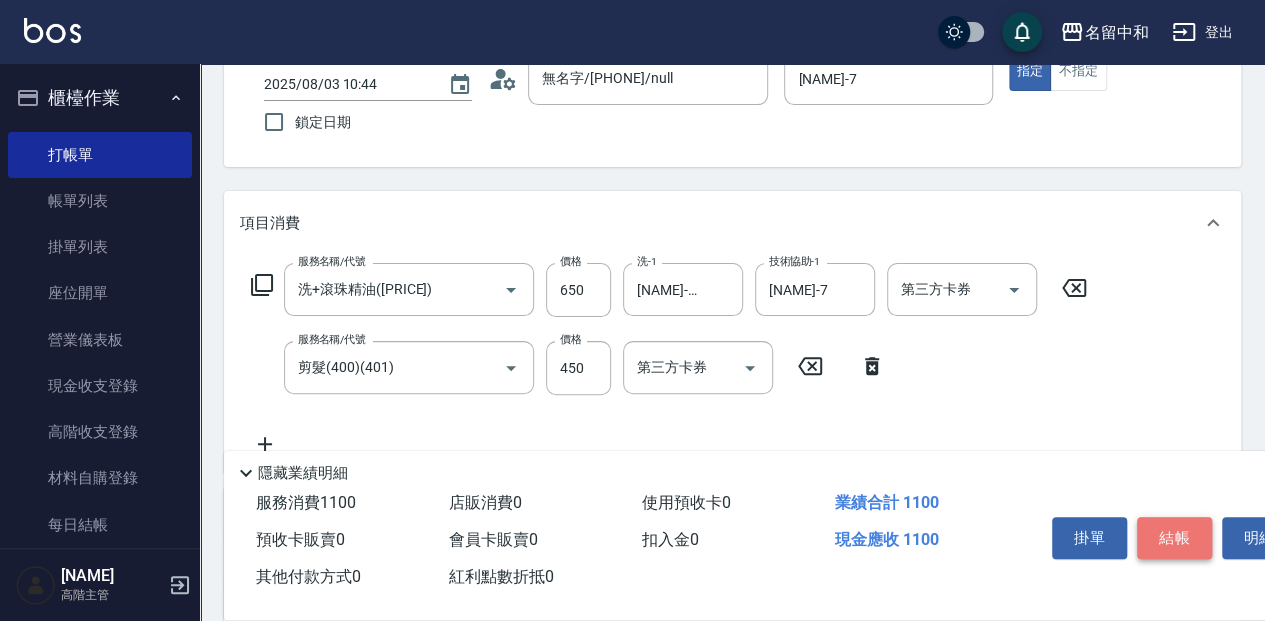 click on "結帳" at bounding box center [1174, 538] 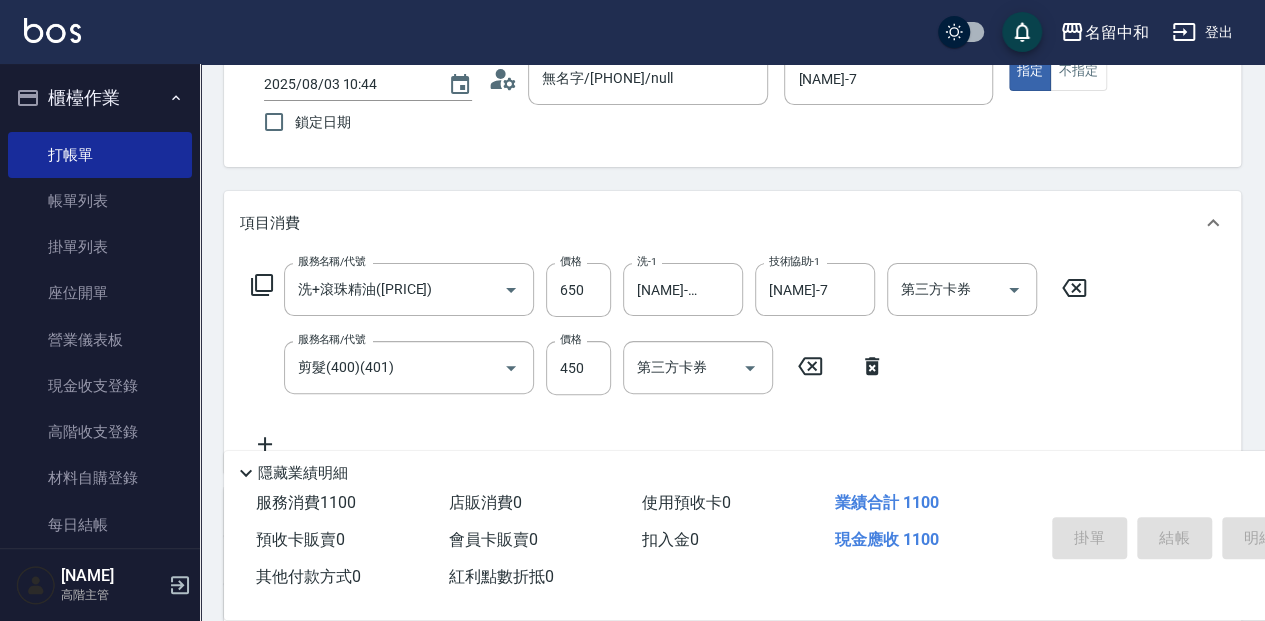 type 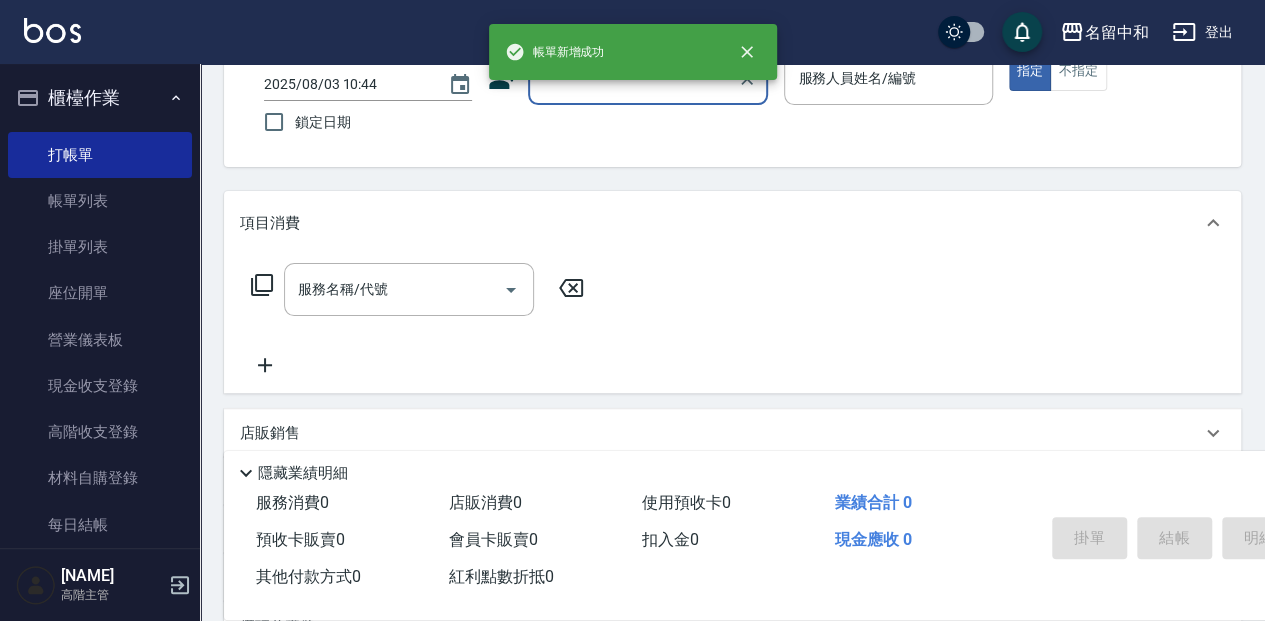 scroll, scrollTop: 0, scrollLeft: 0, axis: both 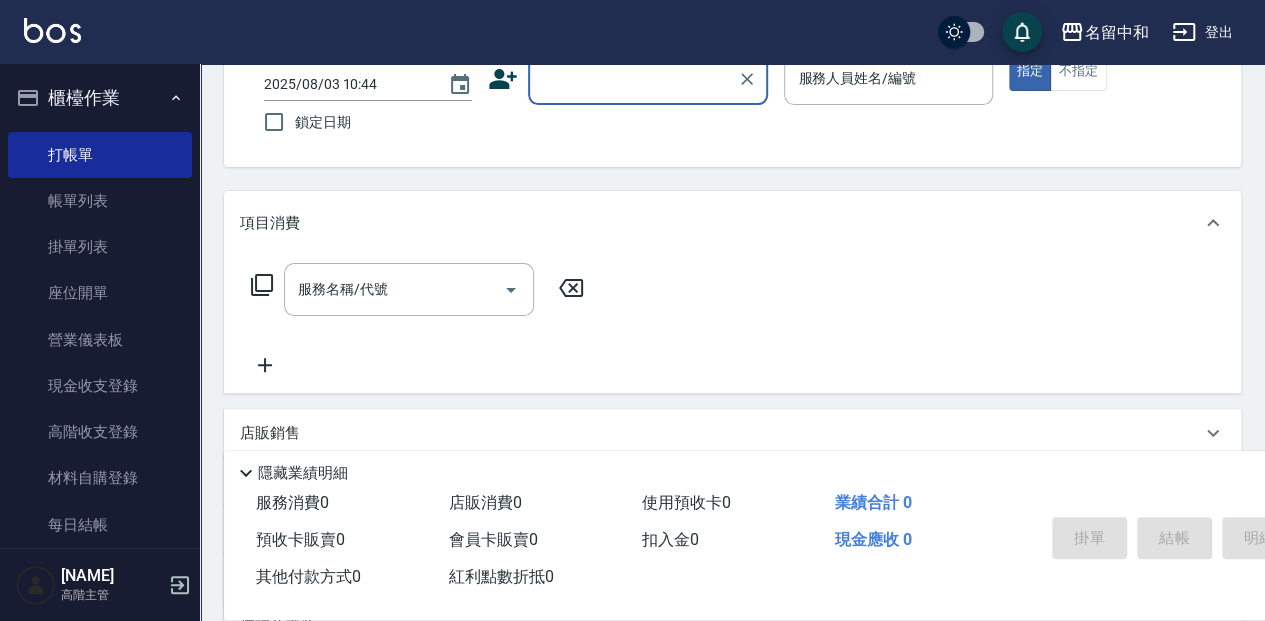 click on "顧客姓名/手機號碼/編號" at bounding box center (633, 78) 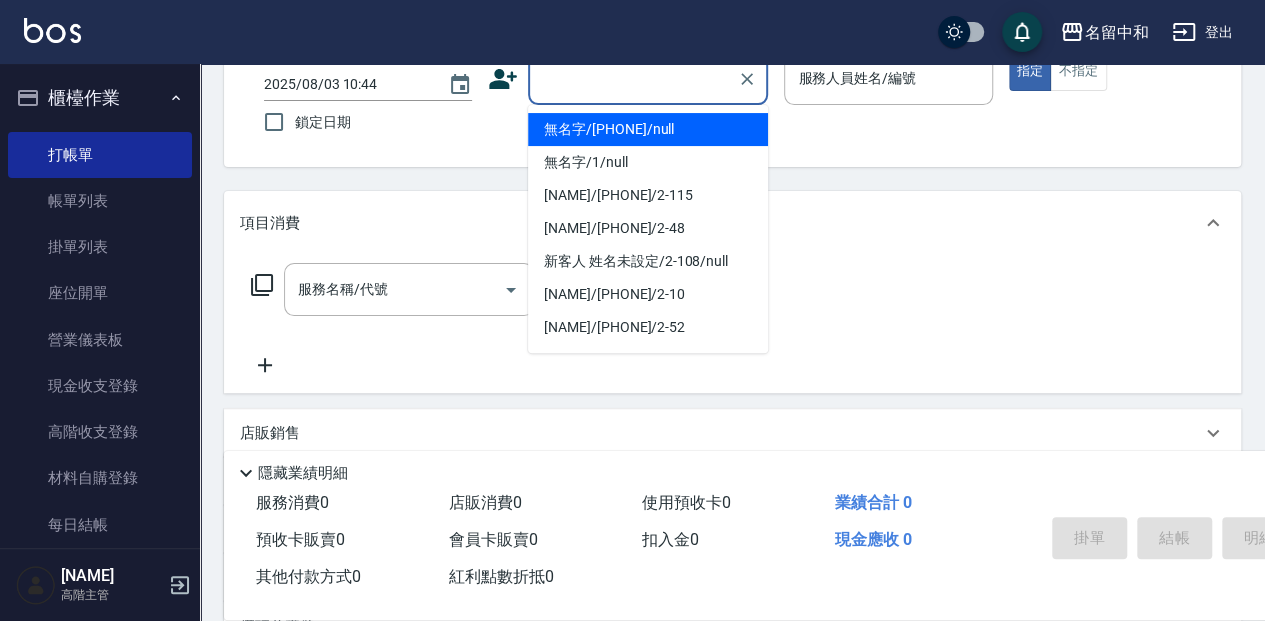 click on "無名字/                                                 12345678                              /null" at bounding box center (648, 129) 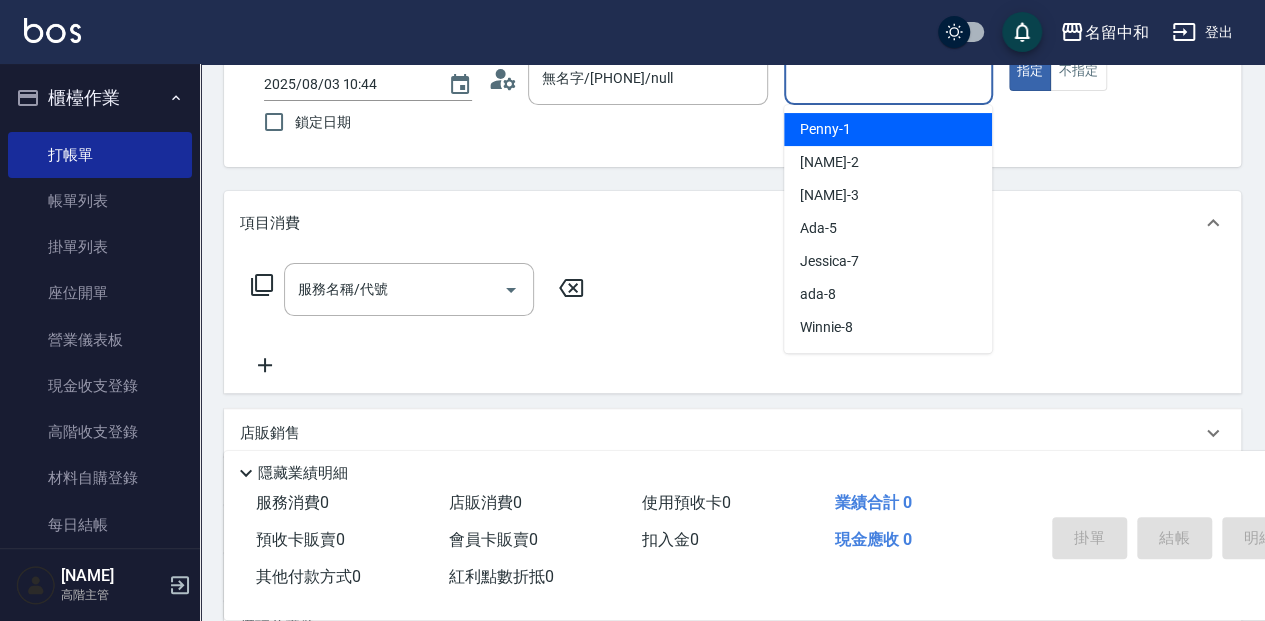 click on "服務人員姓名/編號" at bounding box center (888, 78) 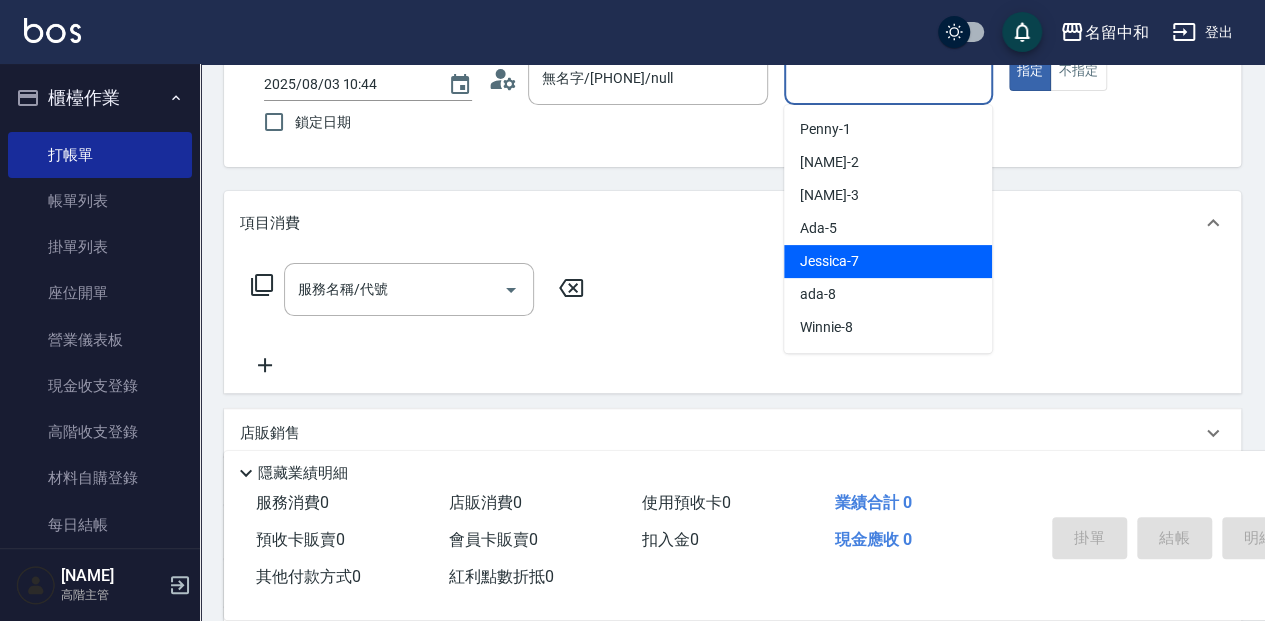 click on "Jessica -7" at bounding box center (829, 261) 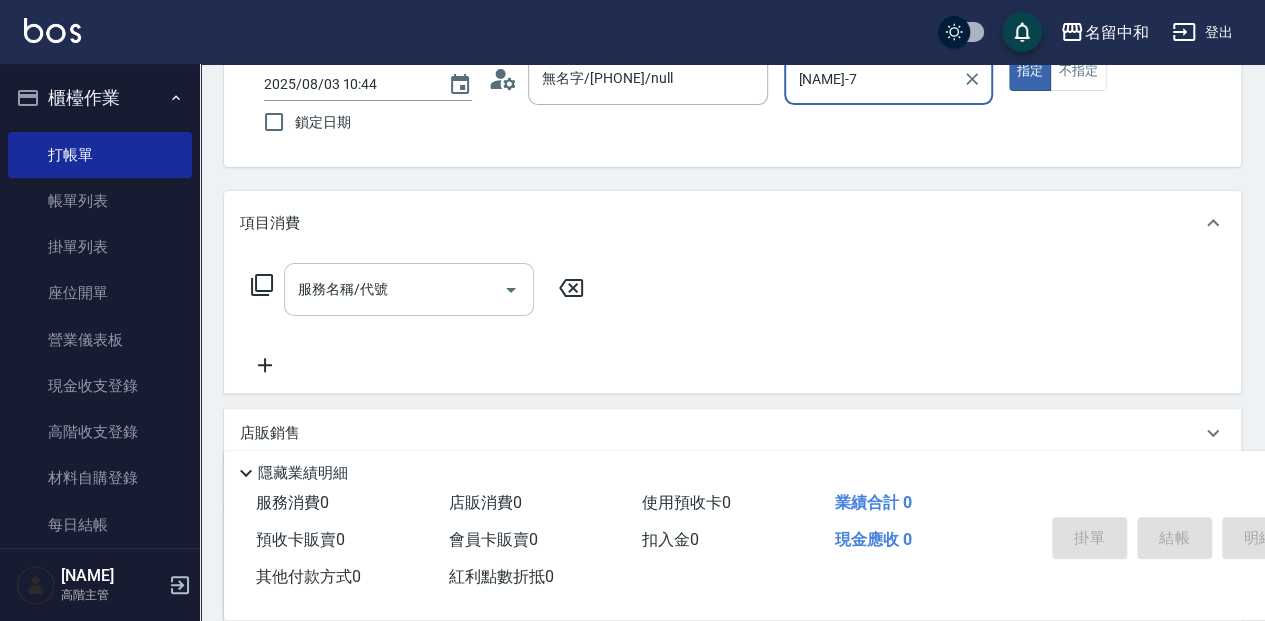 click on "服務名稱/代號" at bounding box center [394, 289] 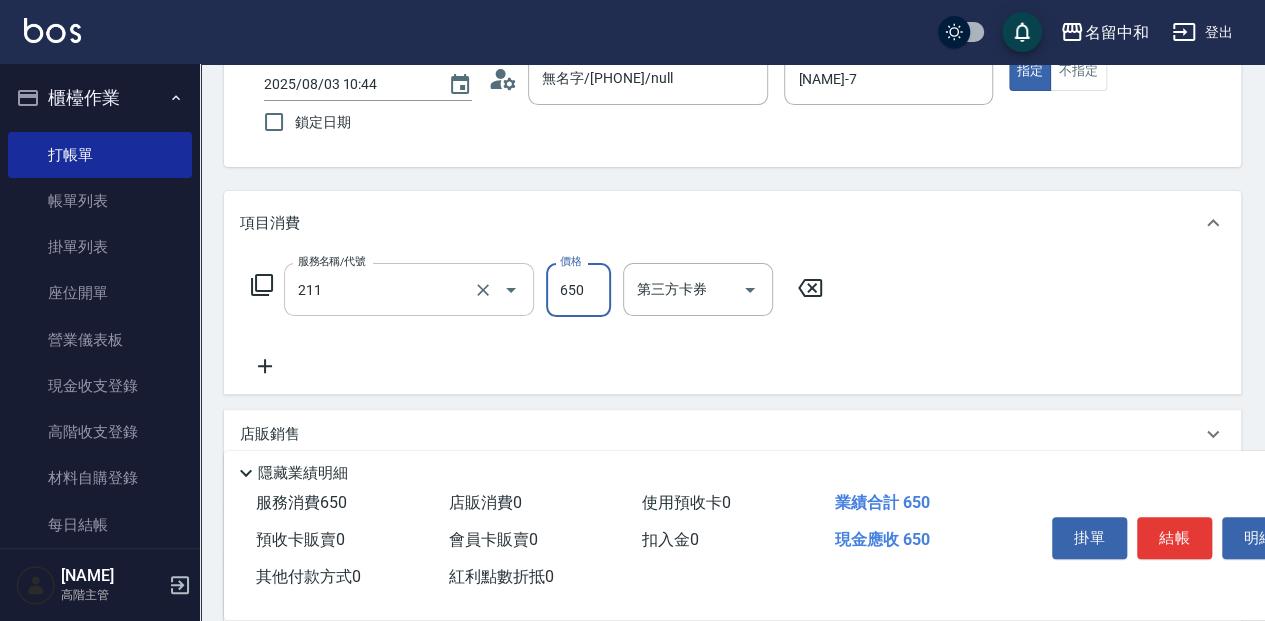 type on "洗+滾珠精油(211)" 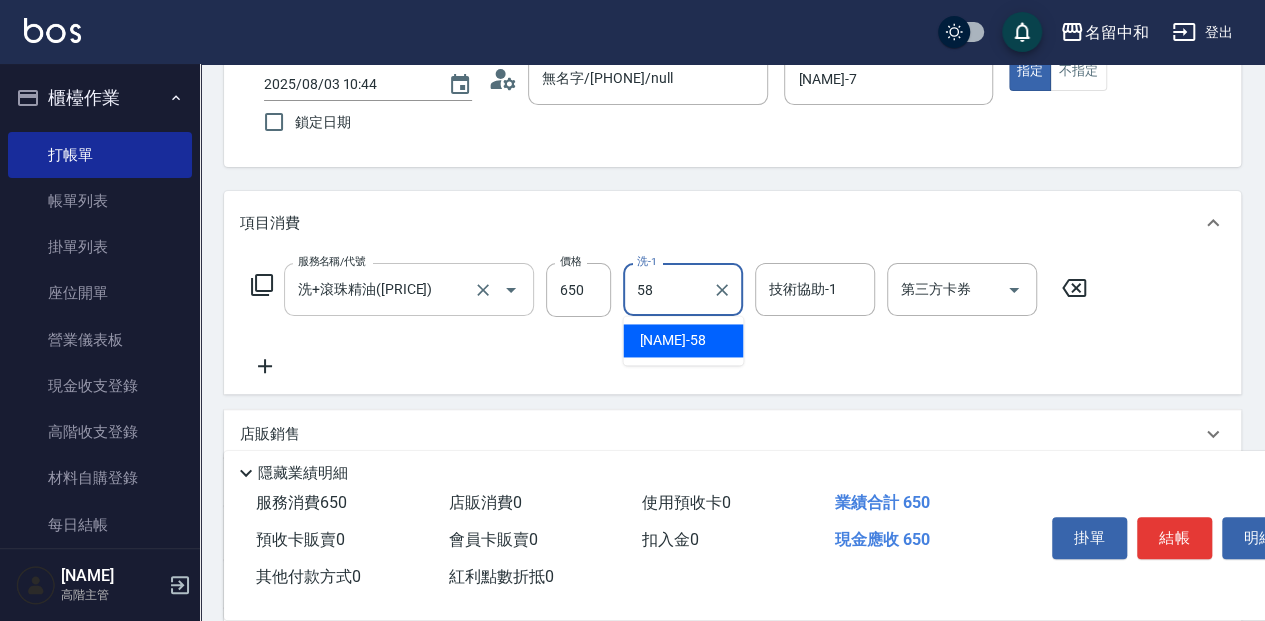 type on "莫娜-58" 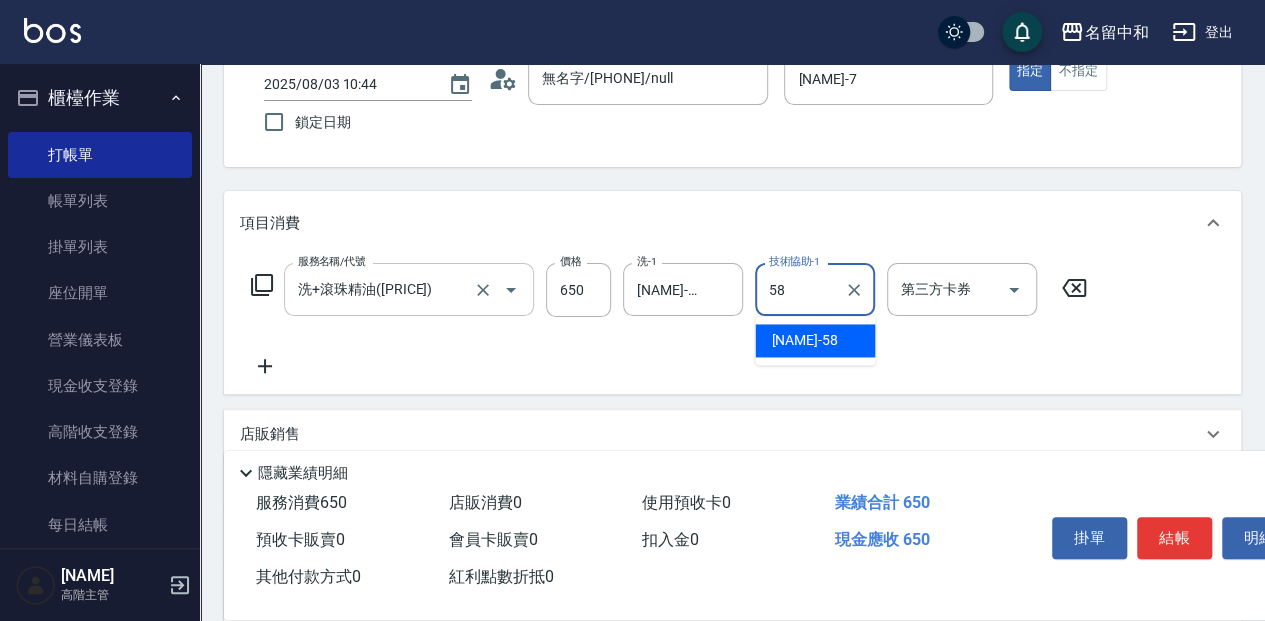 type on "莫娜-58" 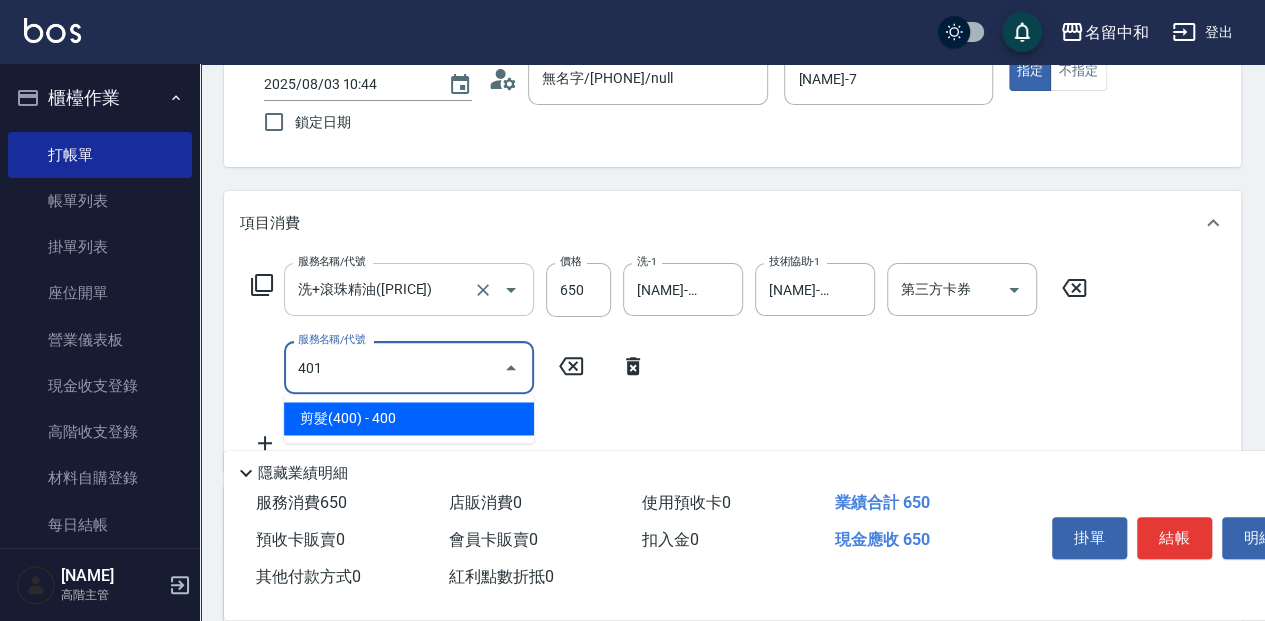 type on "剪髮(400)(401)" 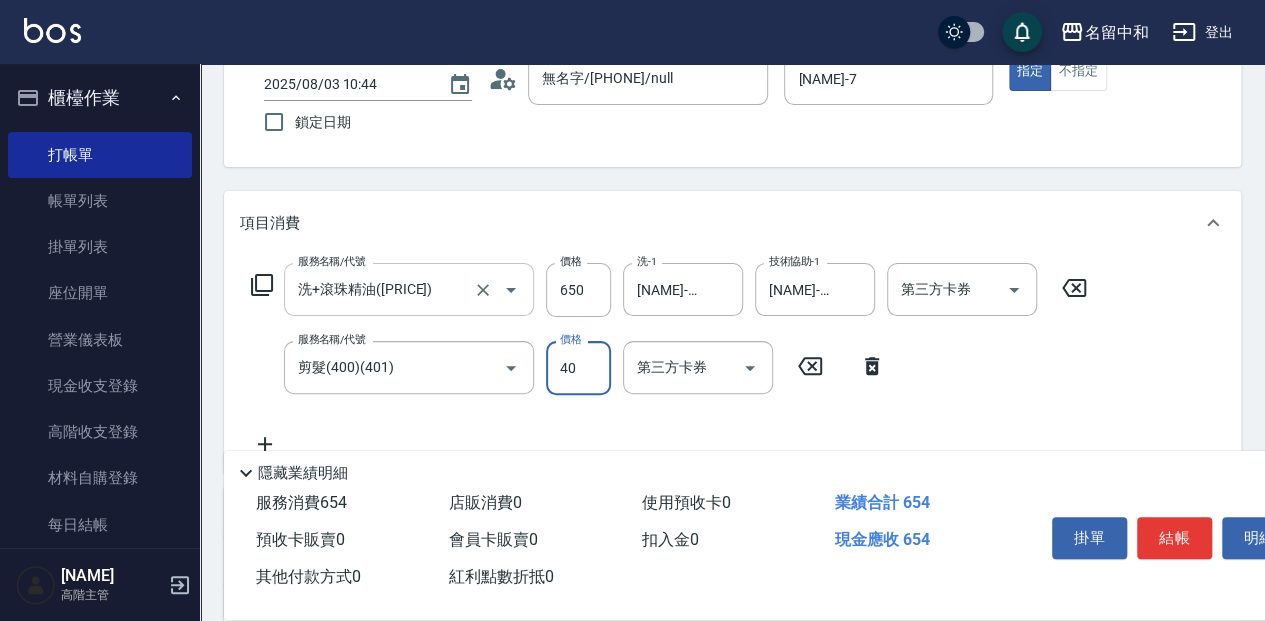 type on "400" 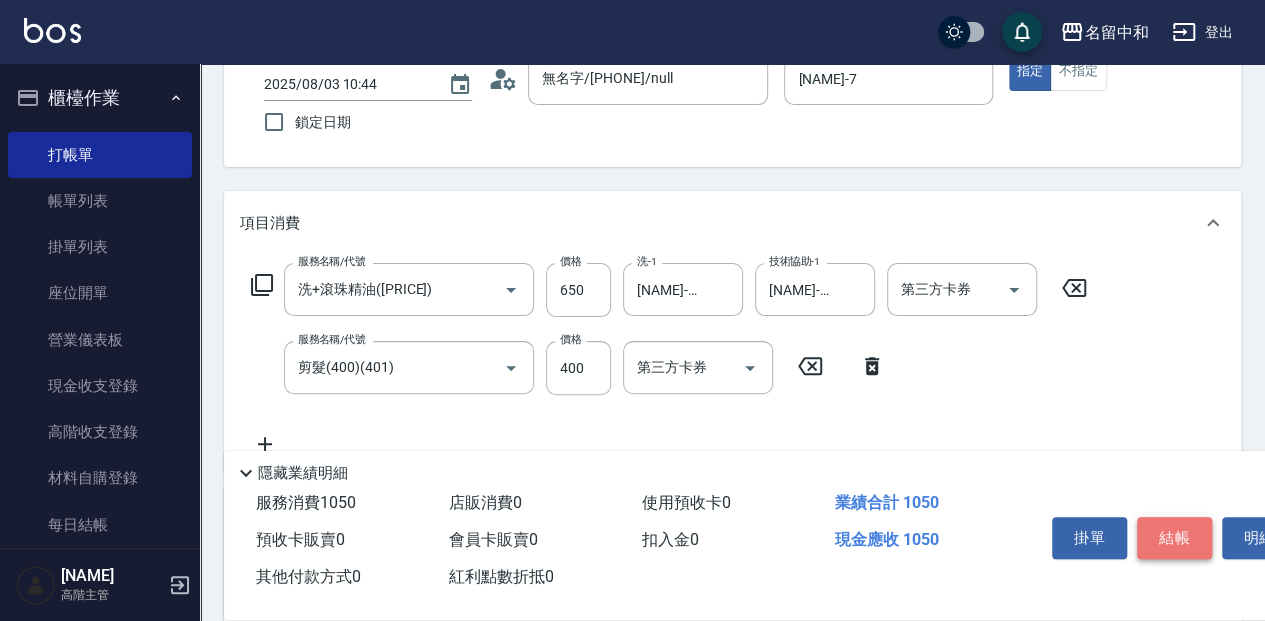 click on "結帳" at bounding box center [1174, 538] 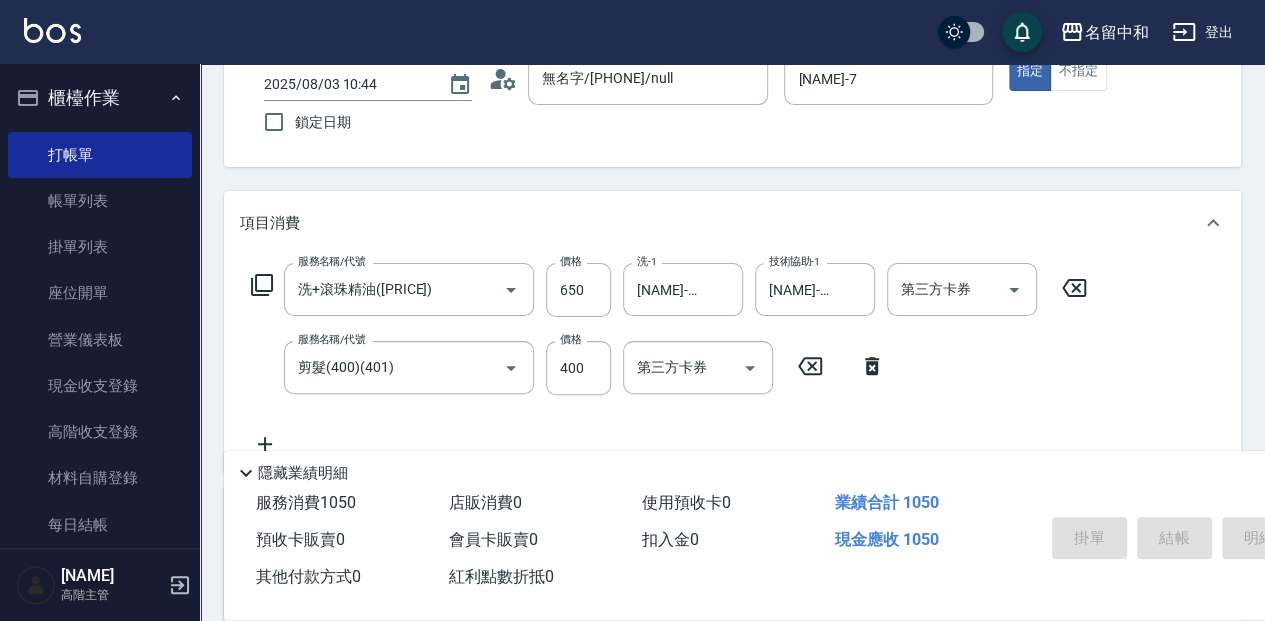 type on "2025/08/03 10:45" 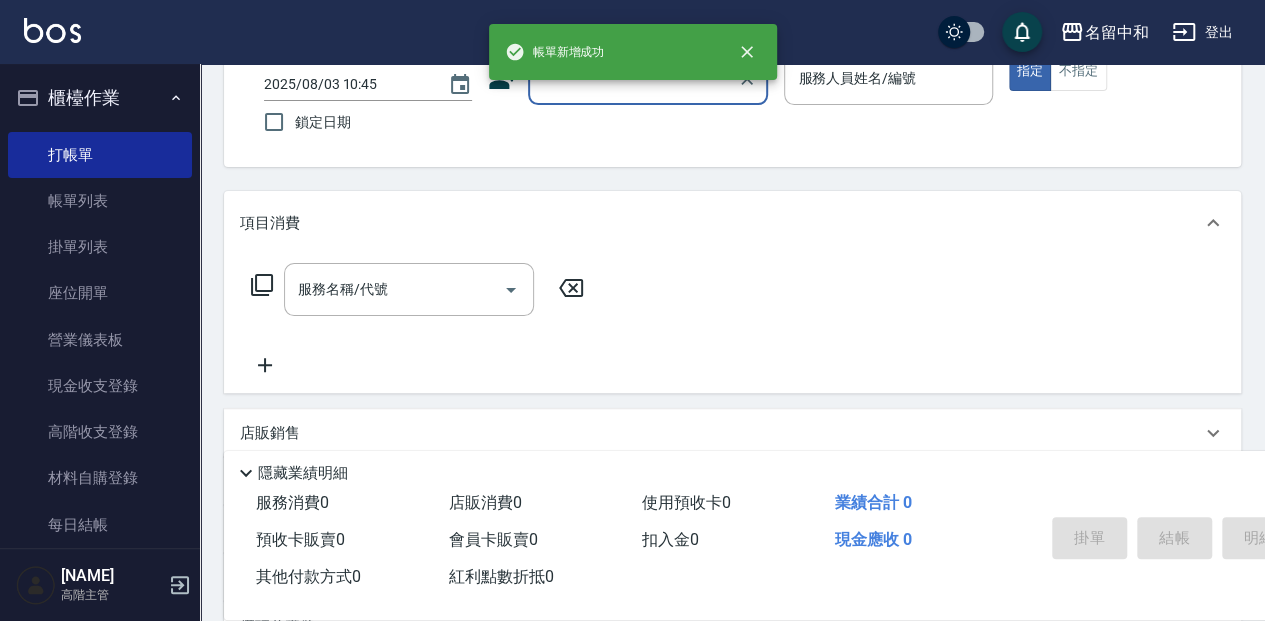 scroll, scrollTop: 0, scrollLeft: 0, axis: both 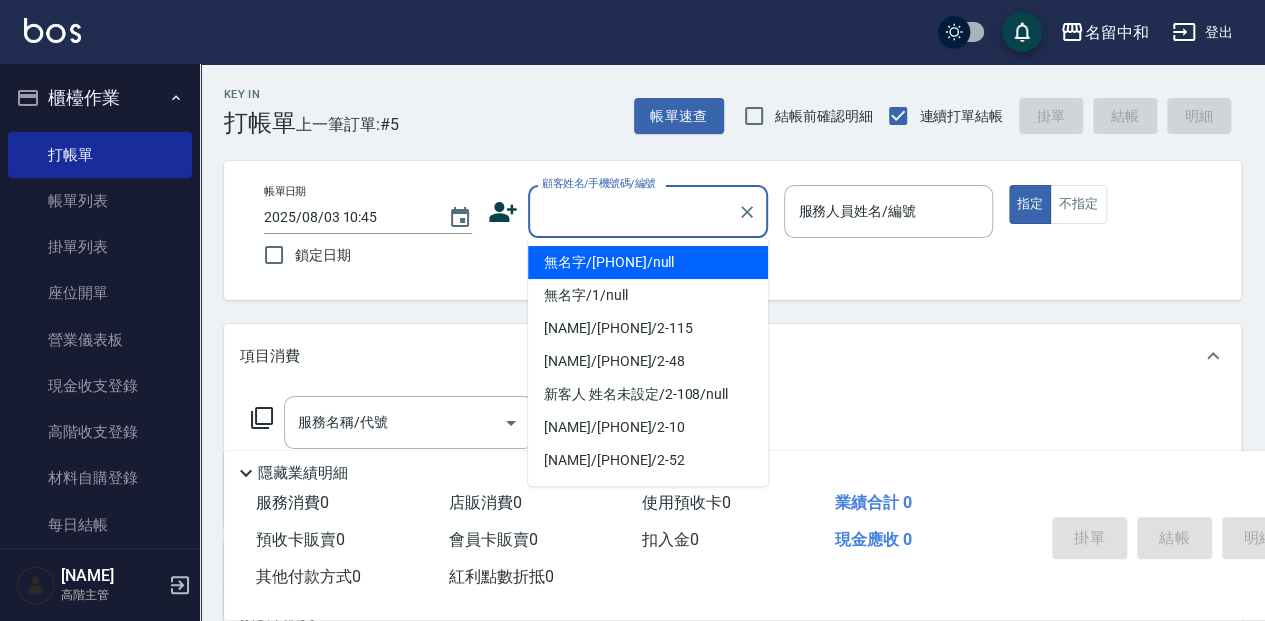 click on "顧客姓名/手機號碼/編號" at bounding box center (633, 211) 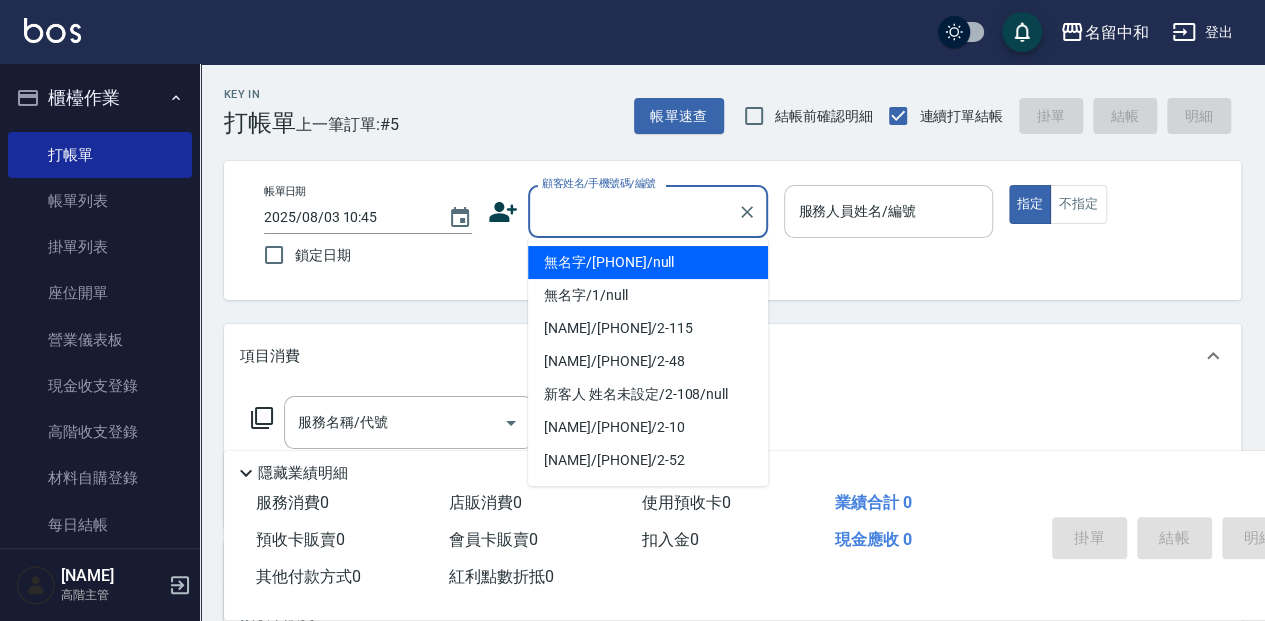 type on "無名字/                                                 12345678                              /null" 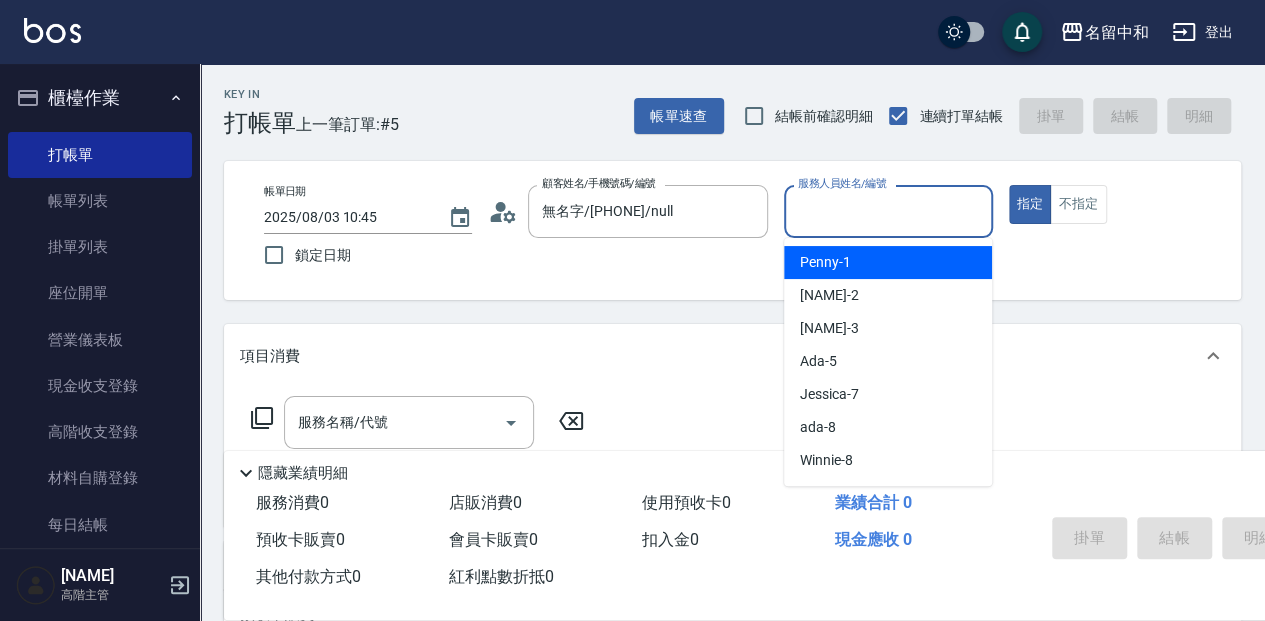 drag, startPoint x: 817, startPoint y: 218, endPoint x: 873, endPoint y: 300, distance: 99.29753 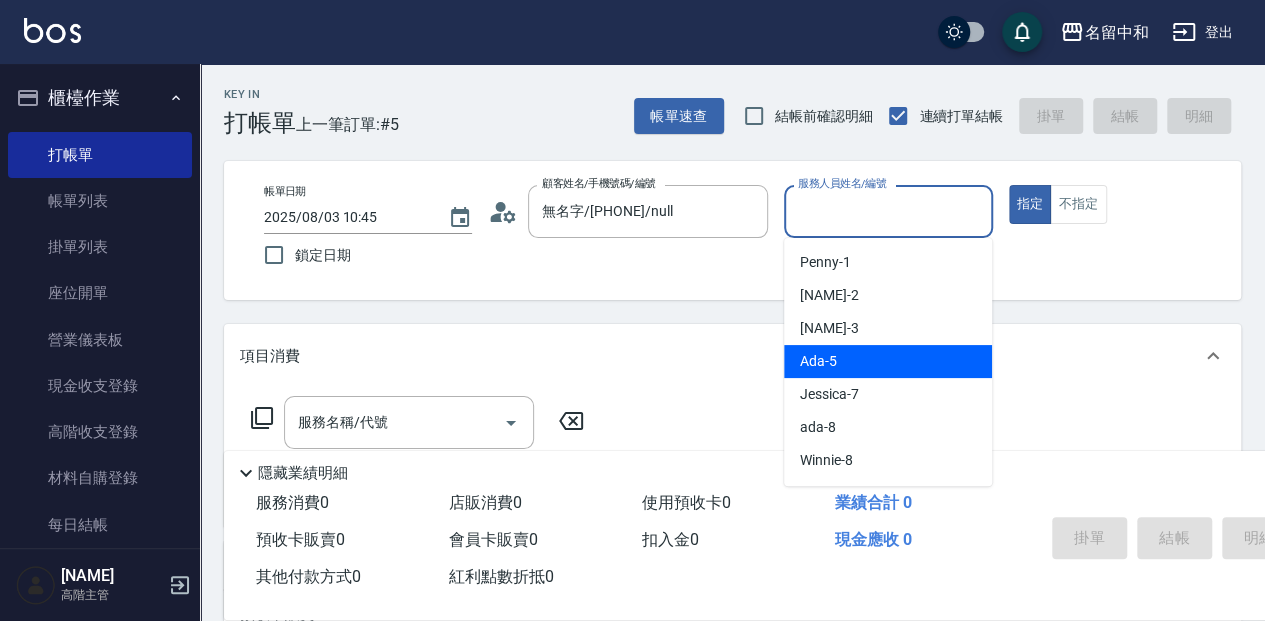 click on "Ada -5" at bounding box center (888, 361) 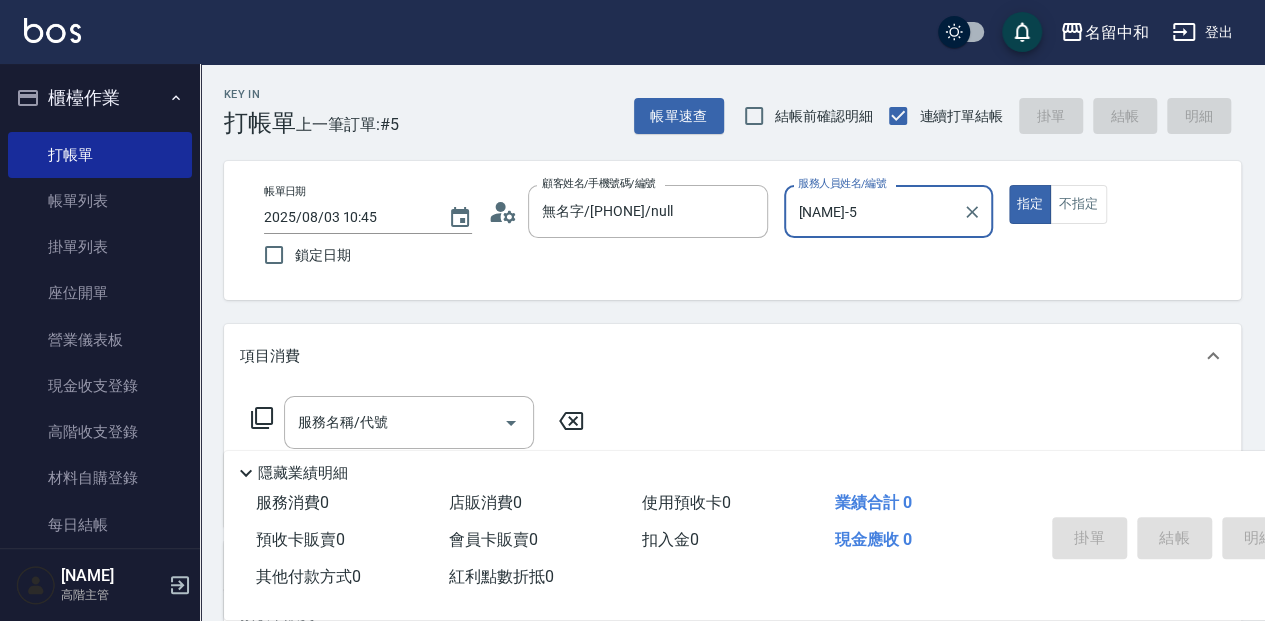 click 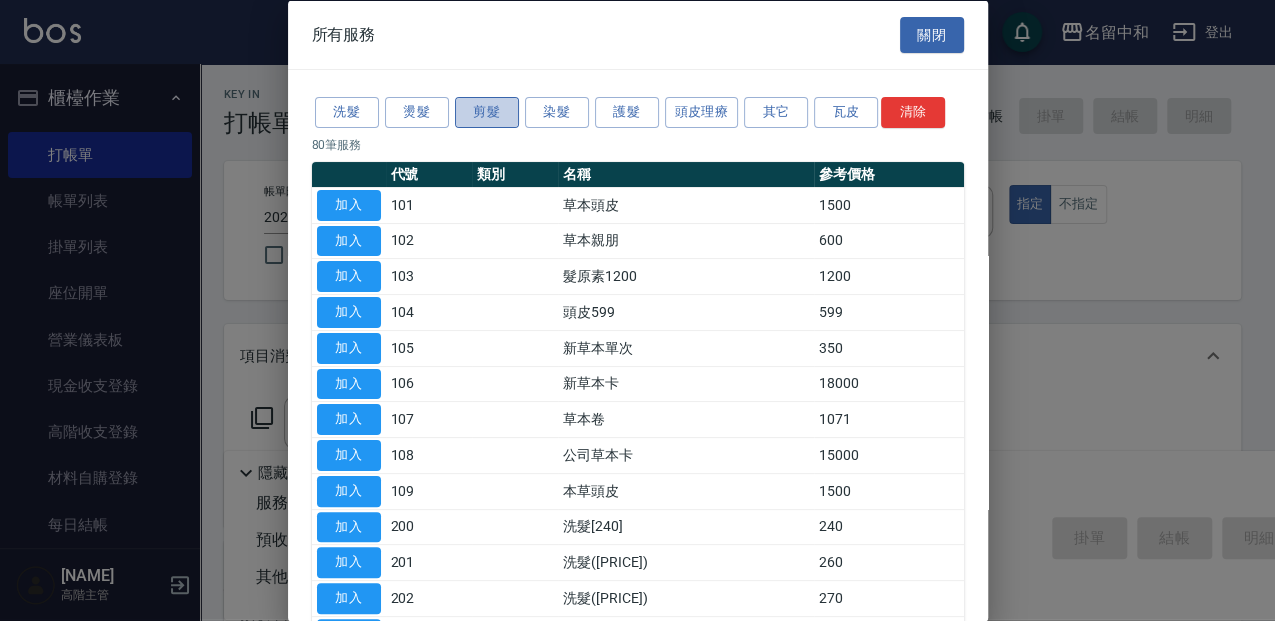 click on "剪髮" at bounding box center (487, 112) 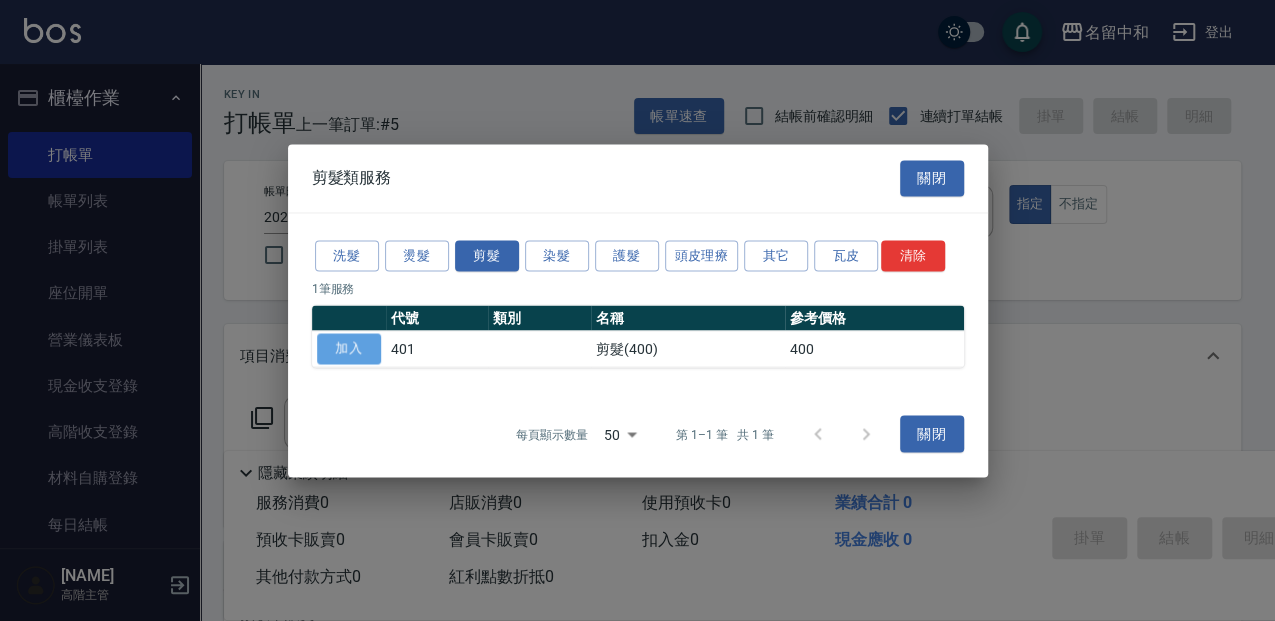 click on "加入" at bounding box center (349, 348) 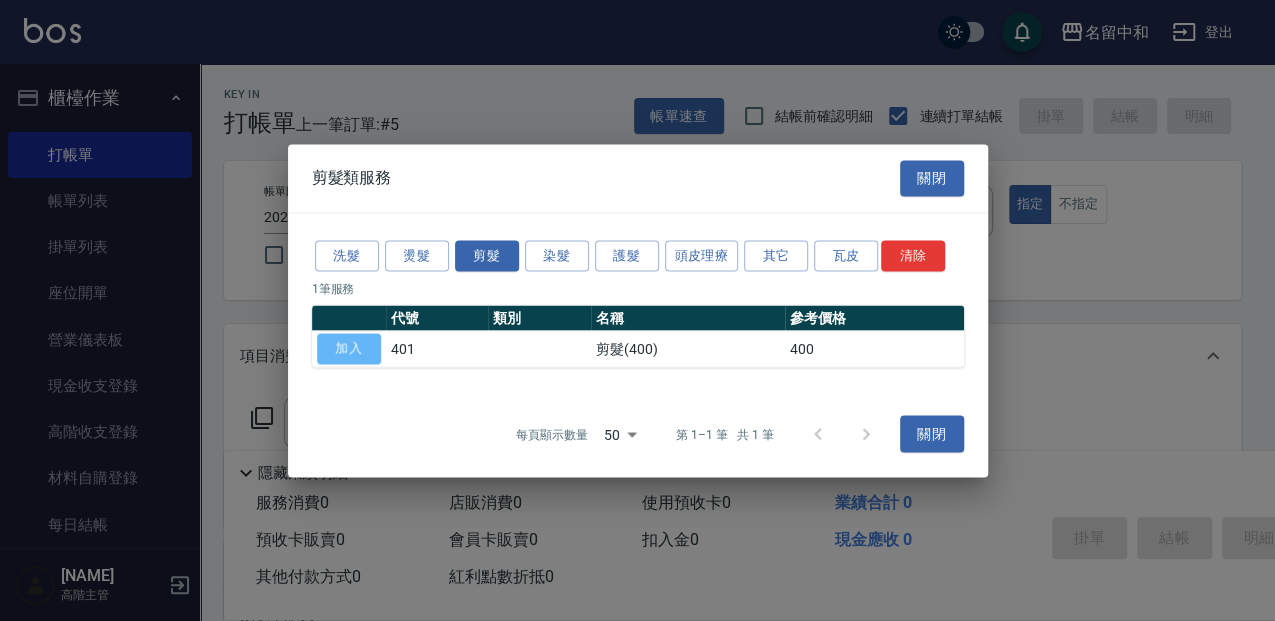 type on "剪髮(400)(401)" 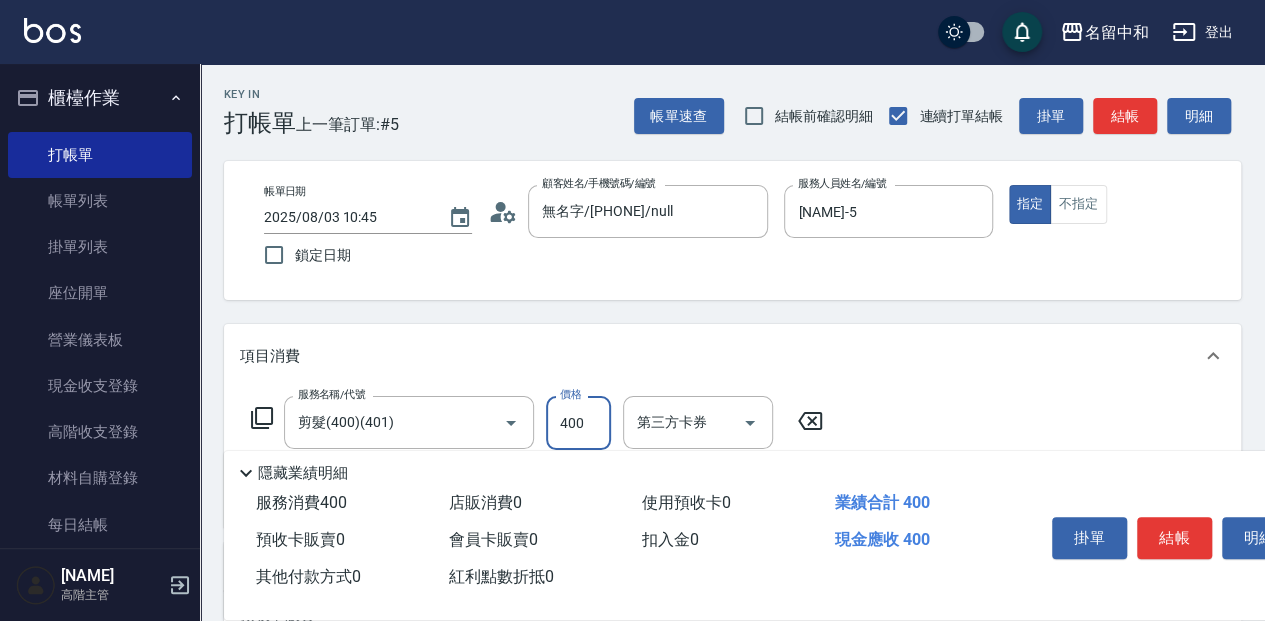 click on "400" at bounding box center (578, 423) 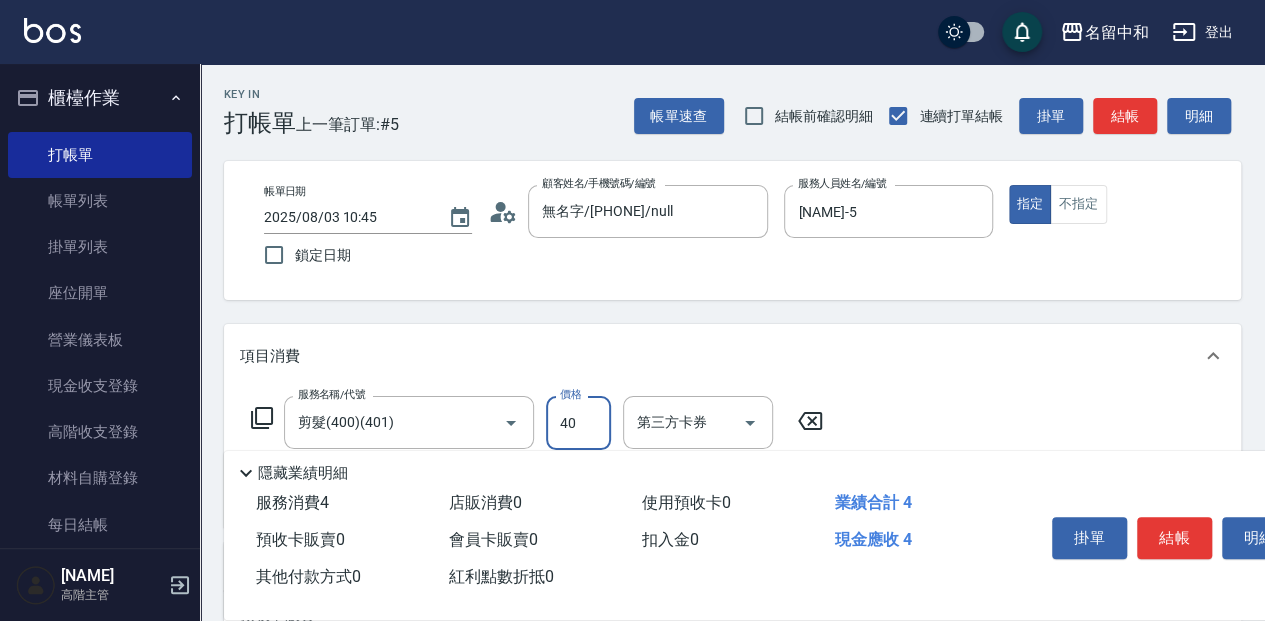 type on "400" 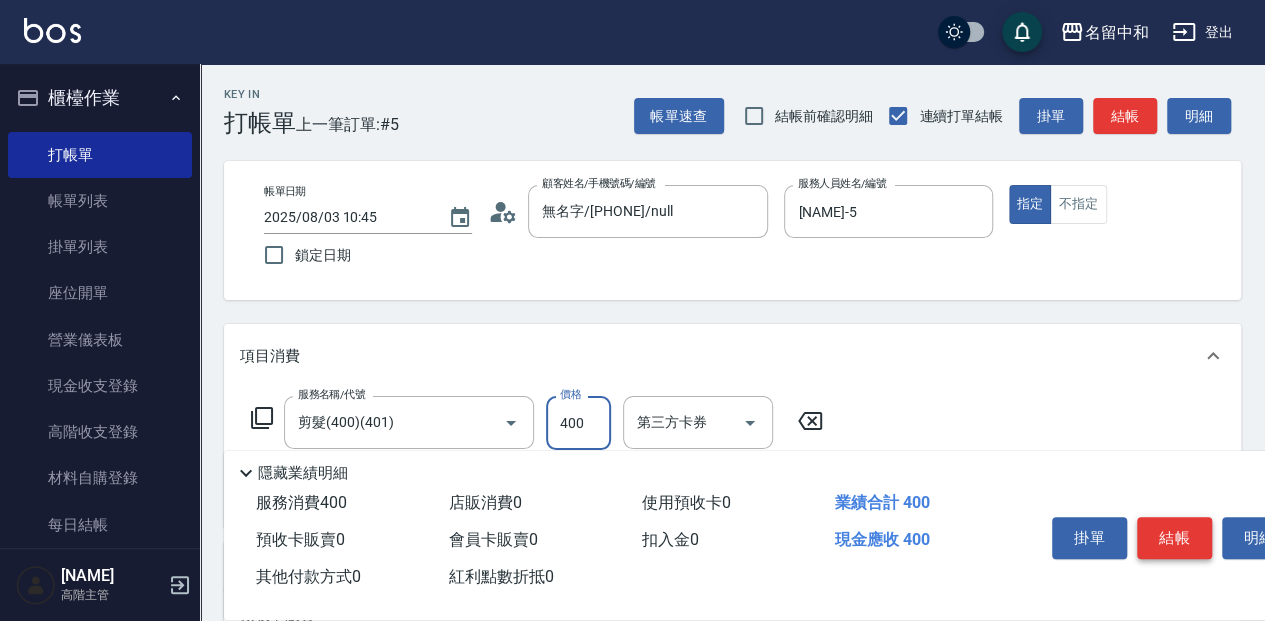 click on "結帳" at bounding box center (1174, 538) 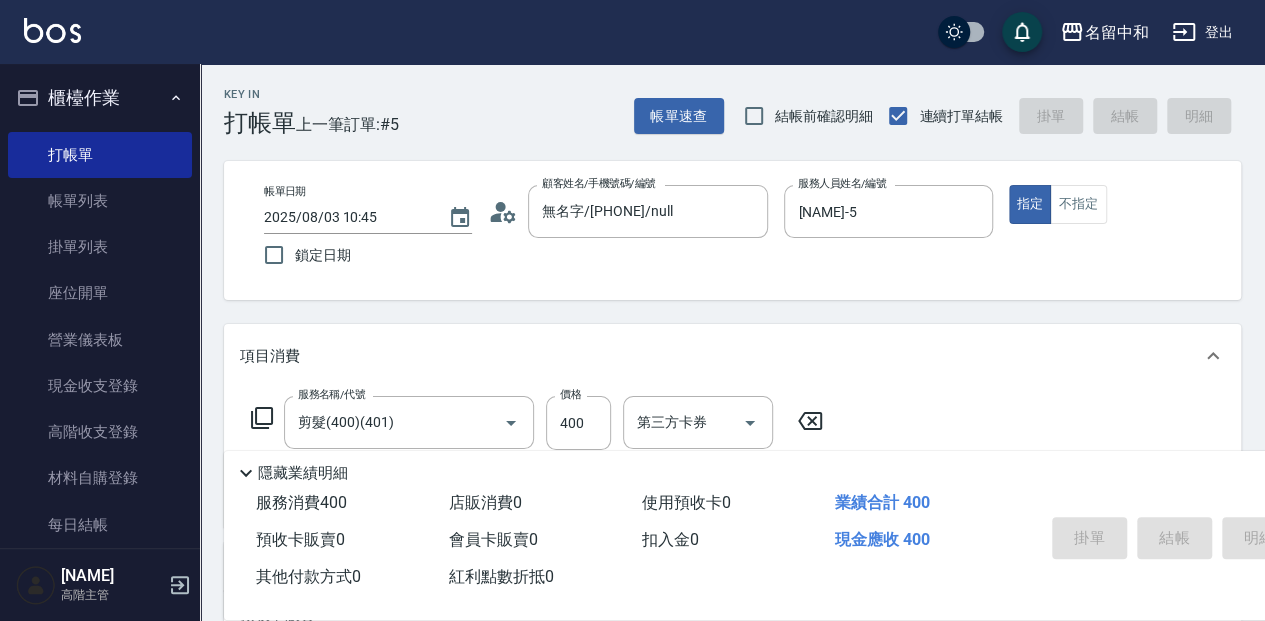 type on "2025/08/03 11:44" 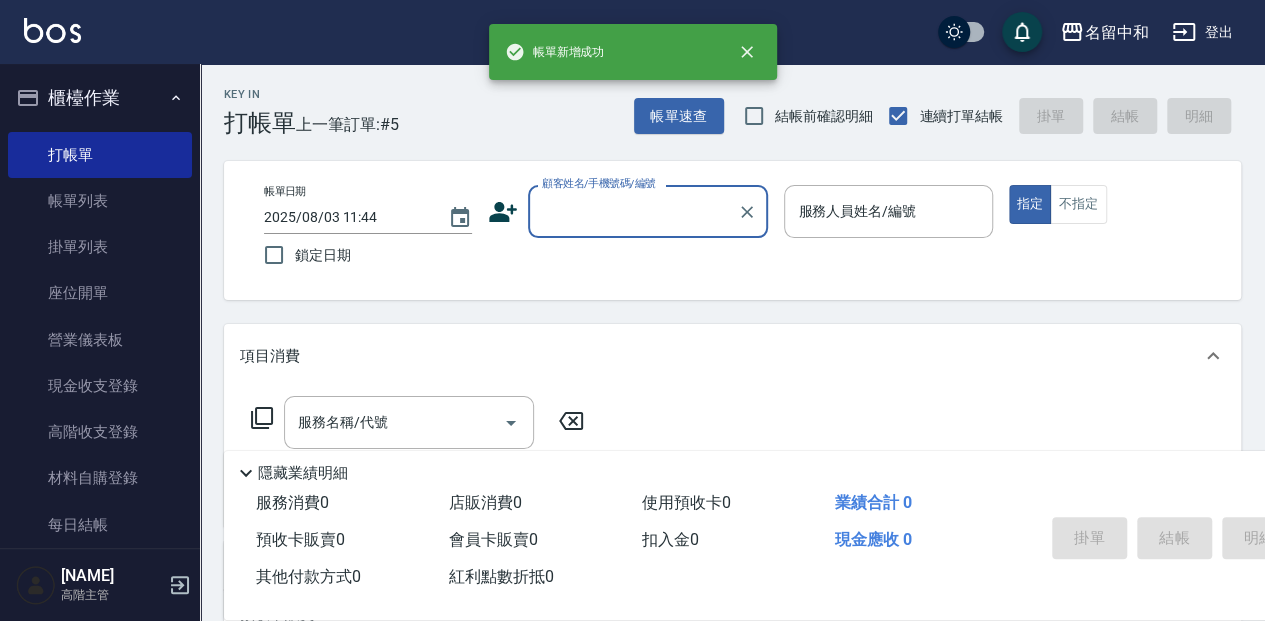 scroll, scrollTop: 0, scrollLeft: 0, axis: both 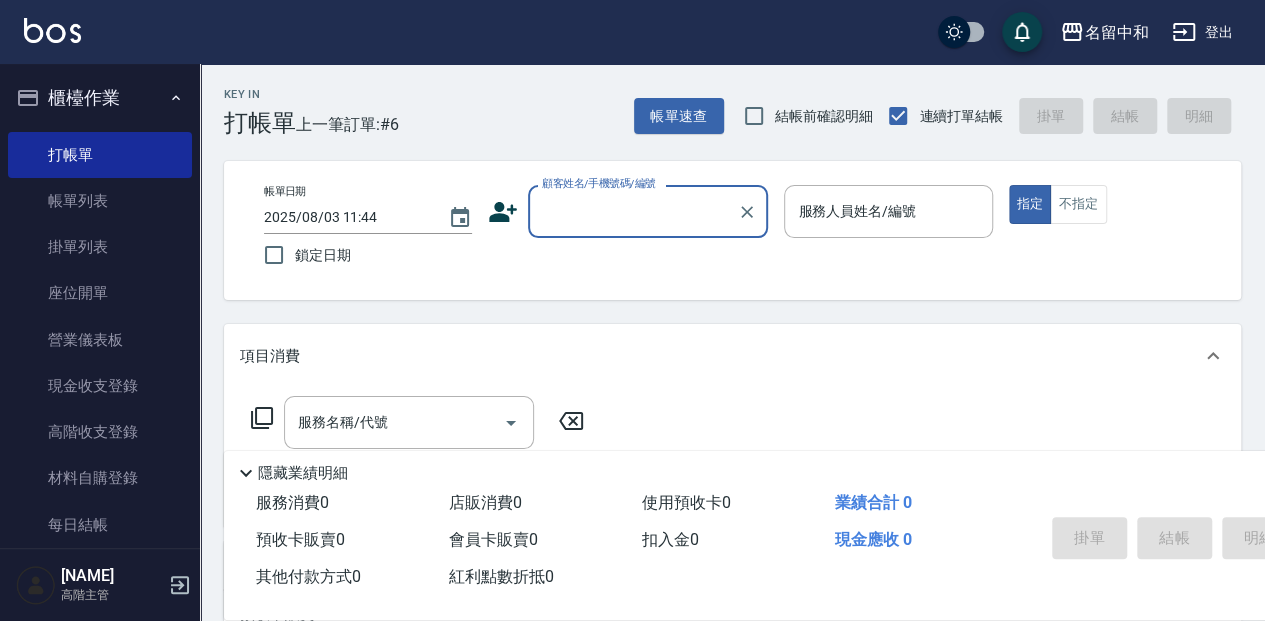 click on "顧客姓名/手機號碼/編號" at bounding box center [633, 211] 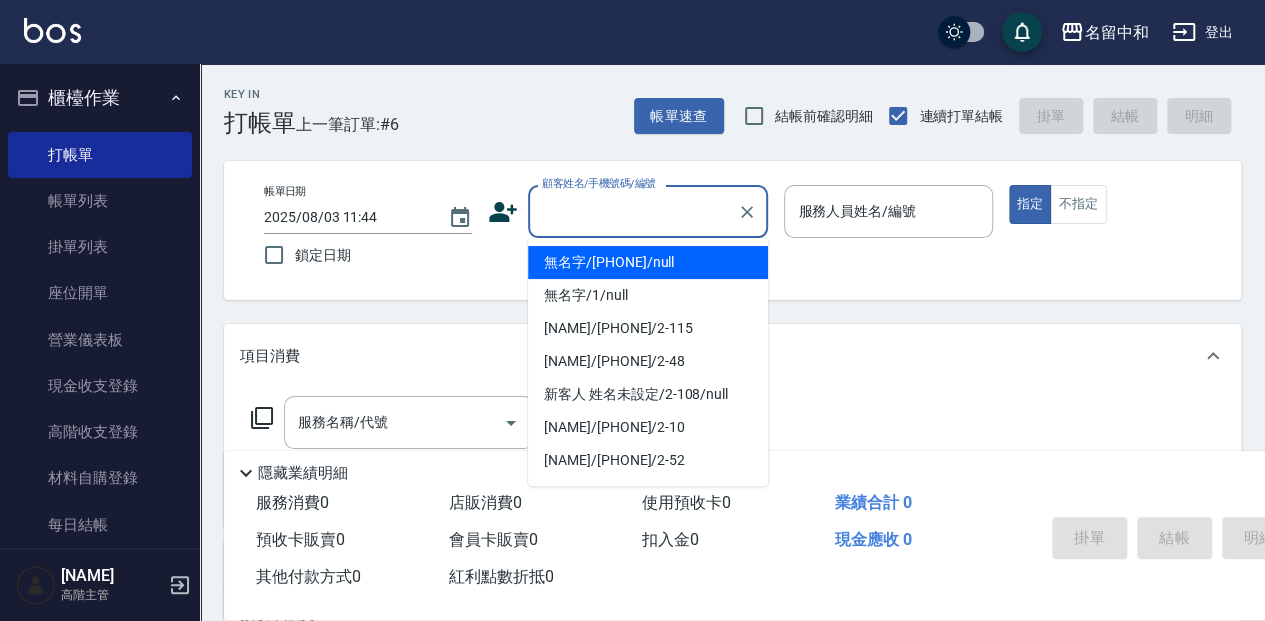 click on "無名字/                                                 12345678                              /null" at bounding box center (648, 262) 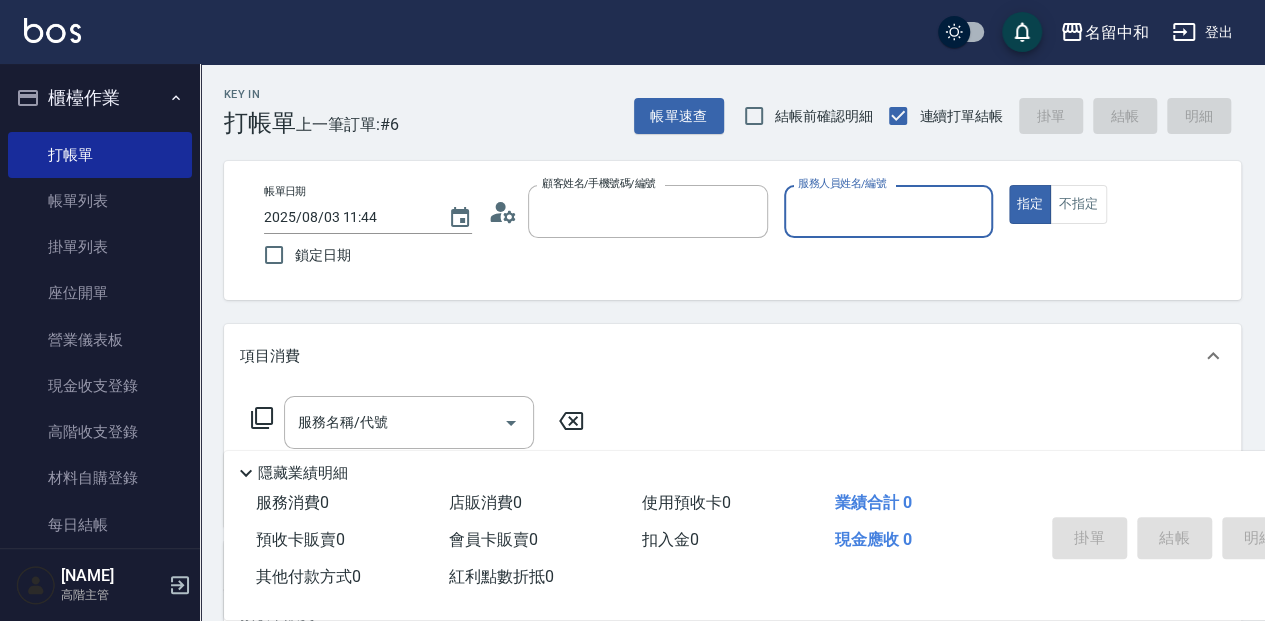 type on "無名字/                                                 12345678                              /null" 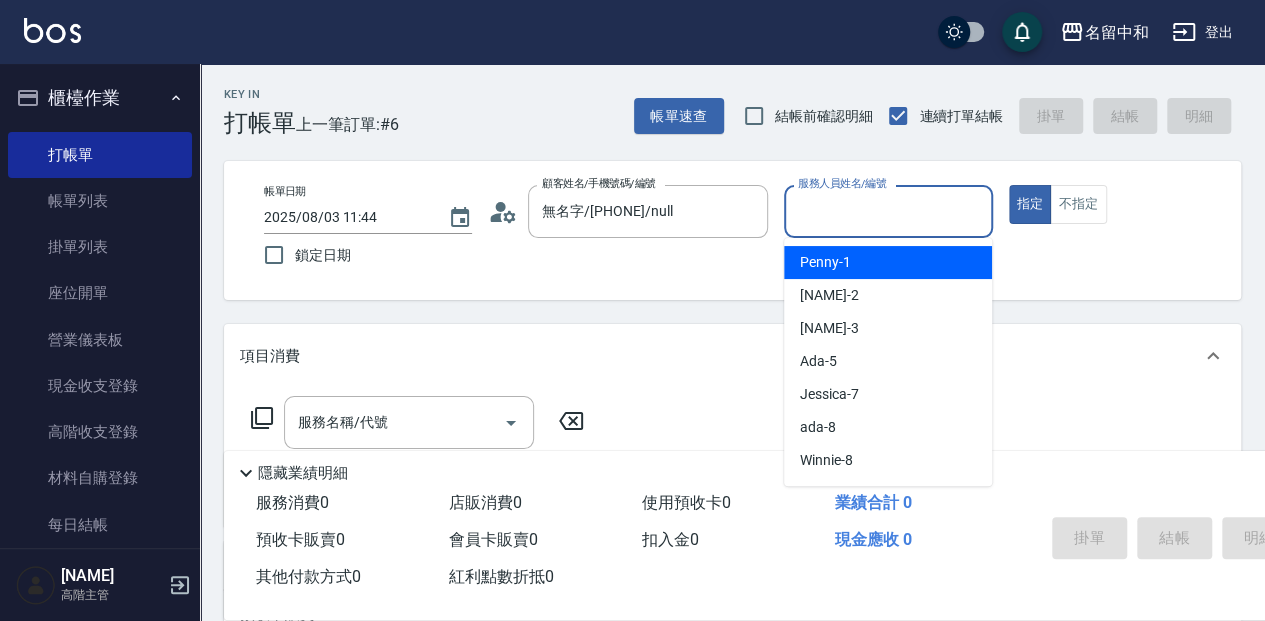 click on "服務人員姓名/編號" at bounding box center [888, 211] 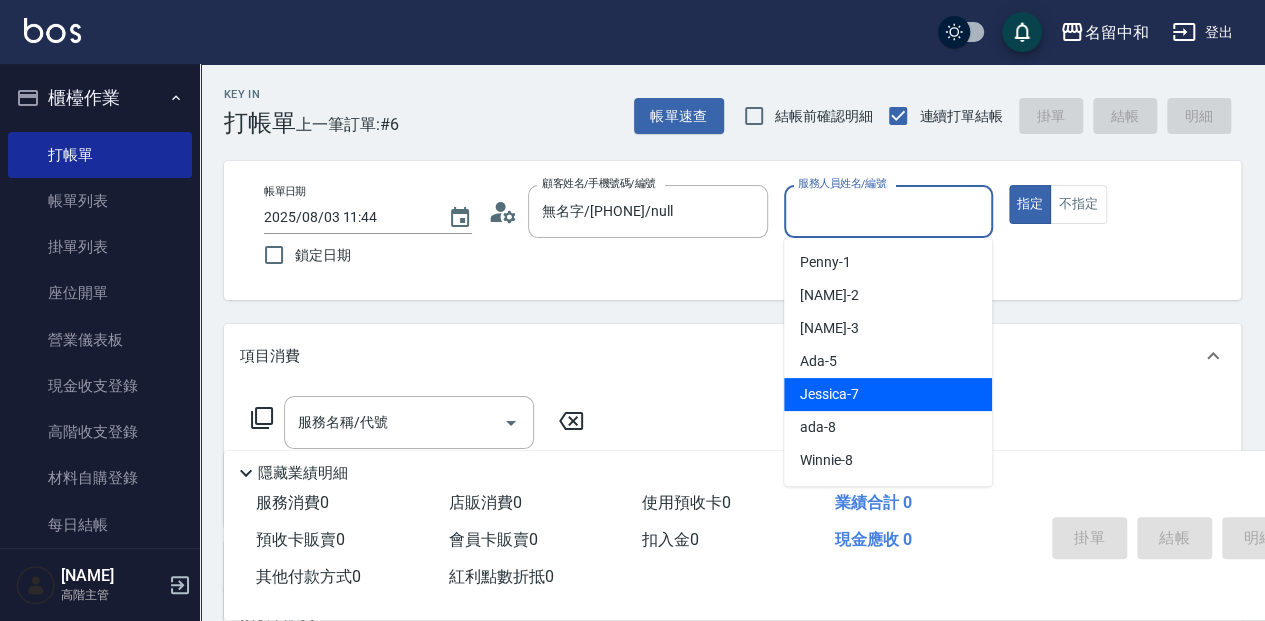 click on "Jessica -7" at bounding box center (829, 394) 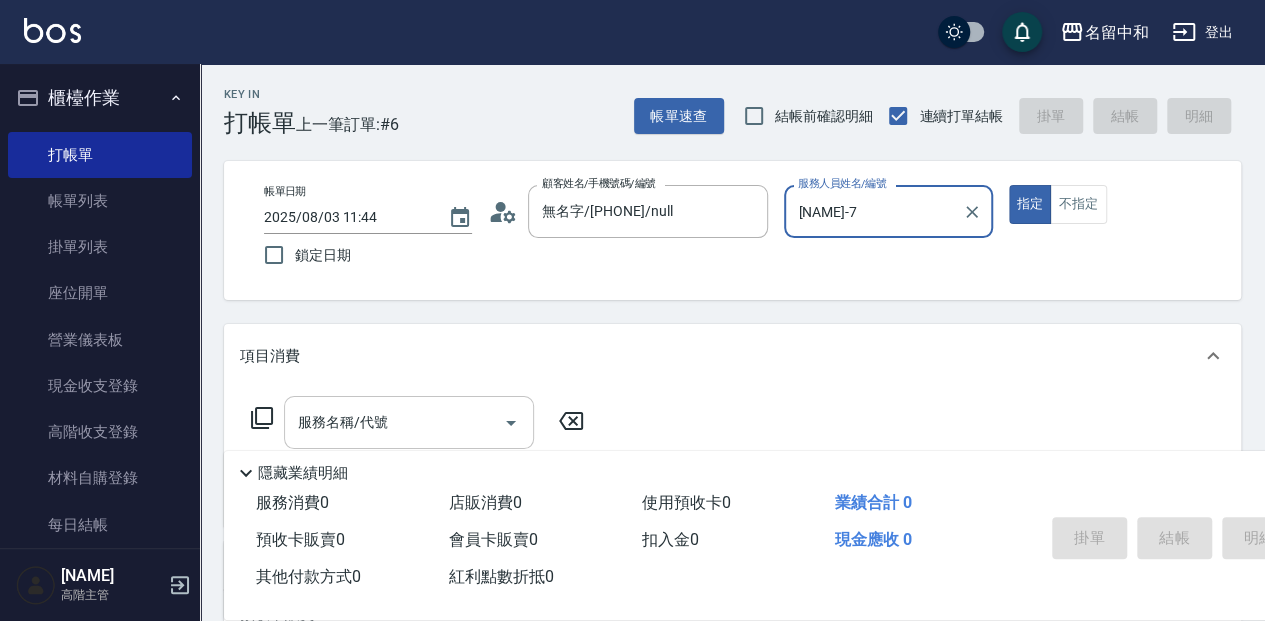 click on "服務名稱/代號" at bounding box center [394, 422] 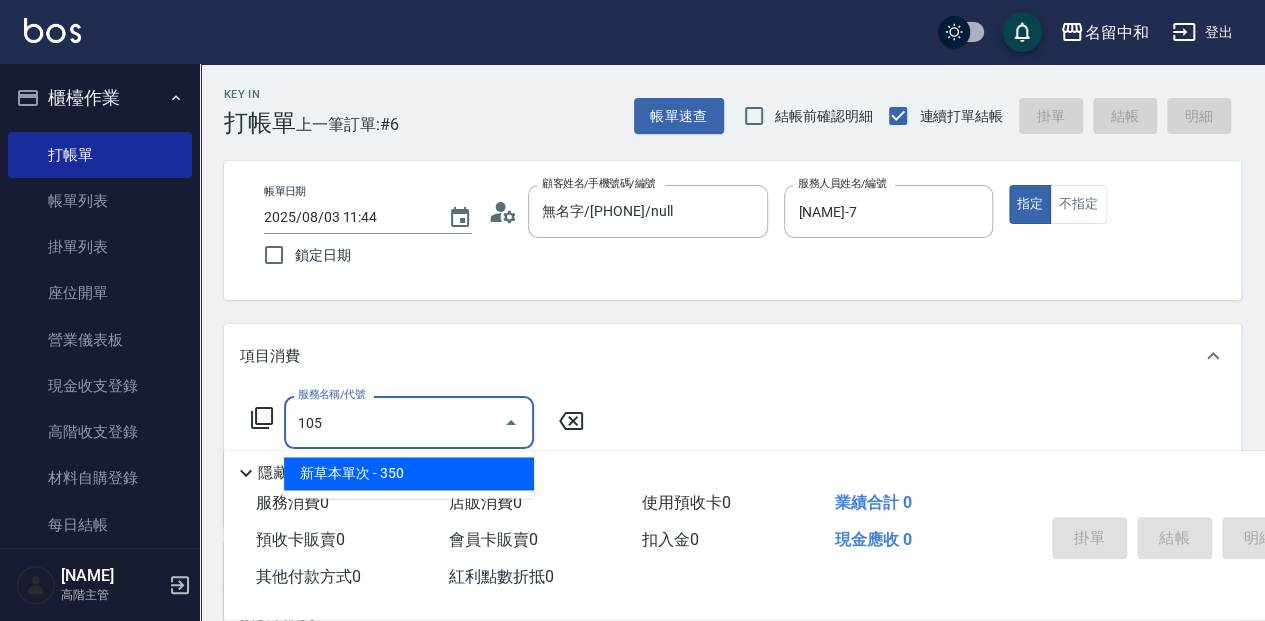 type on "新草本單次(105)" 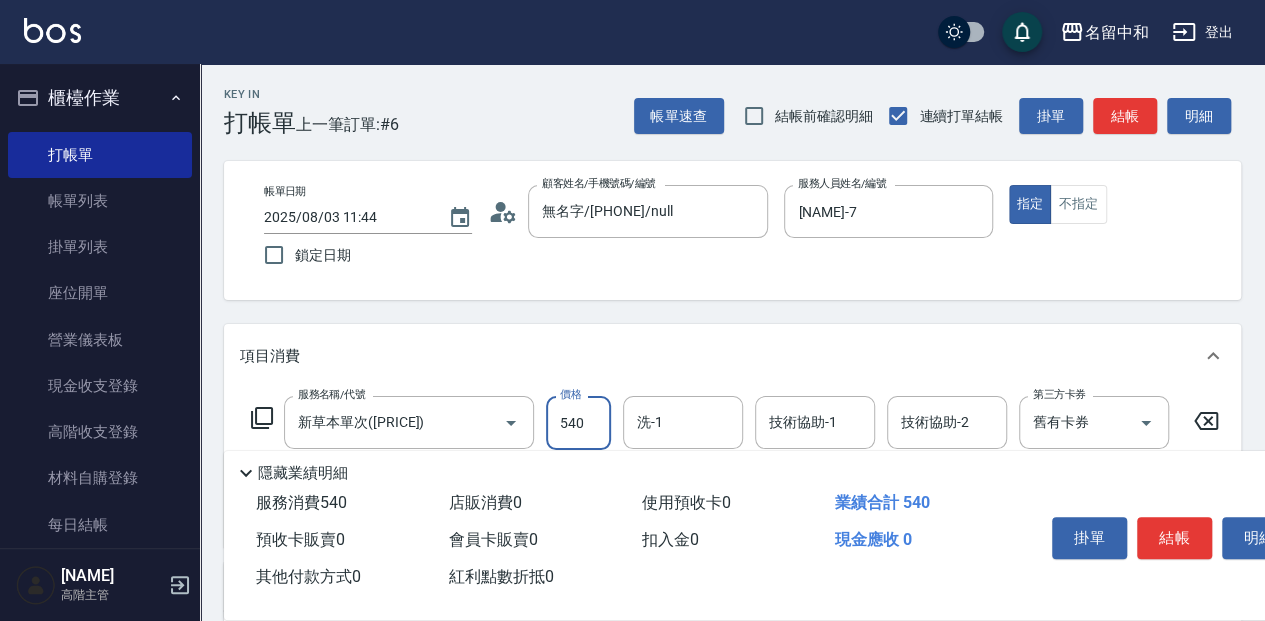 type on "540" 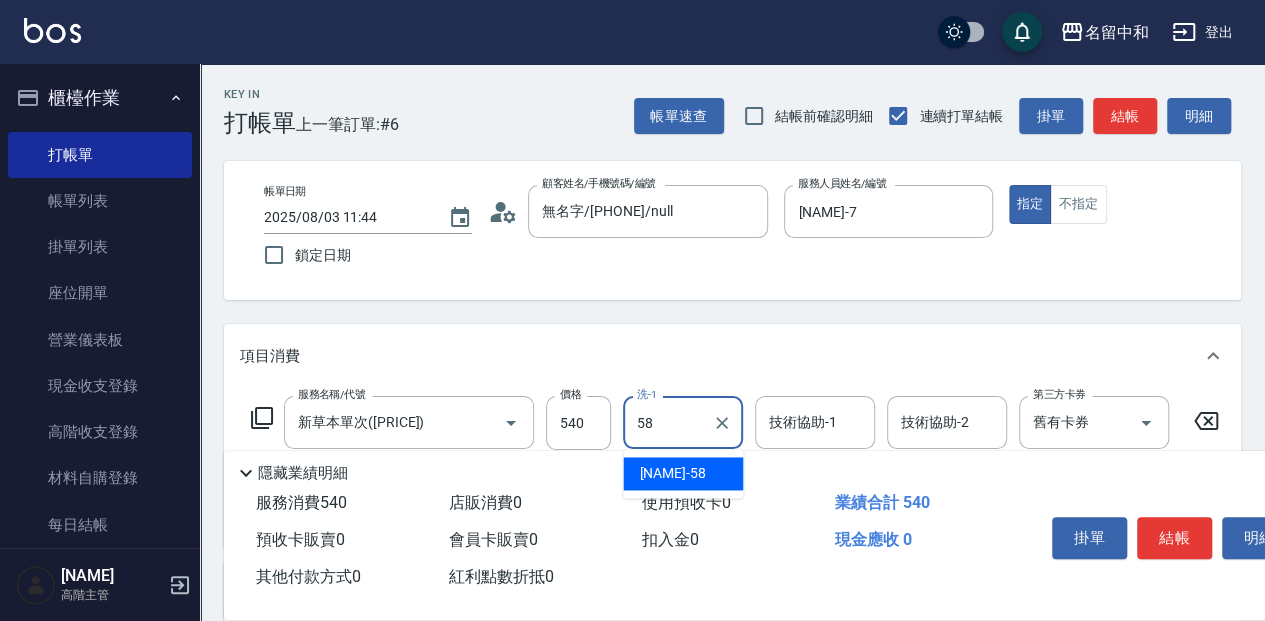 type on "莫娜-58" 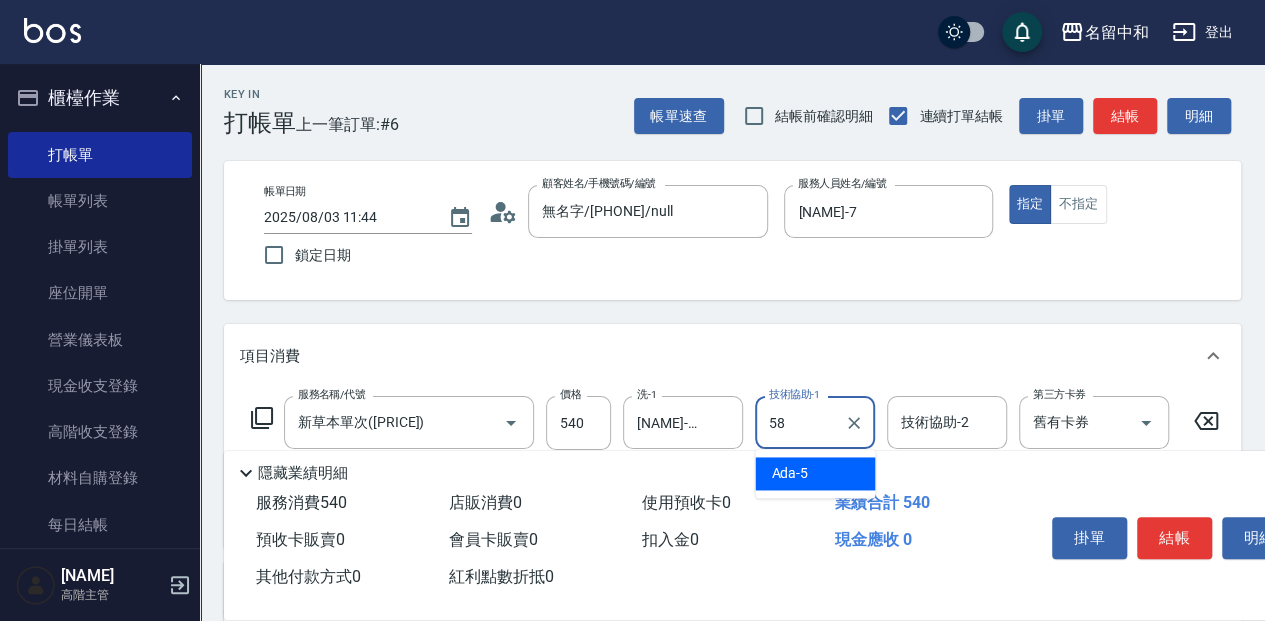 type on "莫娜-58" 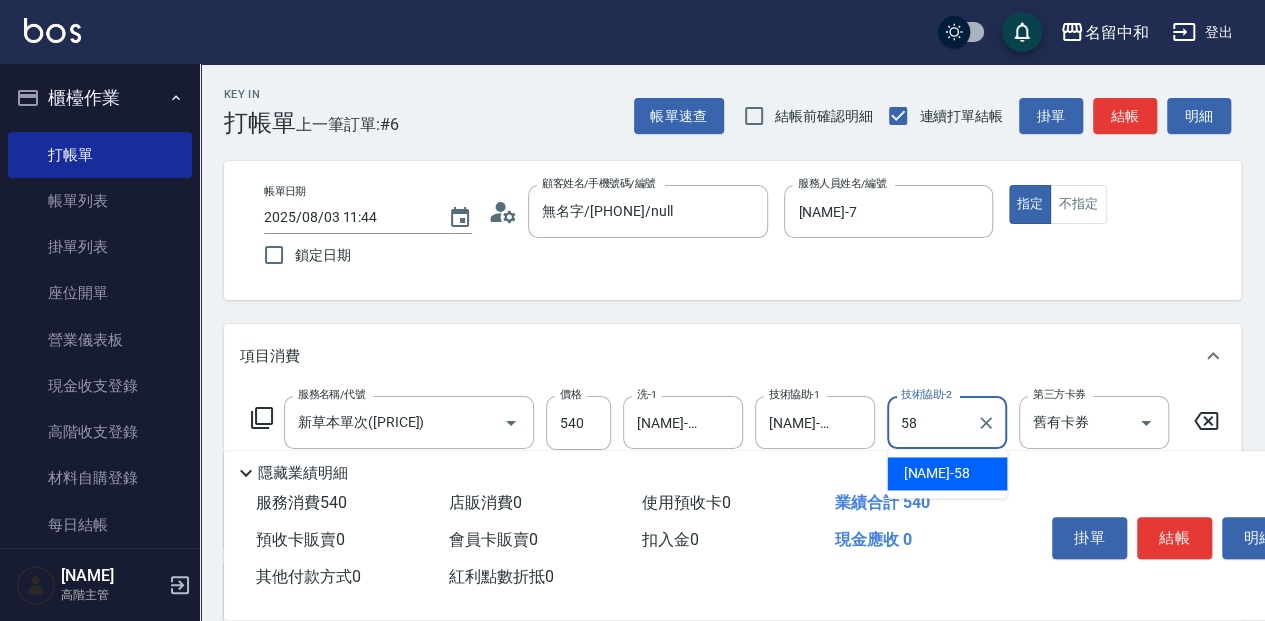 type on "莫娜-58" 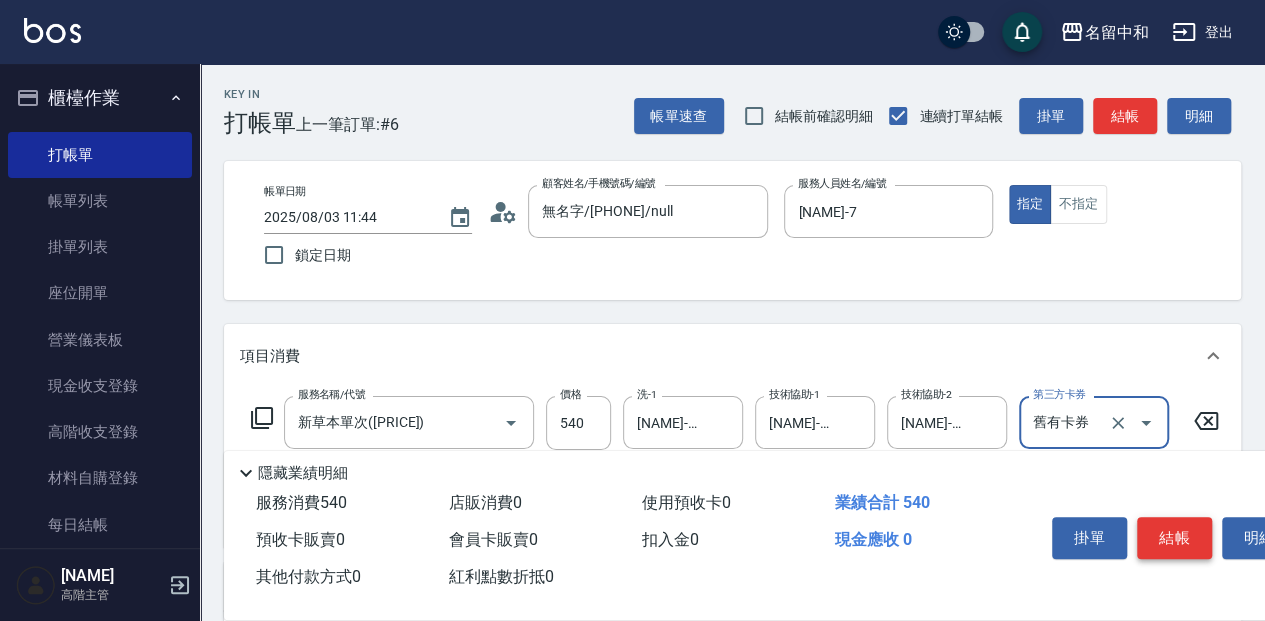 click on "結帳" at bounding box center [1174, 538] 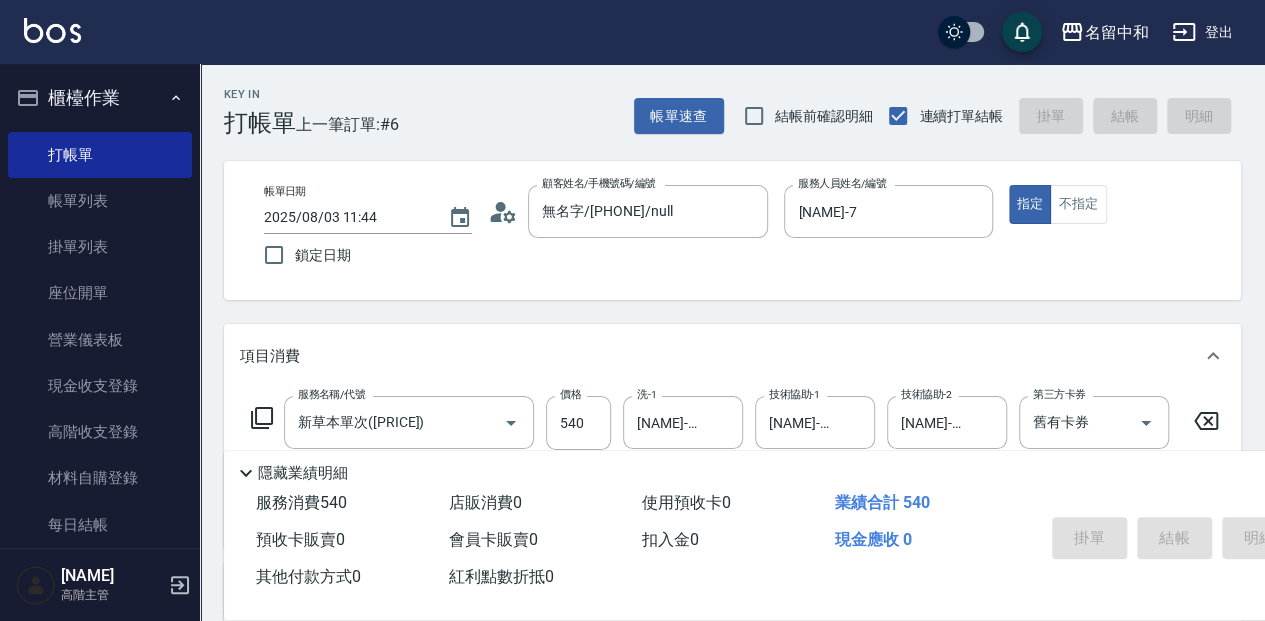 type on "2025/08/03 12:36" 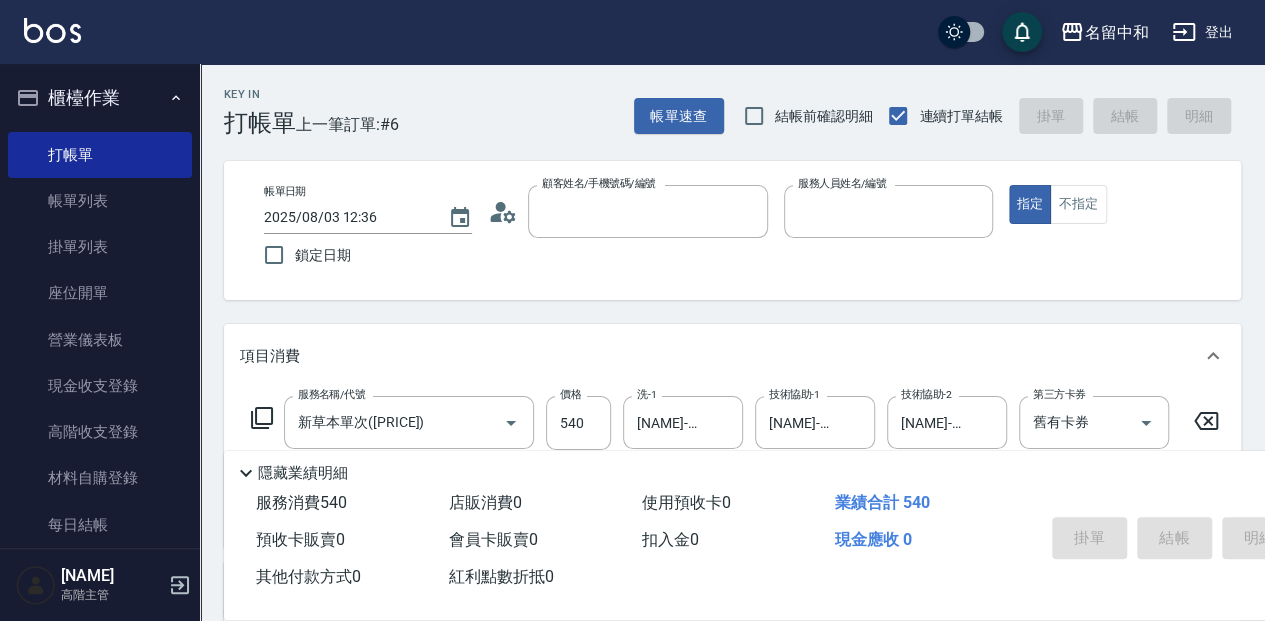 type 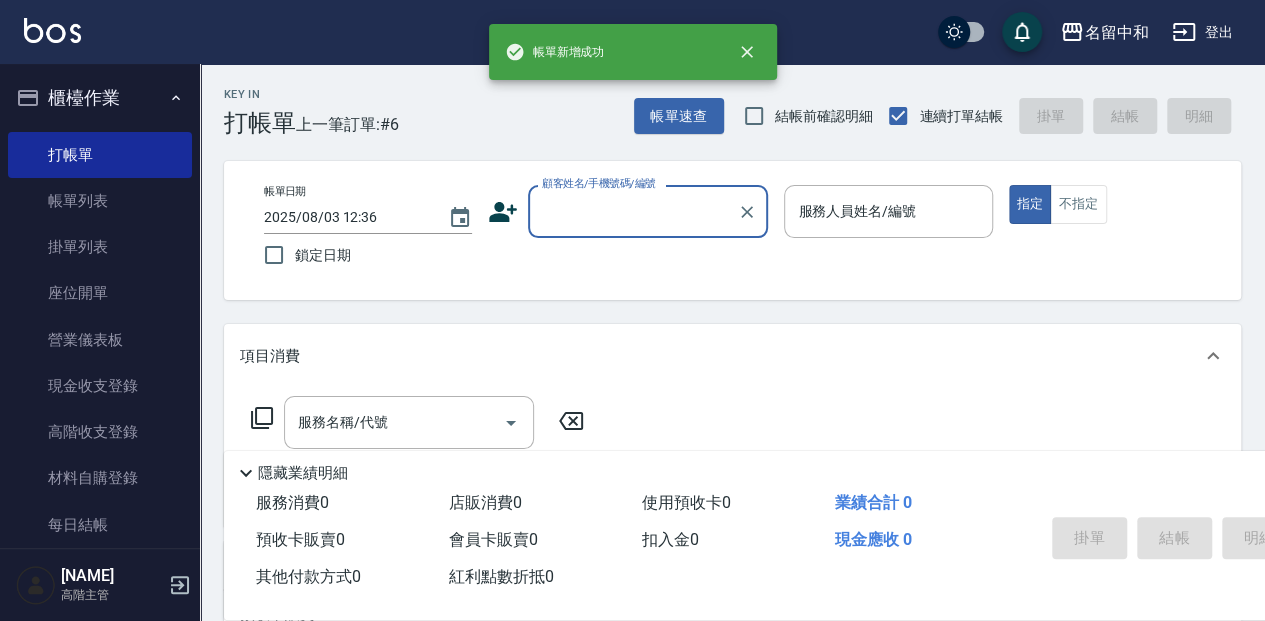 scroll, scrollTop: 0, scrollLeft: 0, axis: both 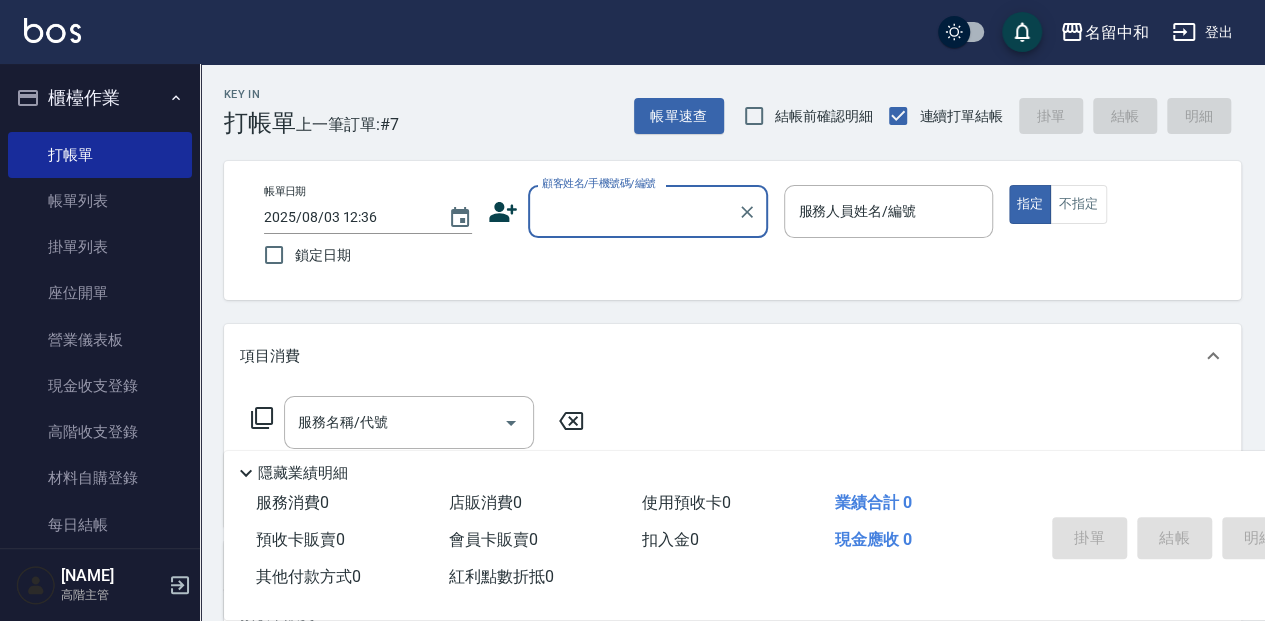 click on "顧客姓名/手機號碼/編號" at bounding box center (633, 211) 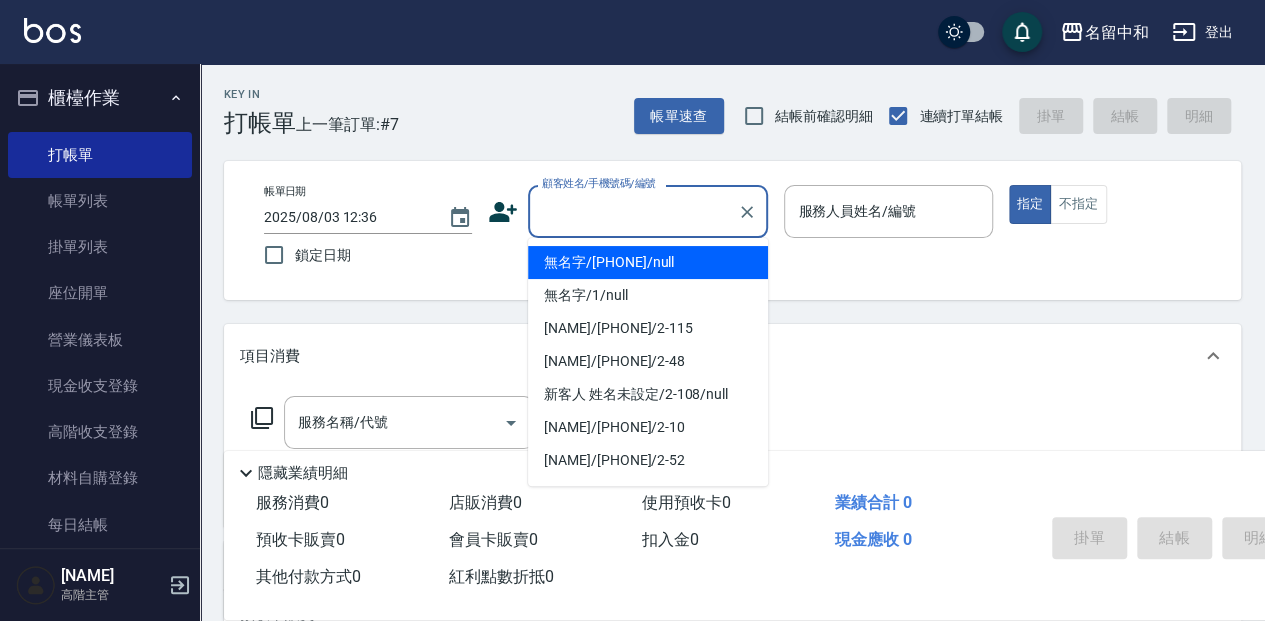 click on "無名字/                                                 12345678                              /null" at bounding box center [648, 262] 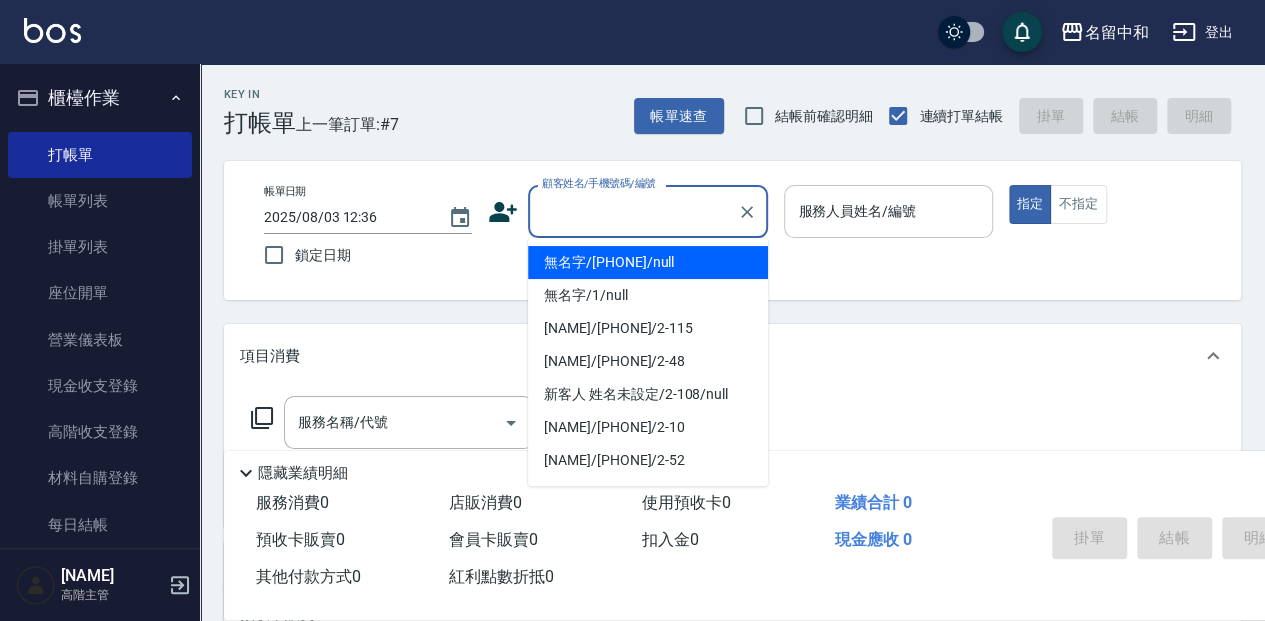 type on "無名字/                                                 12345678                              /null" 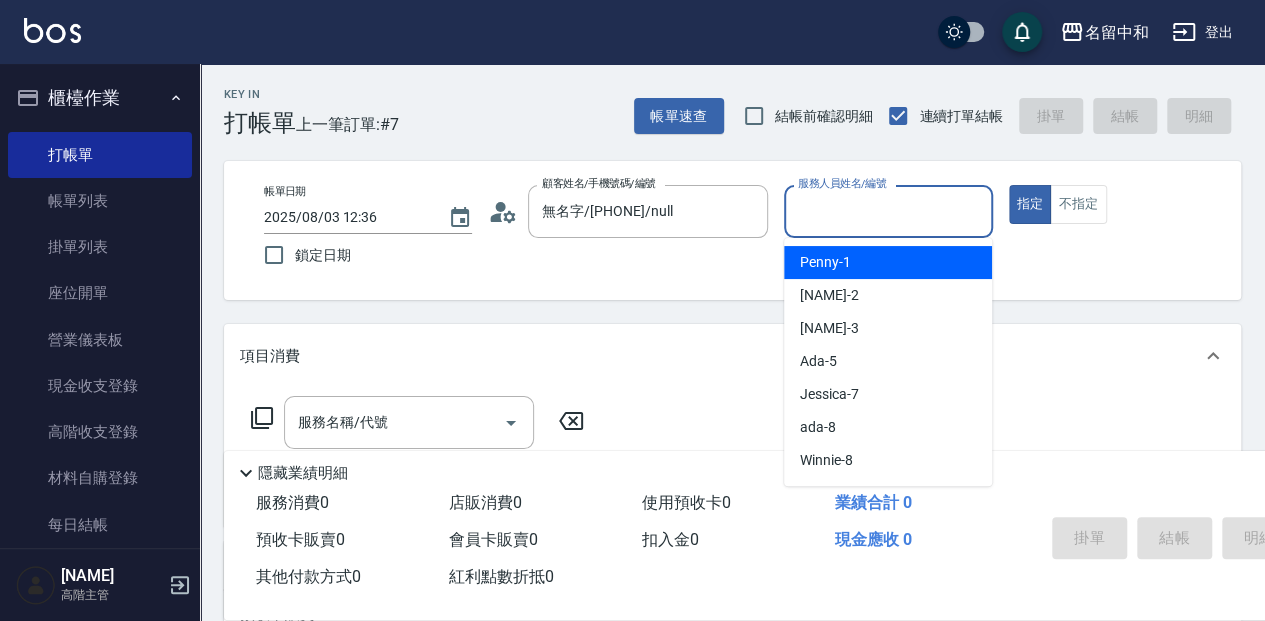 drag, startPoint x: 822, startPoint y: 217, endPoint x: 854, endPoint y: 293, distance: 82.46211 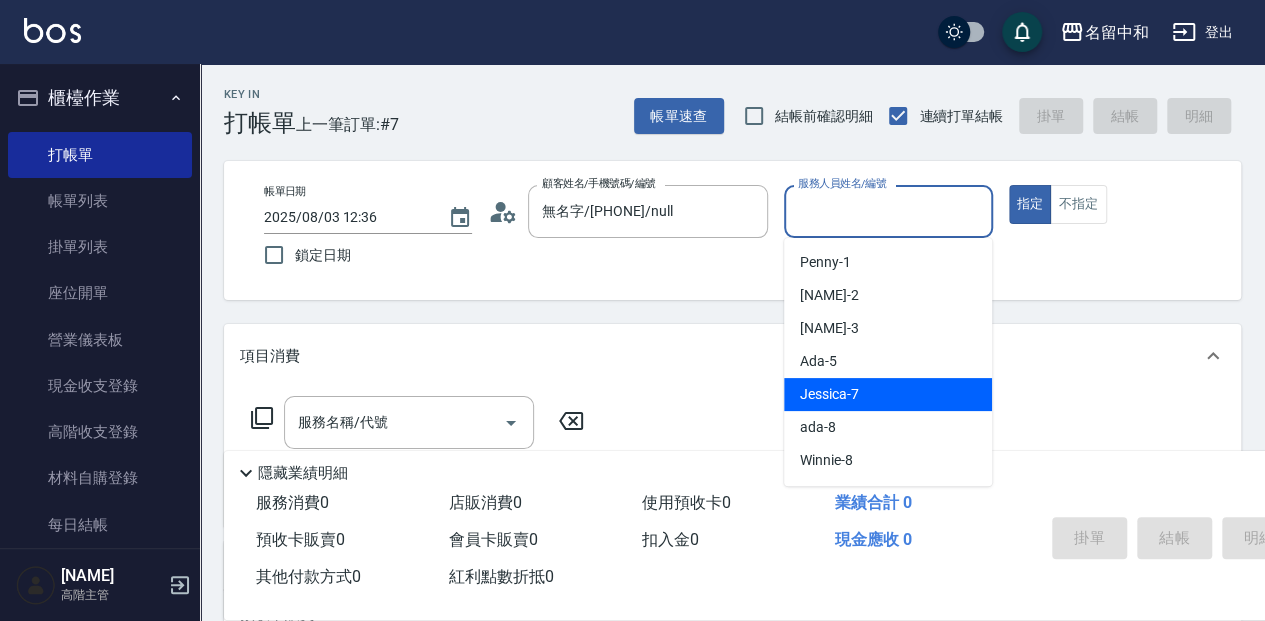 click on "Jessica -7" at bounding box center [829, 394] 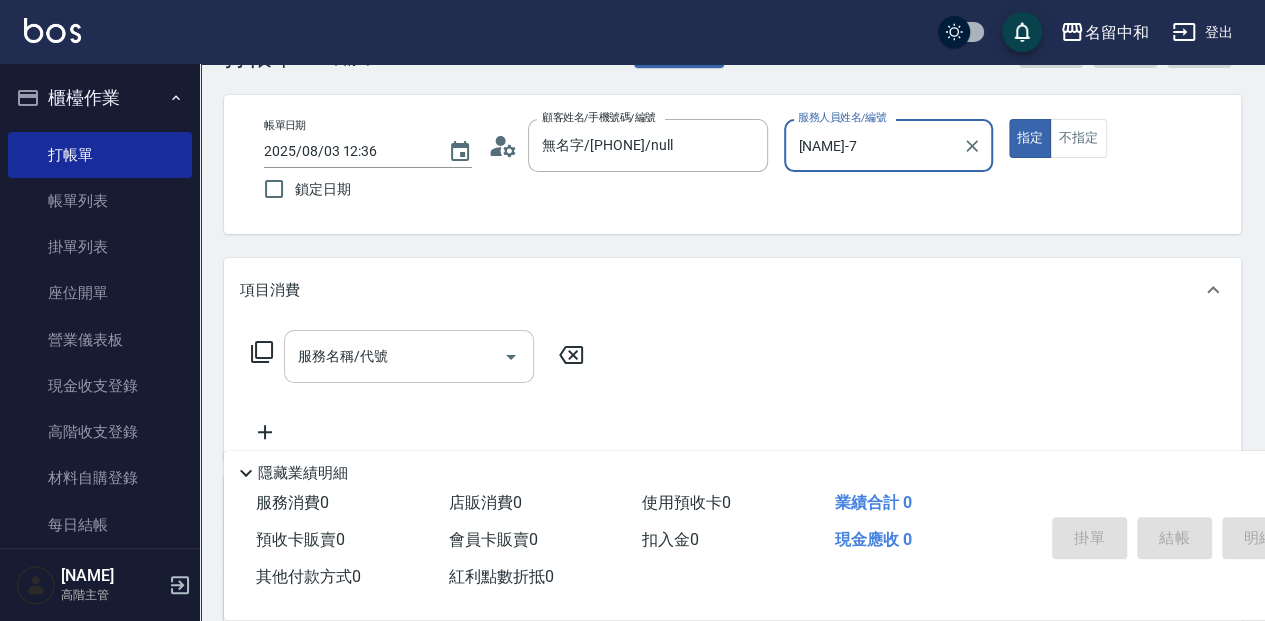 scroll, scrollTop: 66, scrollLeft: 0, axis: vertical 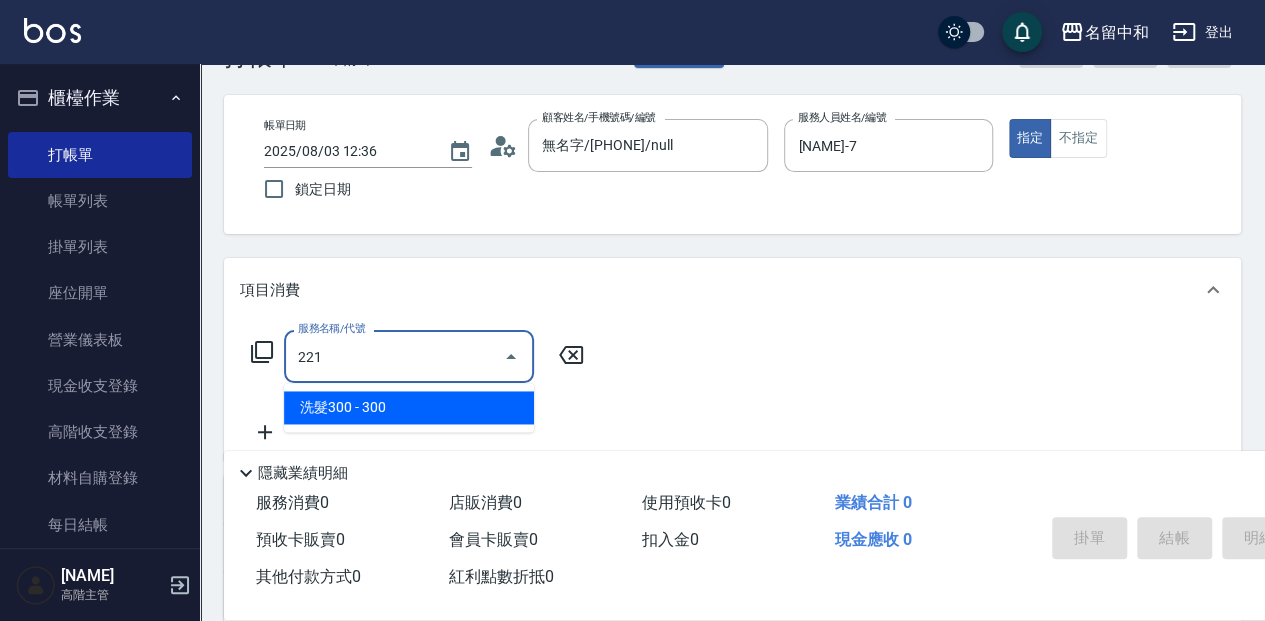 type on "洗髮300(221)" 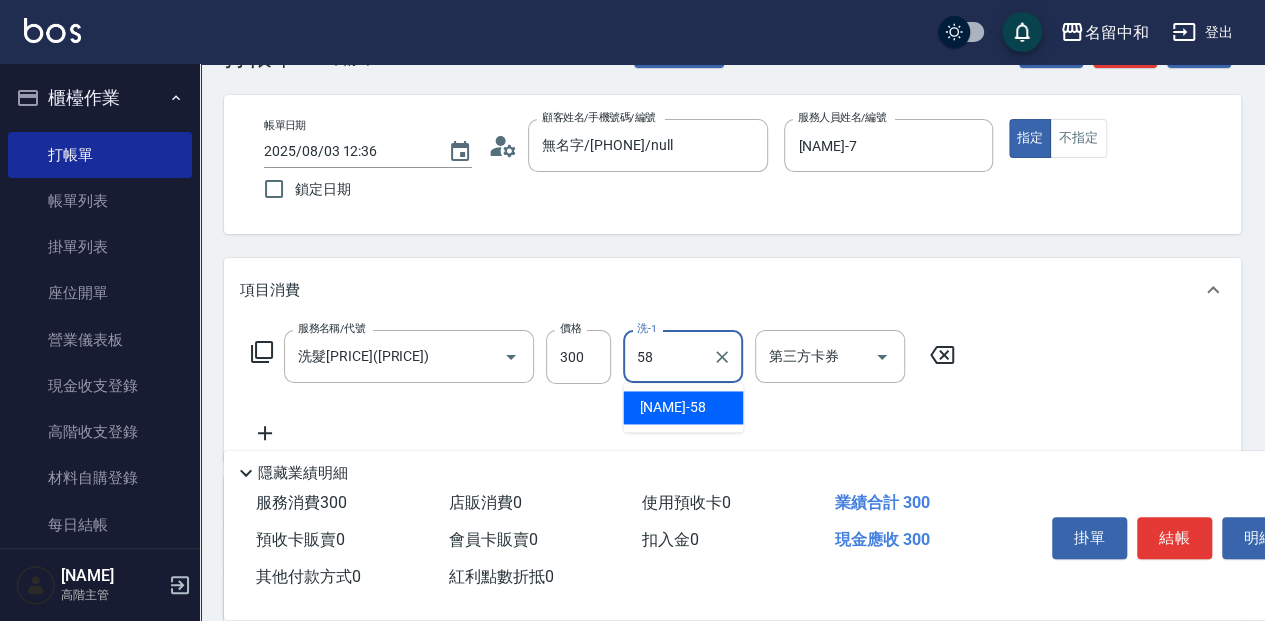type on "莫娜-58" 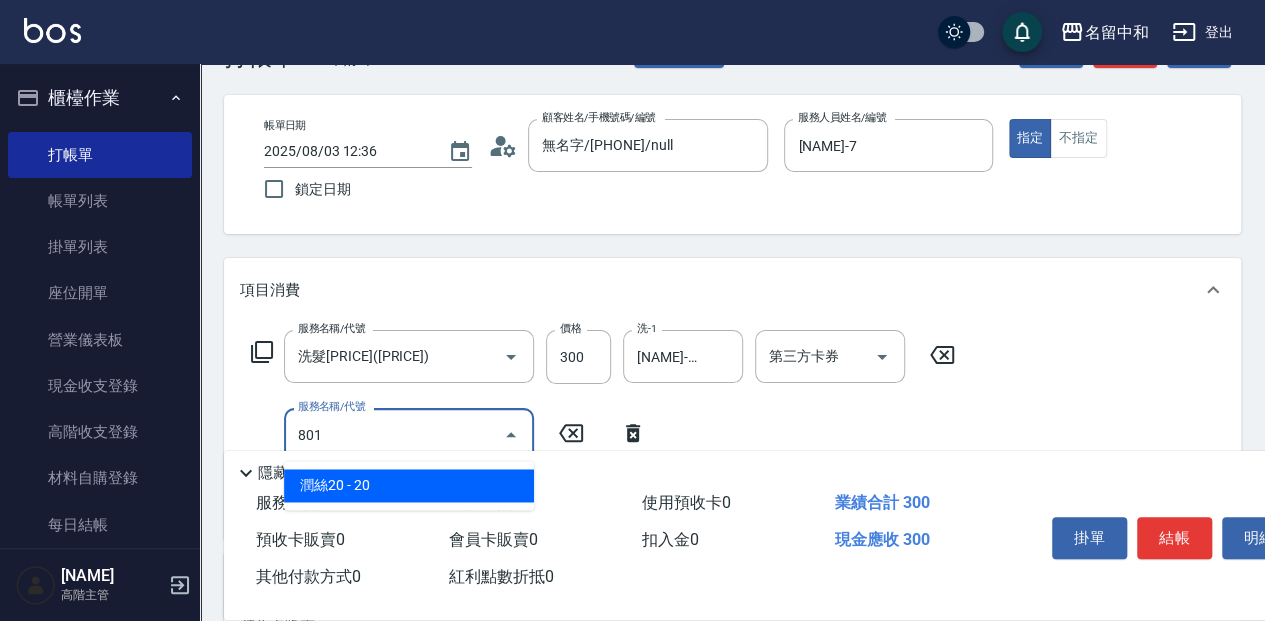 type on "潤絲20(801)" 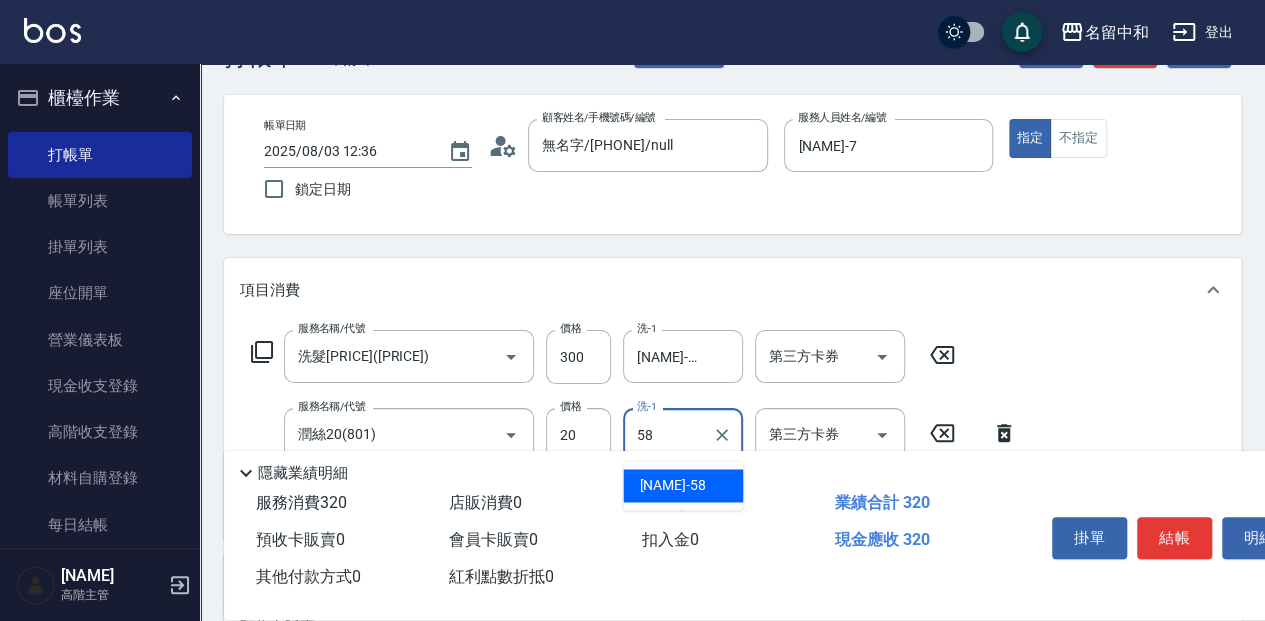 type on "莫娜-58" 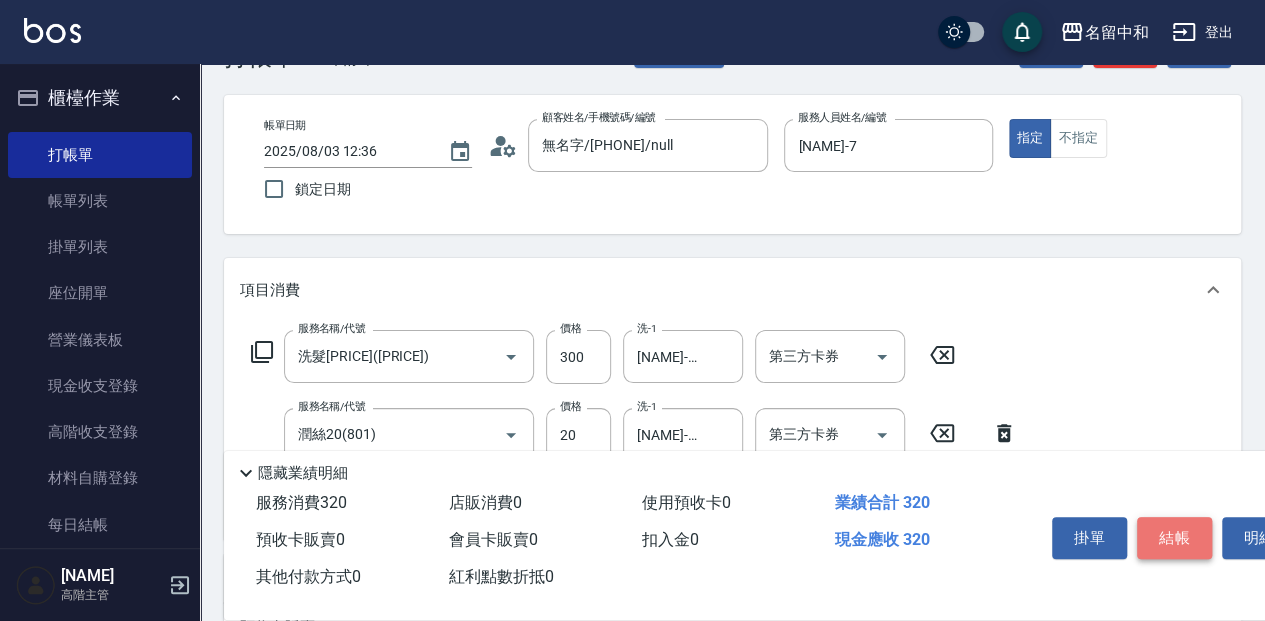 click on "結帳" at bounding box center (1174, 538) 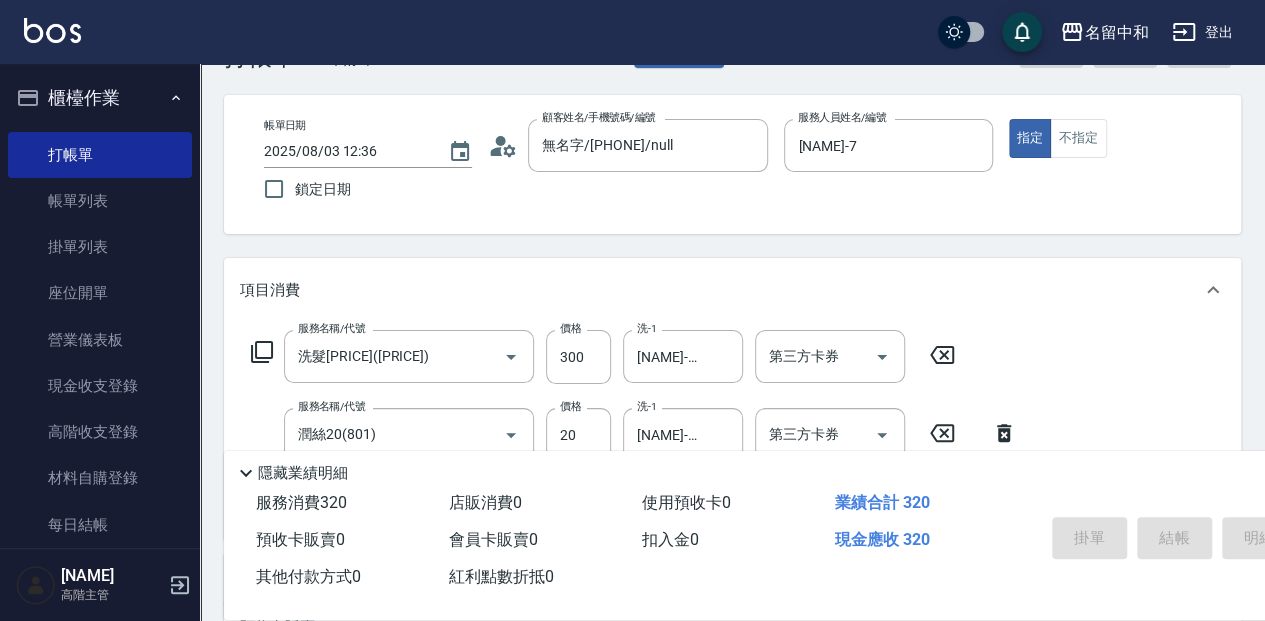 type 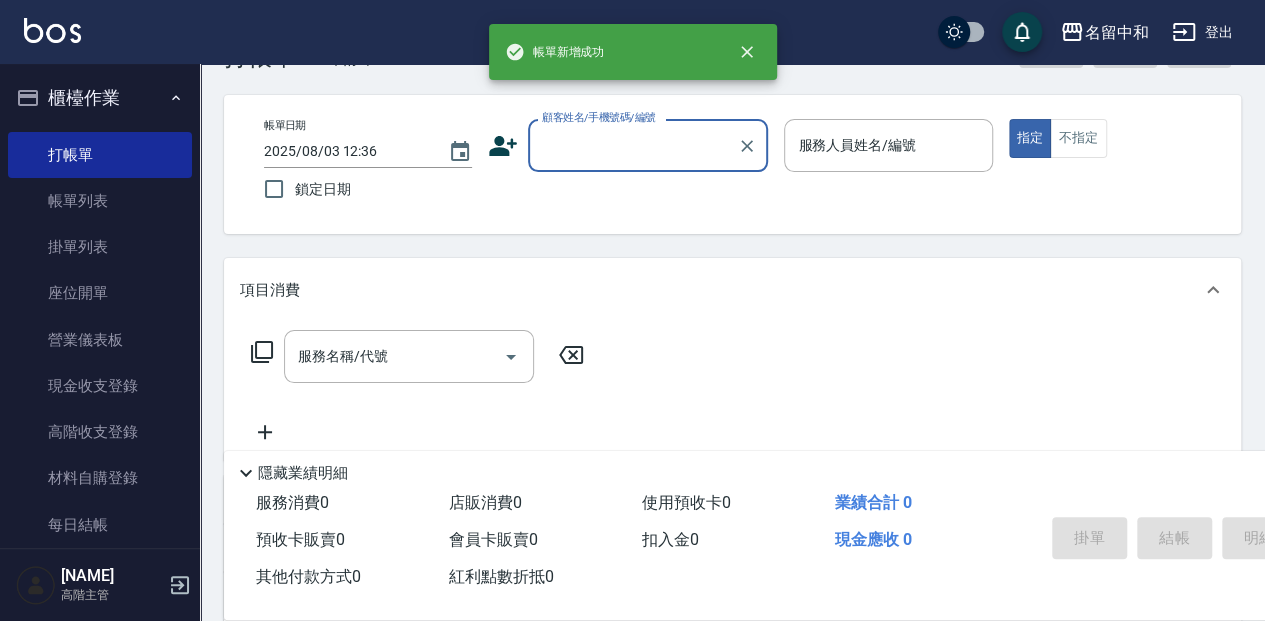 scroll, scrollTop: 0, scrollLeft: 0, axis: both 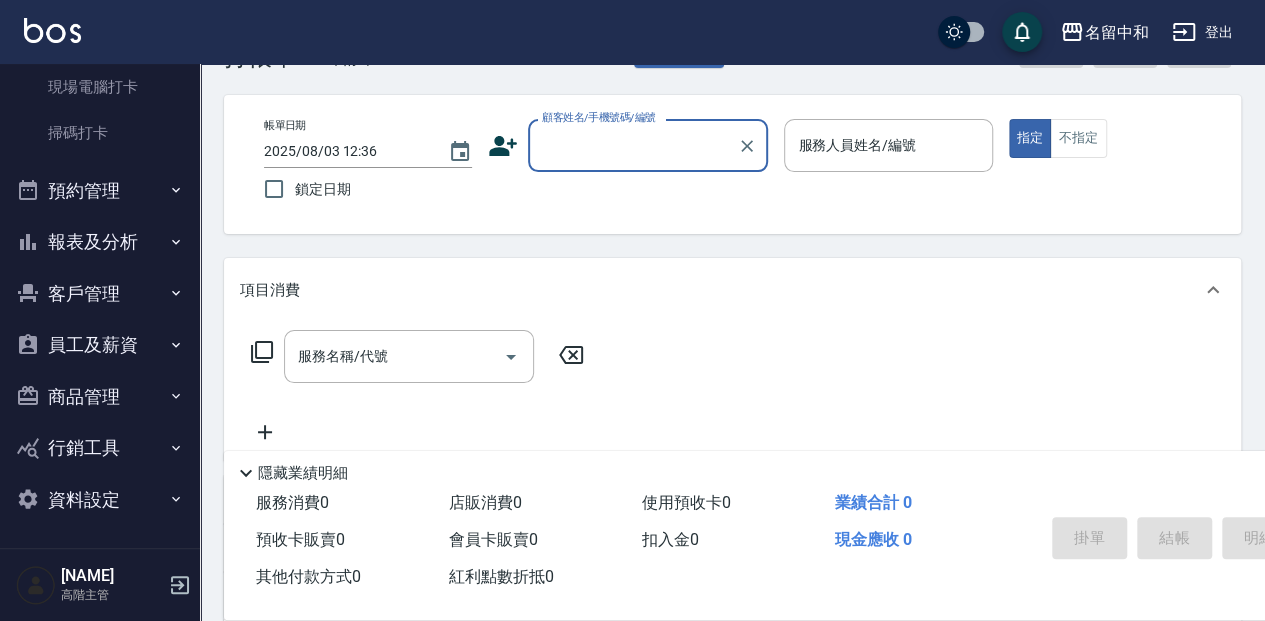 click on "報表及分析" at bounding box center [100, 242] 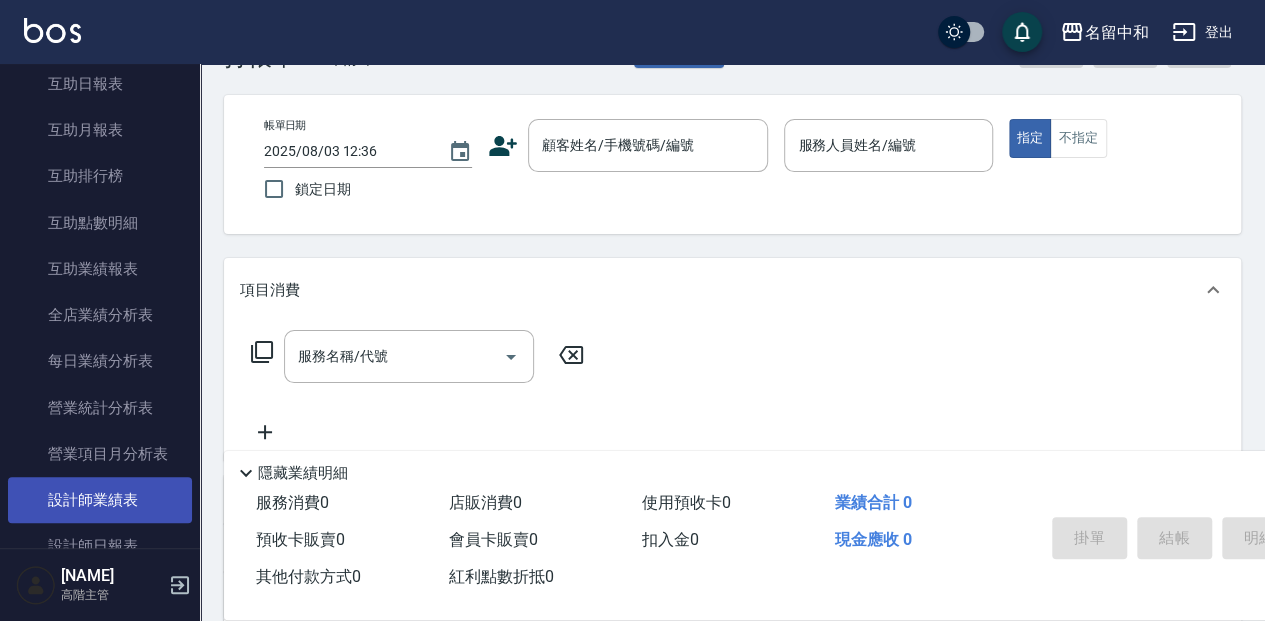 scroll, scrollTop: 997, scrollLeft: 0, axis: vertical 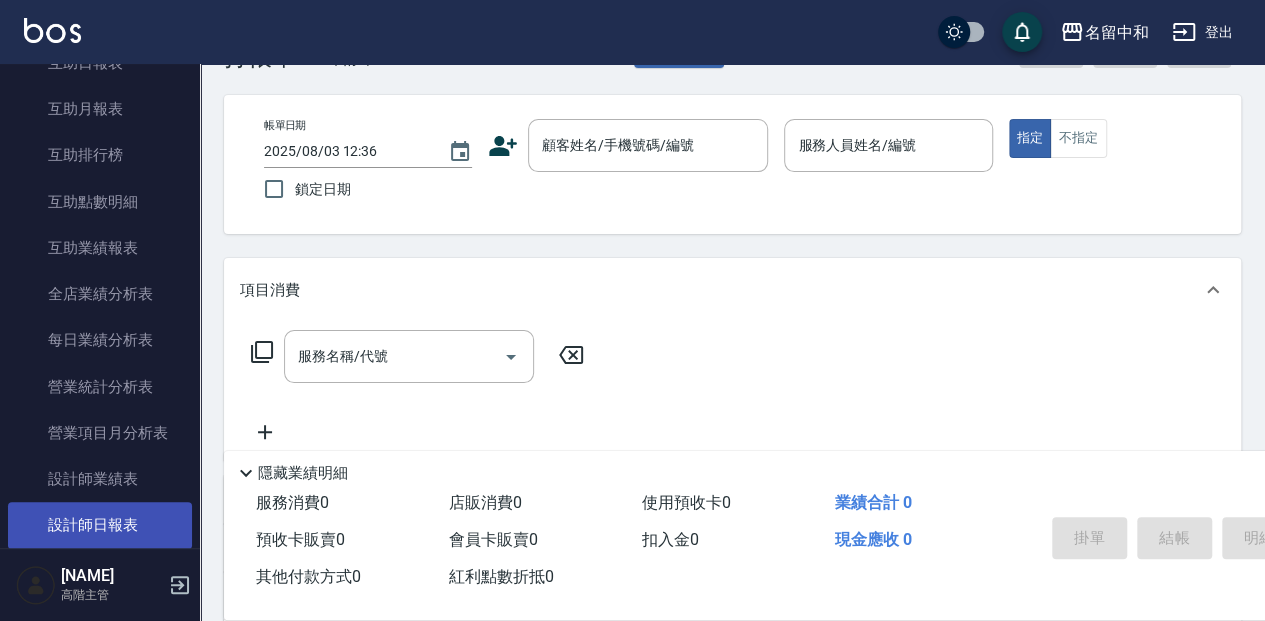click on "設計師日報表" at bounding box center (100, 525) 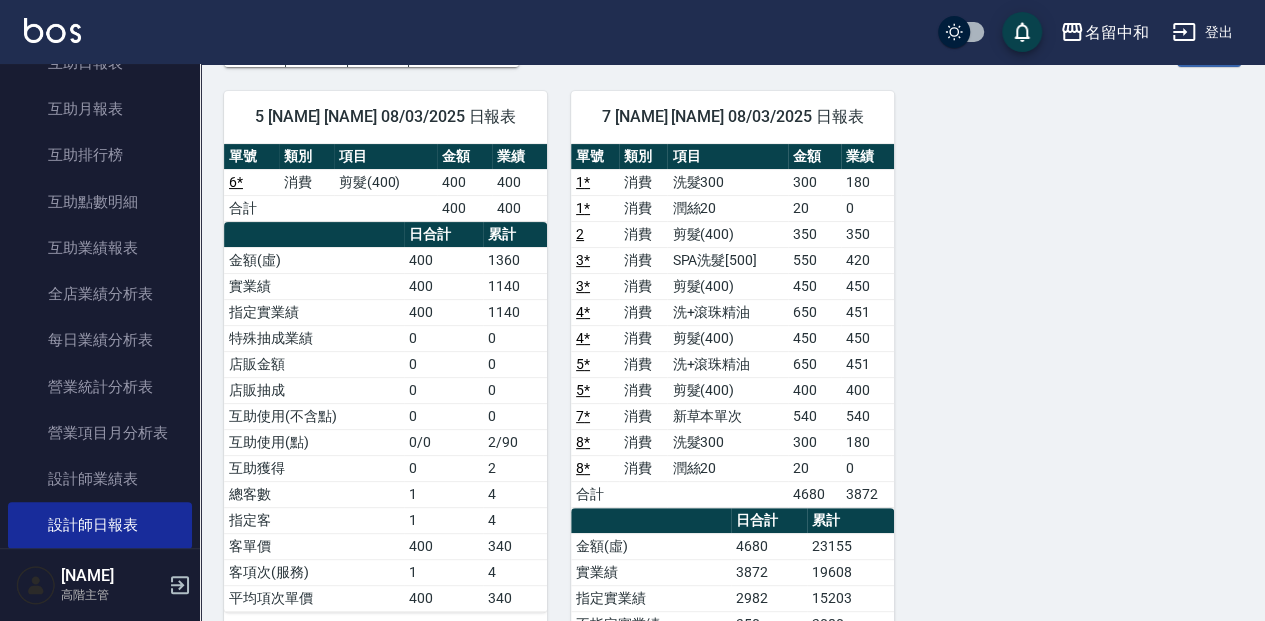 scroll, scrollTop: 133, scrollLeft: 0, axis: vertical 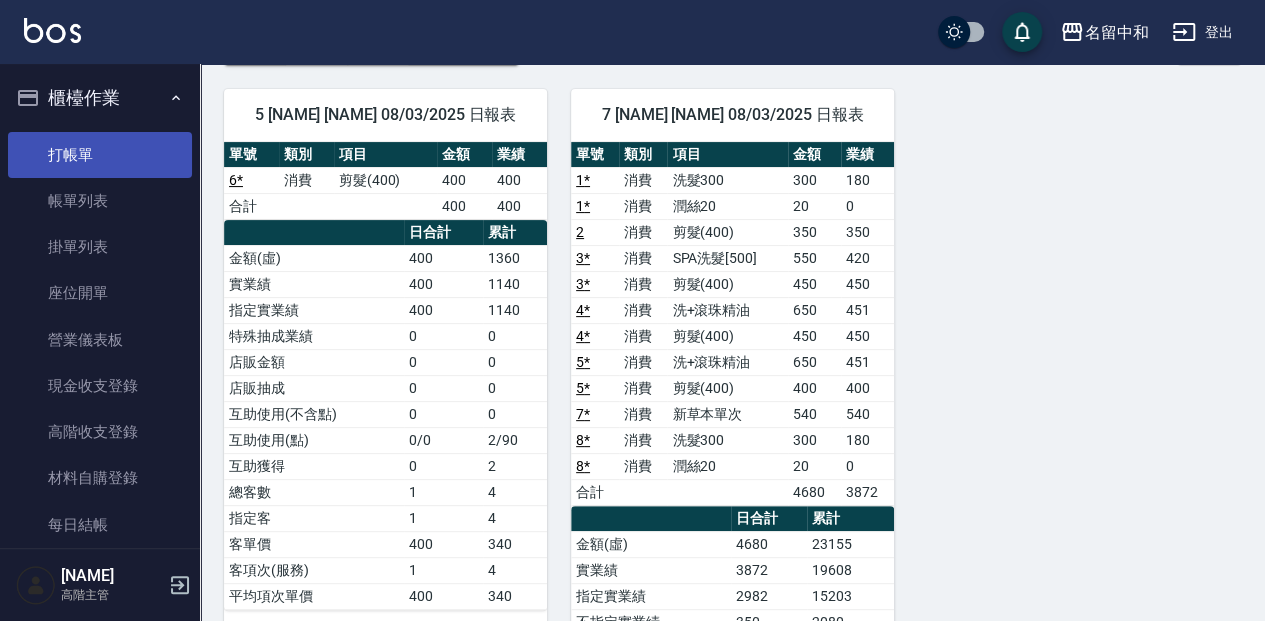 click on "打帳單" at bounding box center (100, 155) 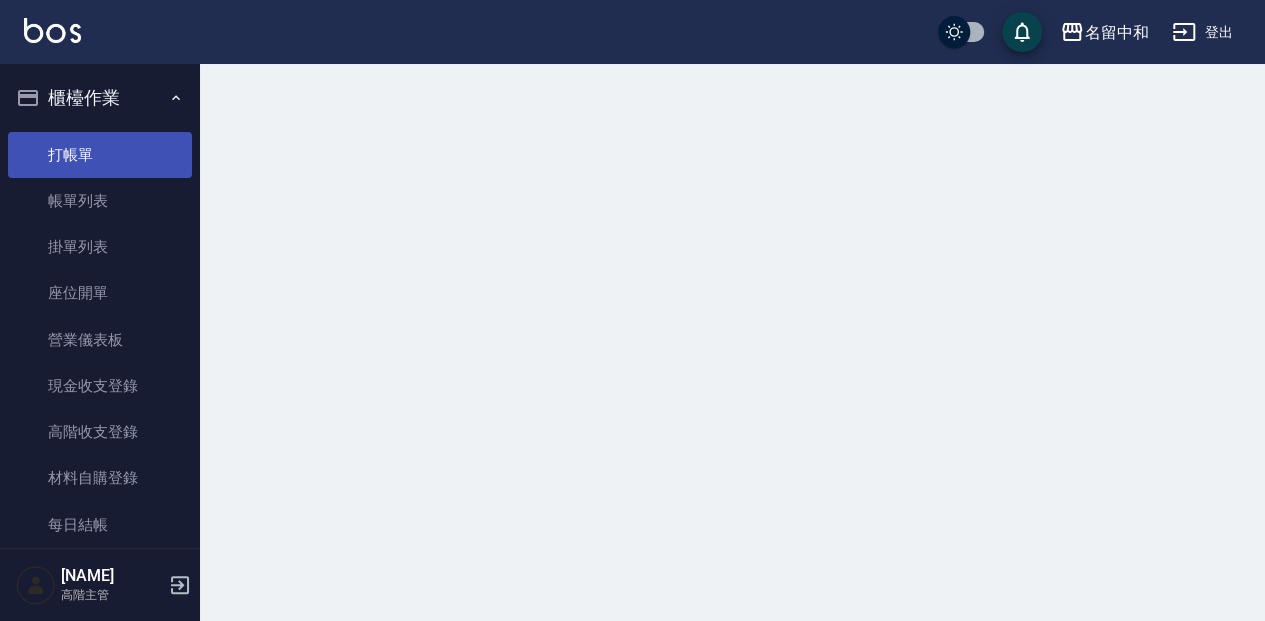 scroll, scrollTop: 0, scrollLeft: 0, axis: both 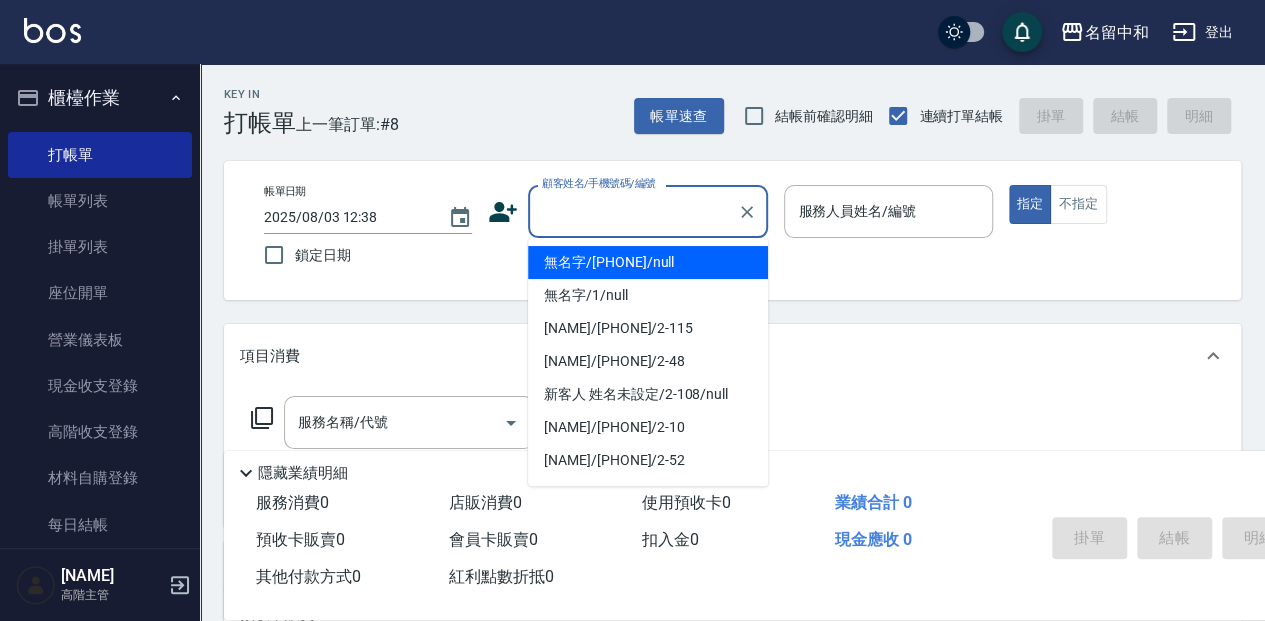 click on "顧客姓名/手機號碼/編號" at bounding box center (633, 211) 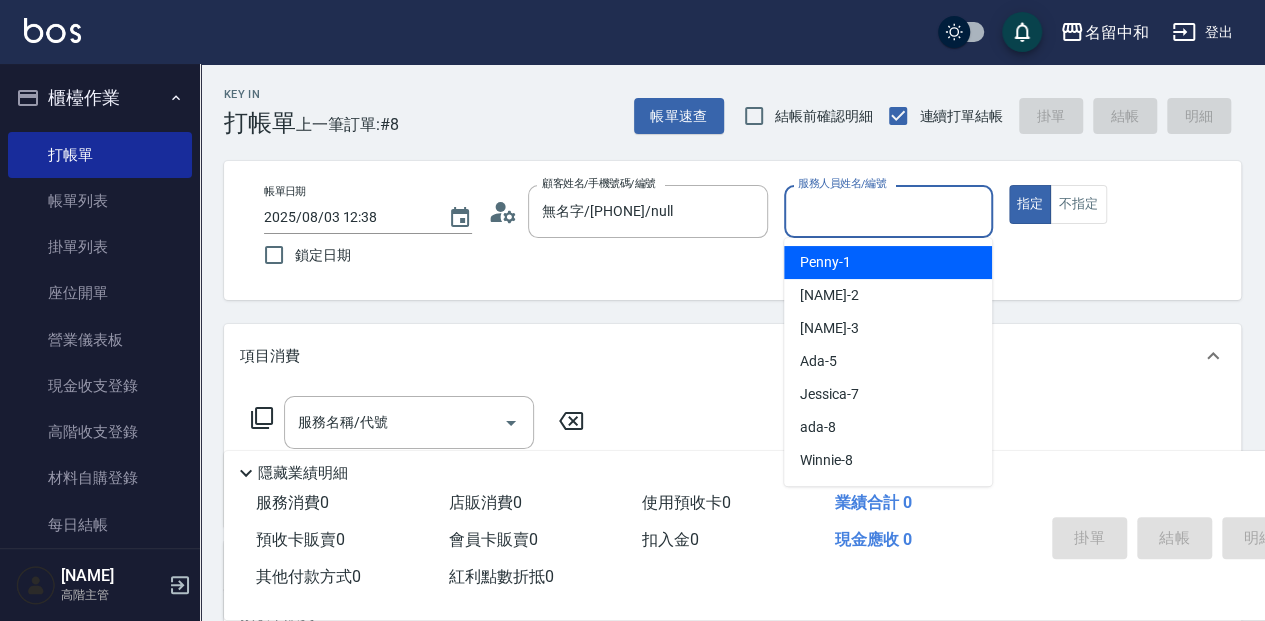 click on "服務人員姓名/編號" at bounding box center [888, 211] 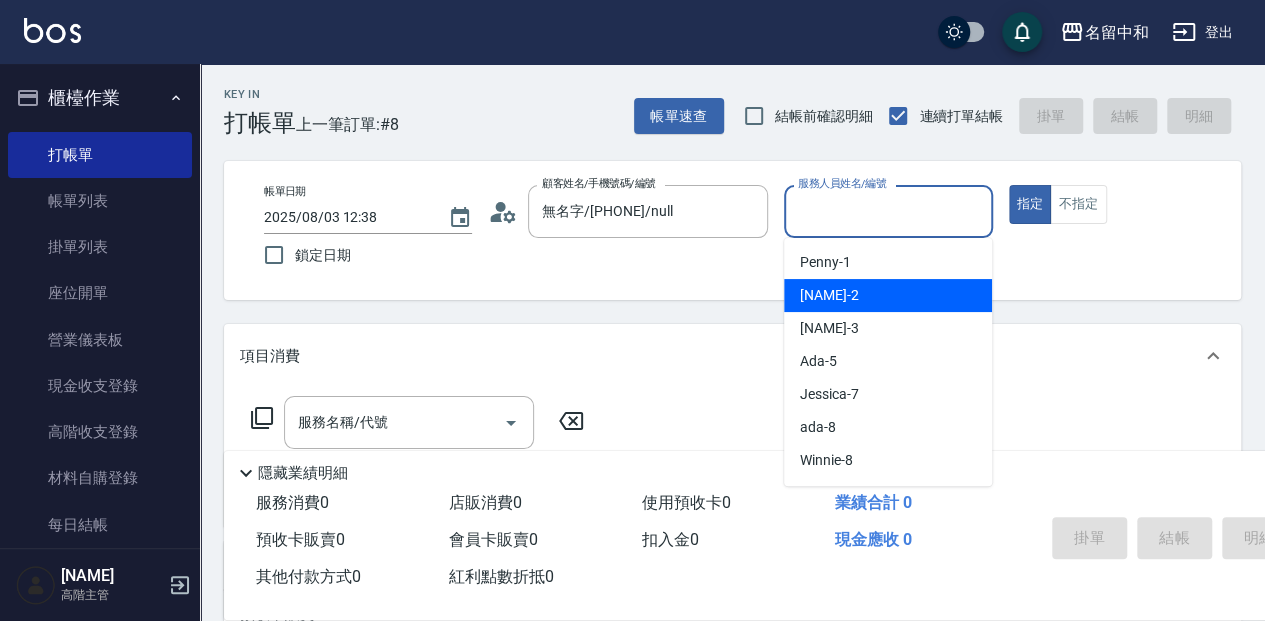 click on "Julie -2" at bounding box center [888, 295] 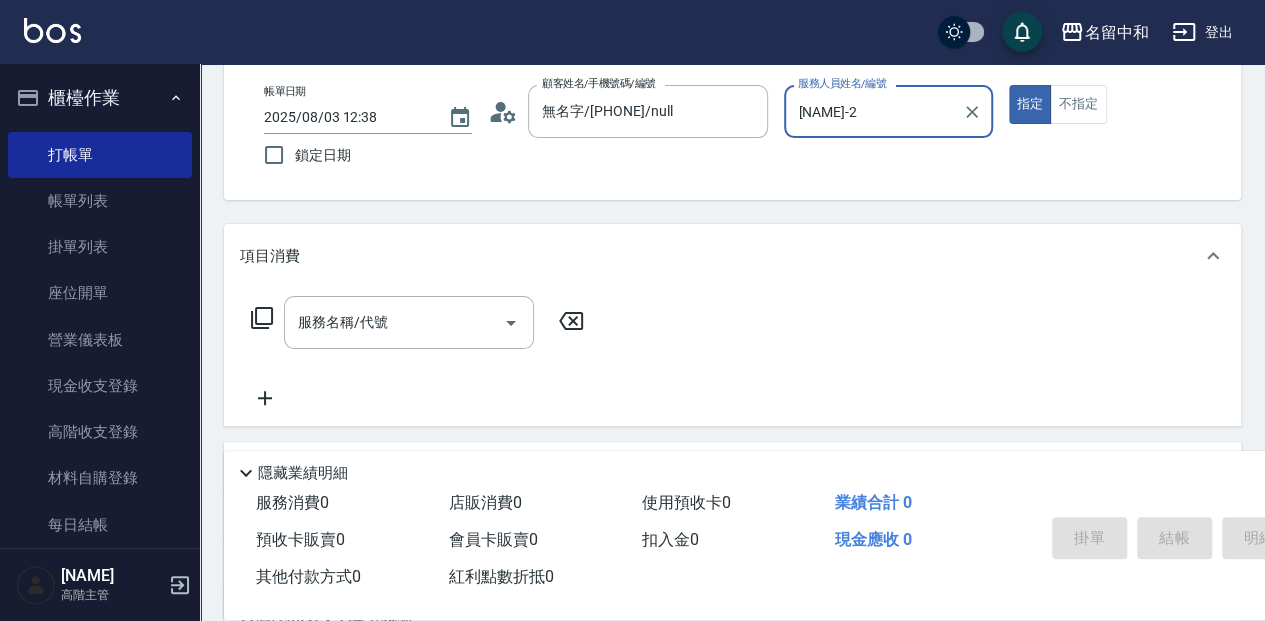 scroll, scrollTop: 133, scrollLeft: 0, axis: vertical 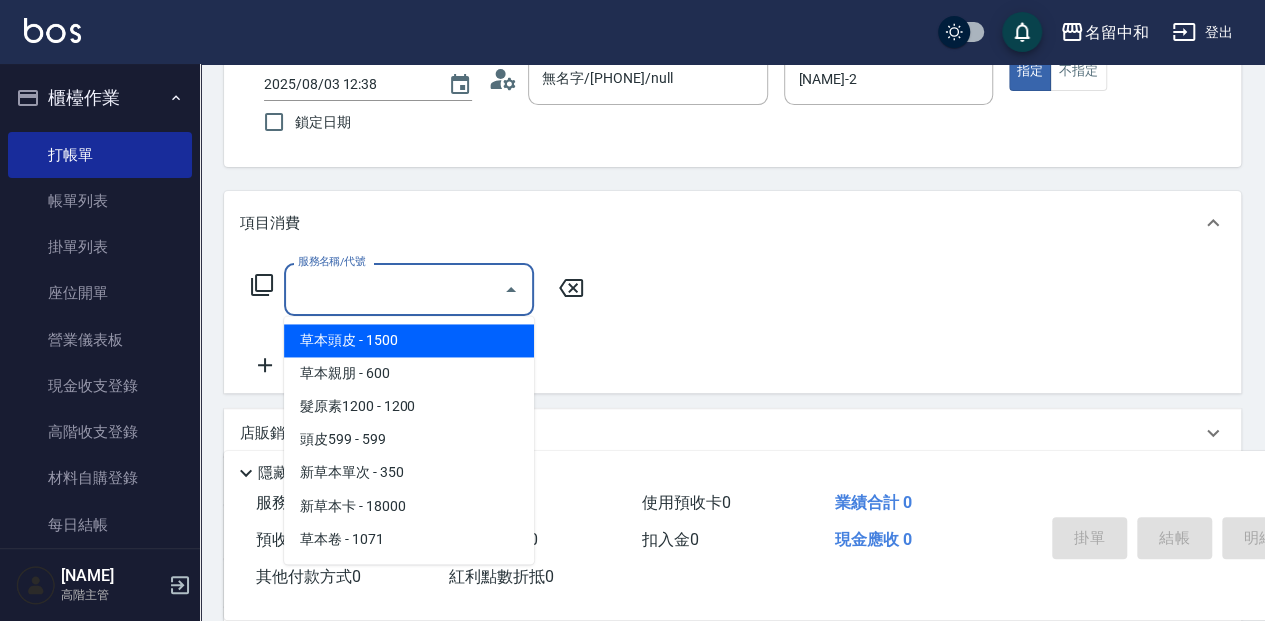 click on "服務名稱/代號" at bounding box center (394, 289) 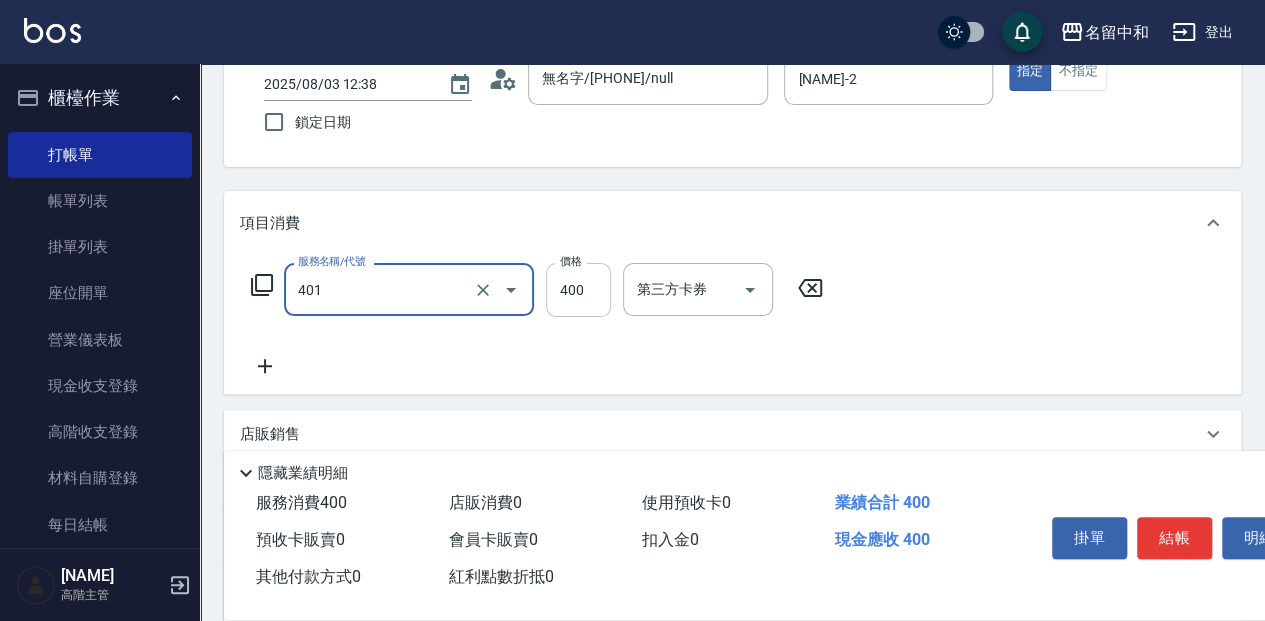 type on "剪髮(400)(401)" 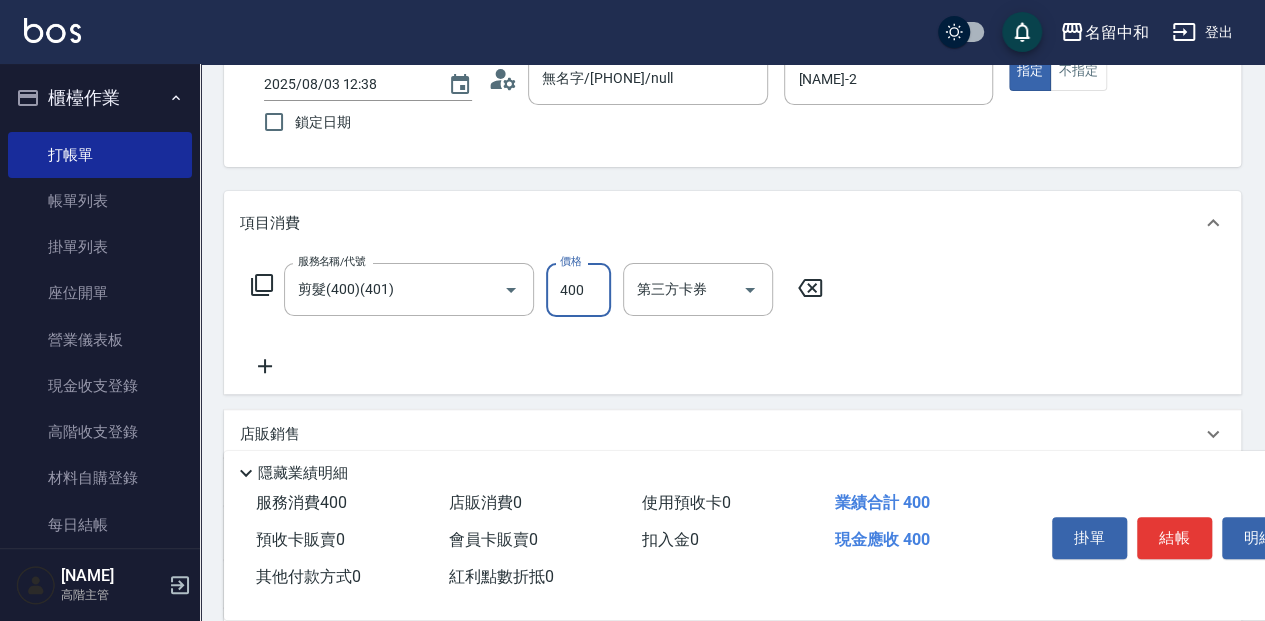 click on "400" at bounding box center [578, 290] 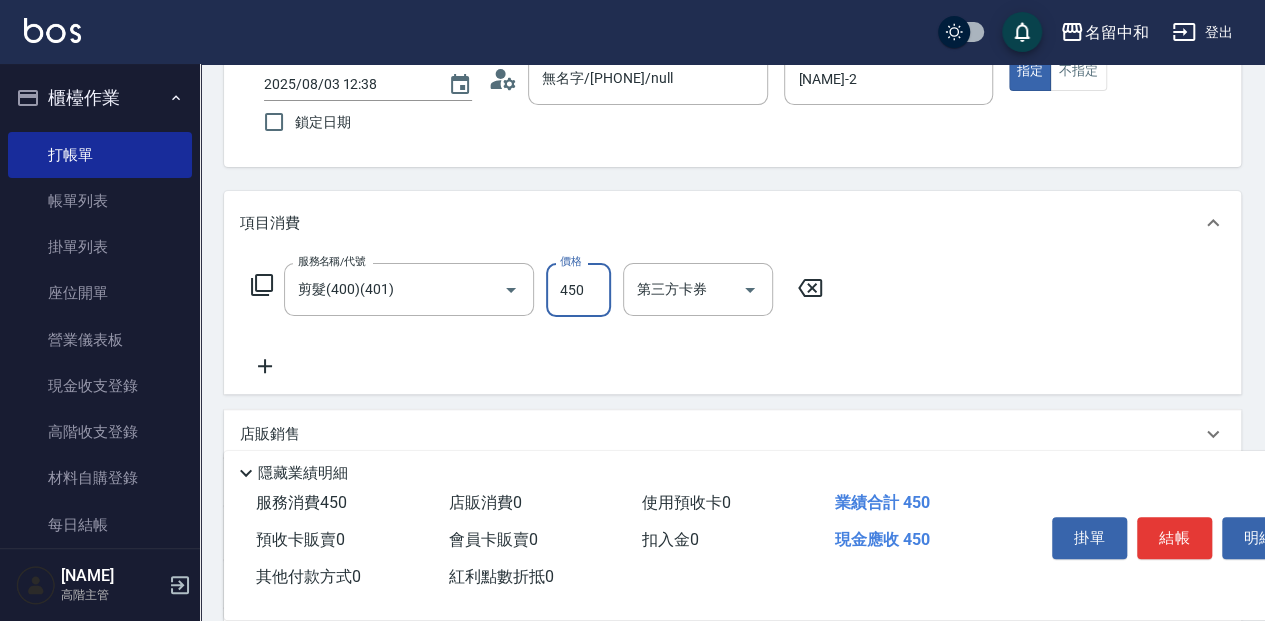 type on "450" 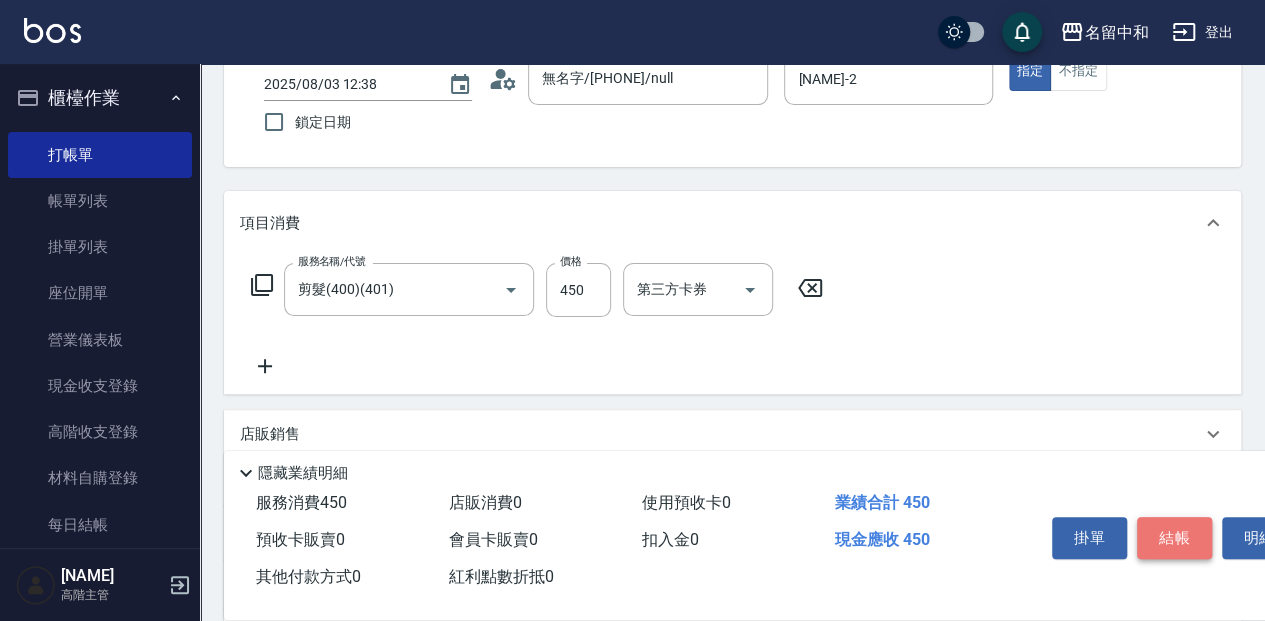 click on "結帳" at bounding box center (1174, 538) 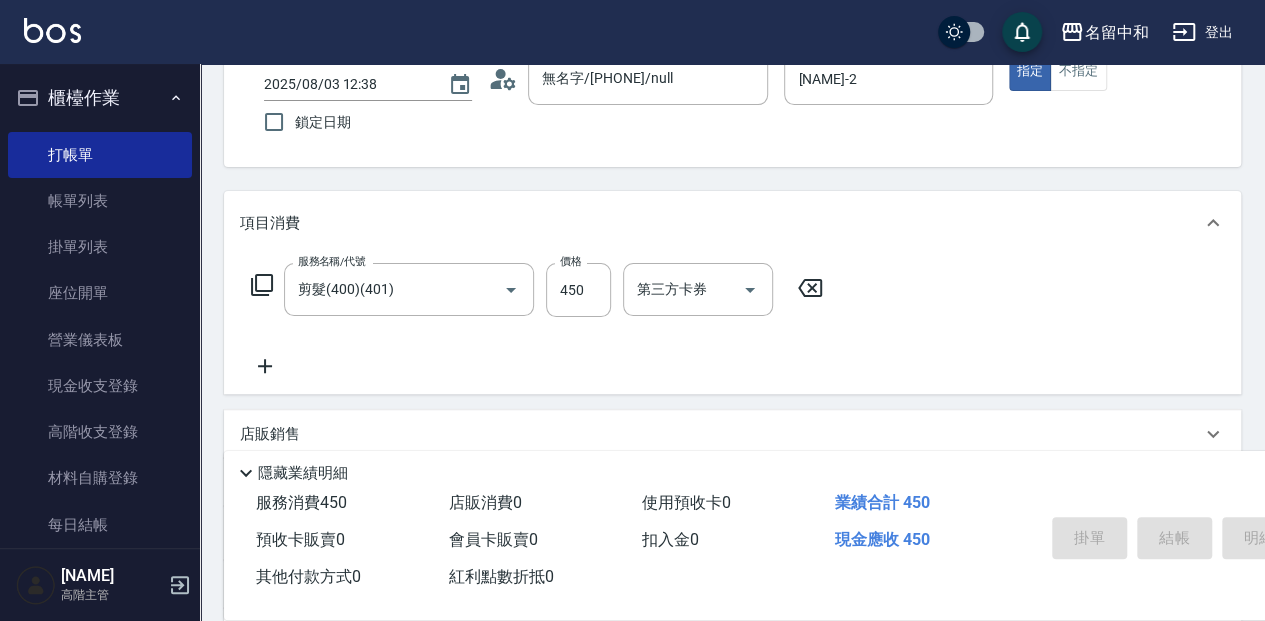 type on "2025/08/03 12:50" 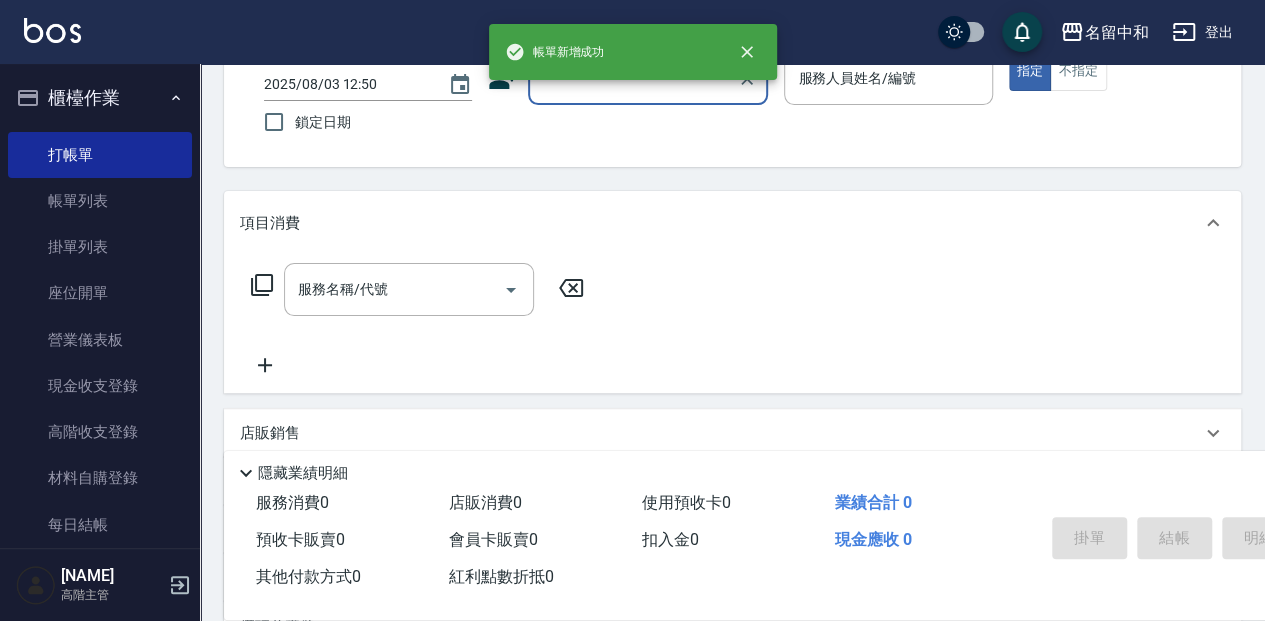 scroll, scrollTop: 0, scrollLeft: 0, axis: both 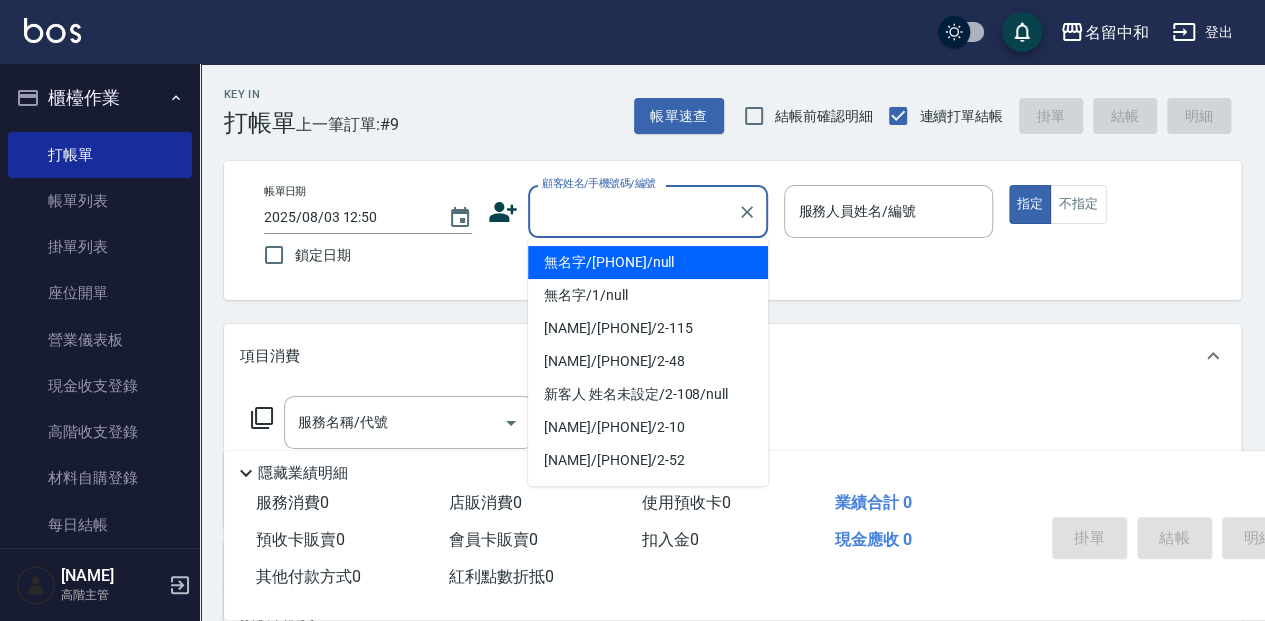 click on "顧客姓名/手機號碼/編號" at bounding box center [633, 211] 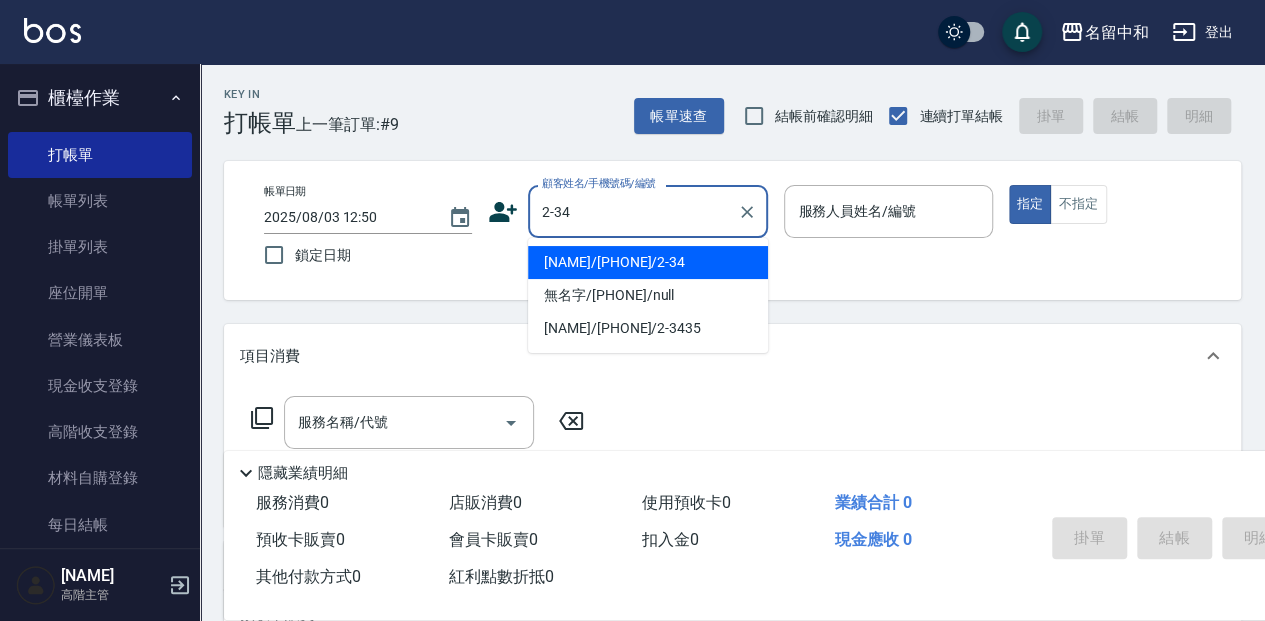 click on "黃惠芬/0939791265/2-34" at bounding box center (648, 262) 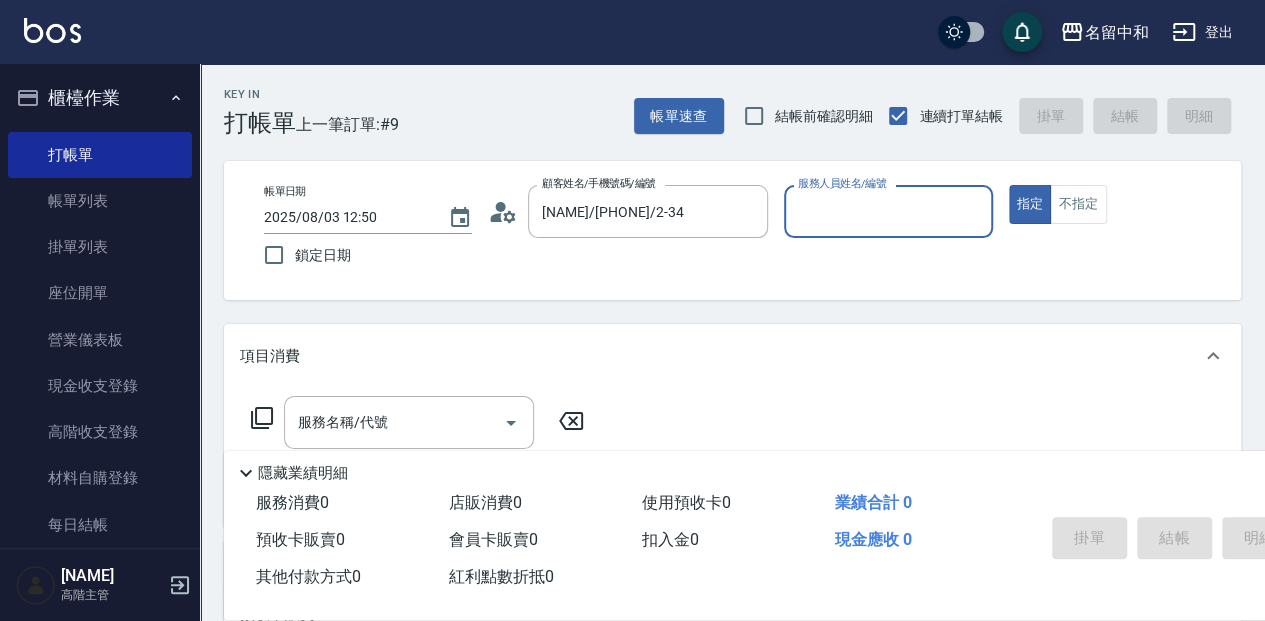 type on "Julie-2" 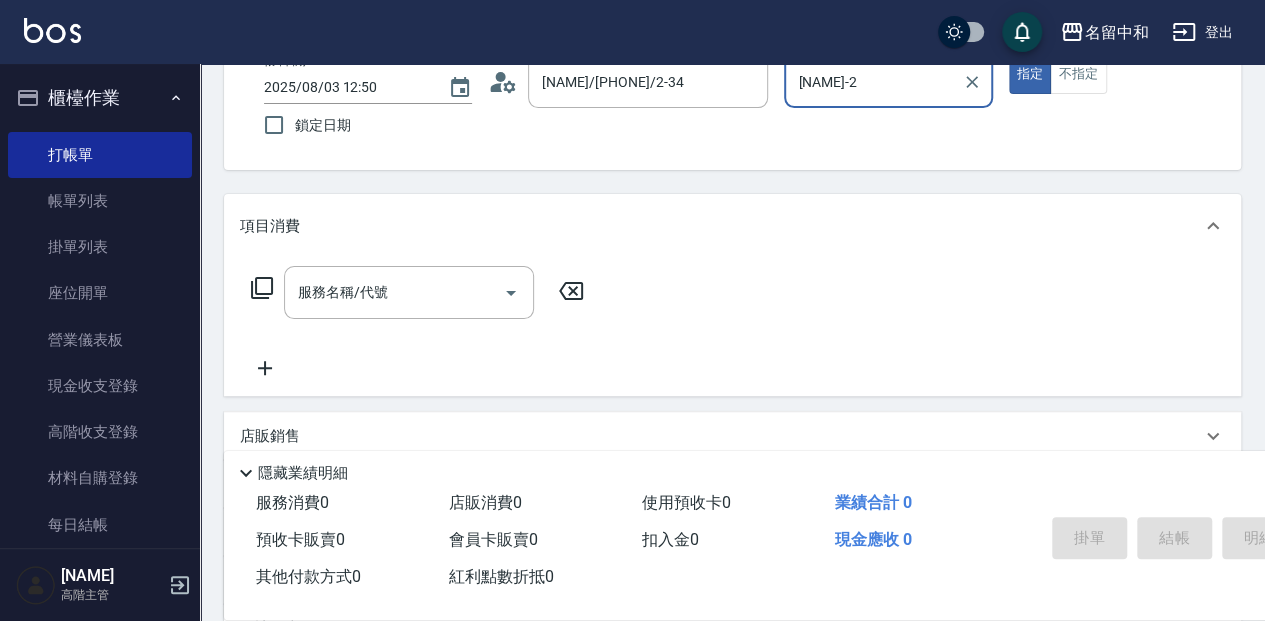 scroll, scrollTop: 133, scrollLeft: 0, axis: vertical 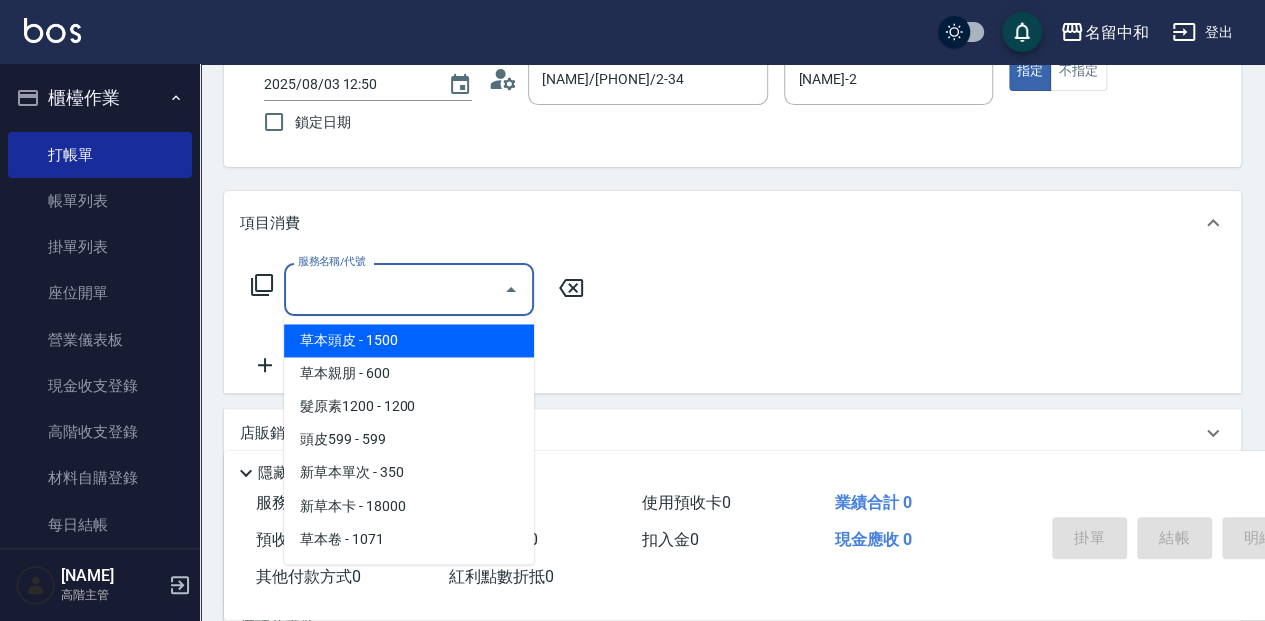 click on "服務名稱/代號" at bounding box center [394, 289] 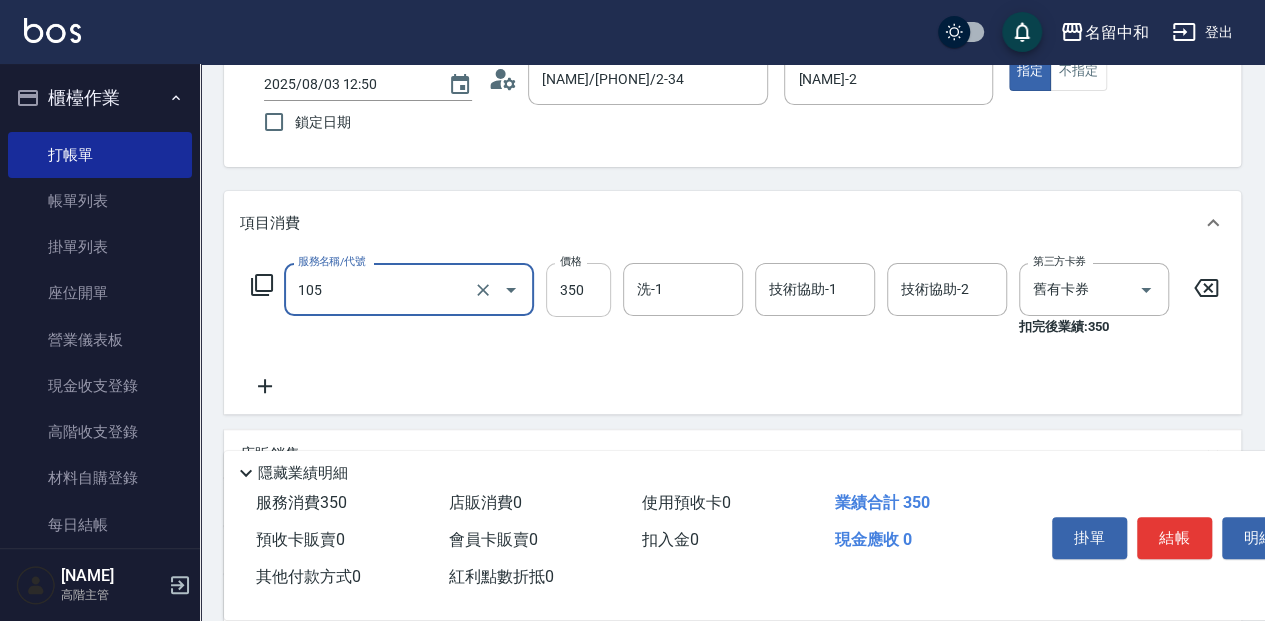 type on "新草本單次(105)" 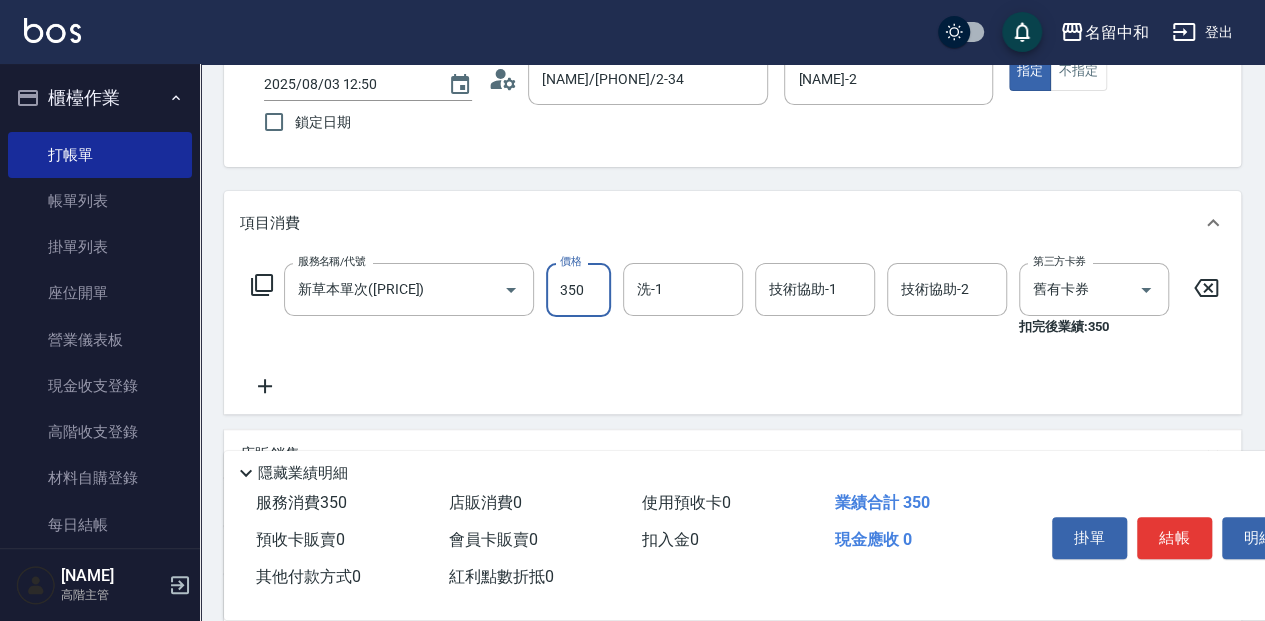 click on "350" at bounding box center (578, 290) 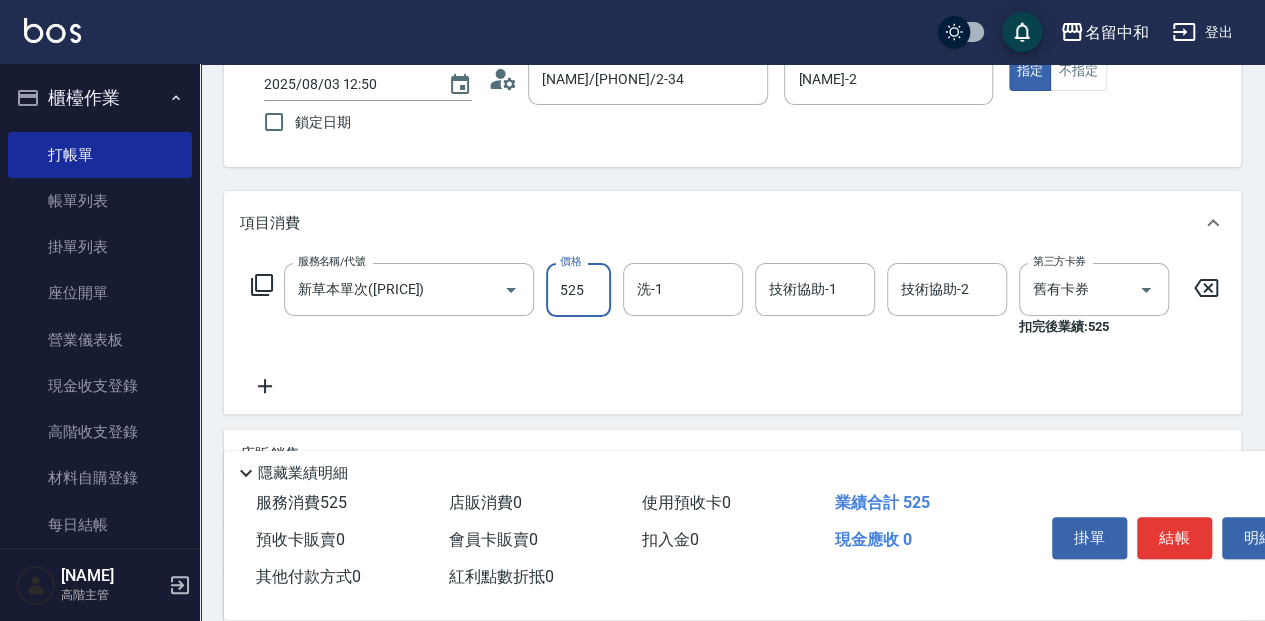 type on "525" 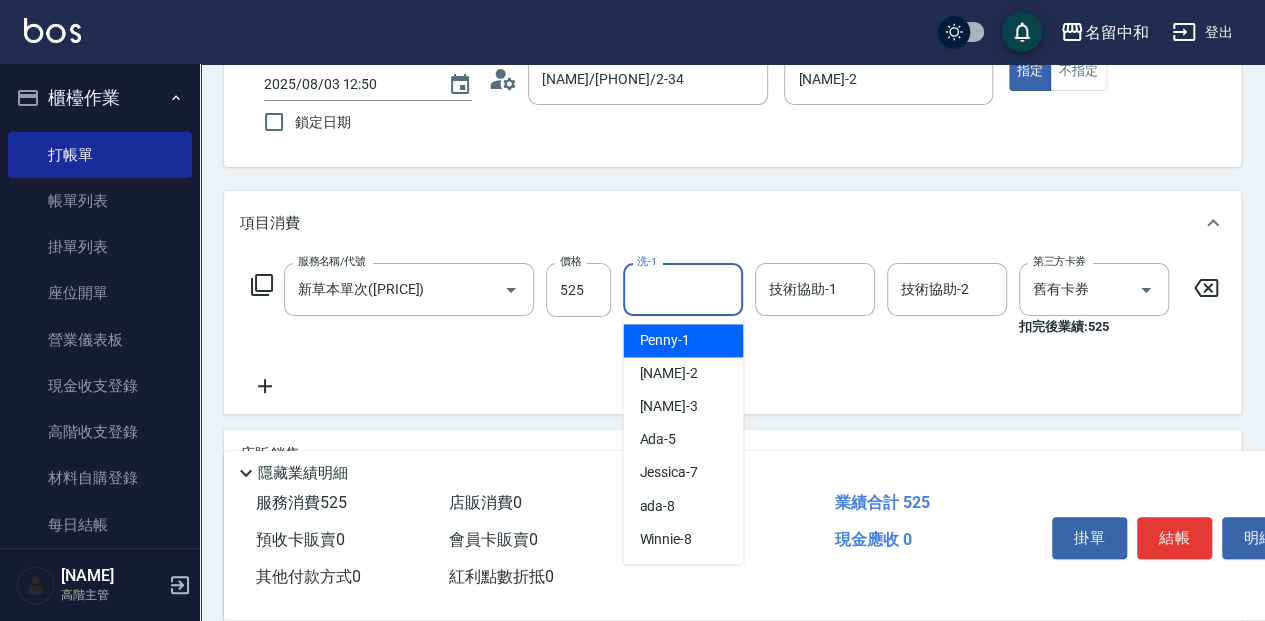 click on "洗-1" at bounding box center [683, 289] 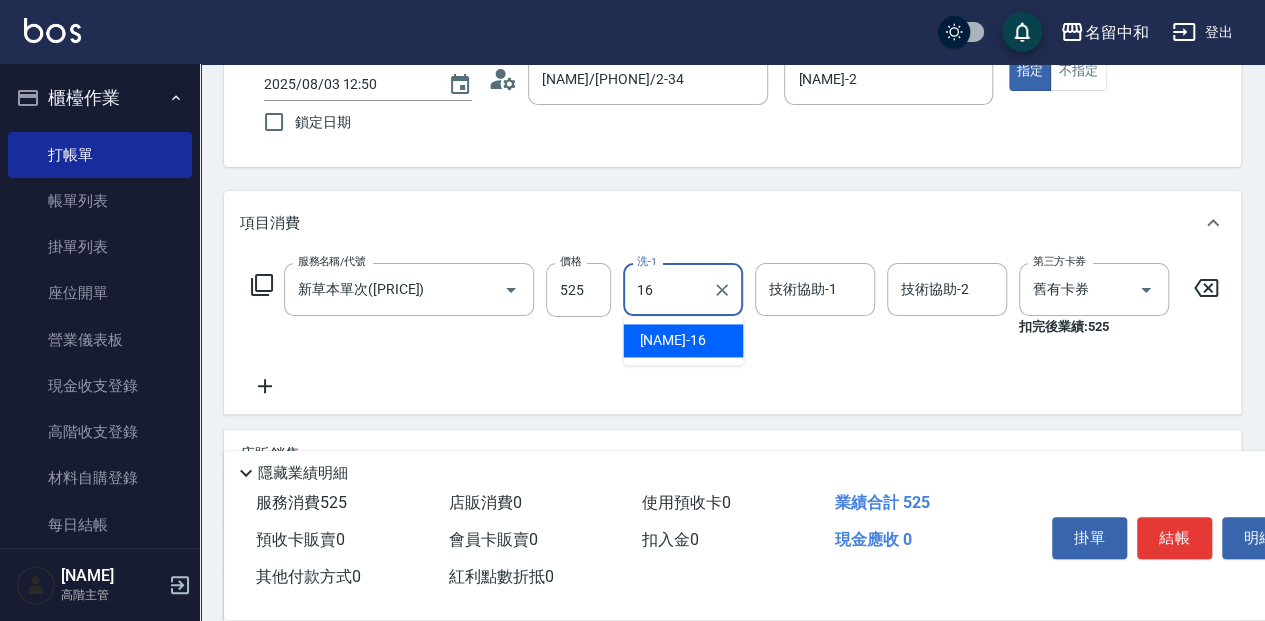 click on "KEN -16" at bounding box center (683, 340) 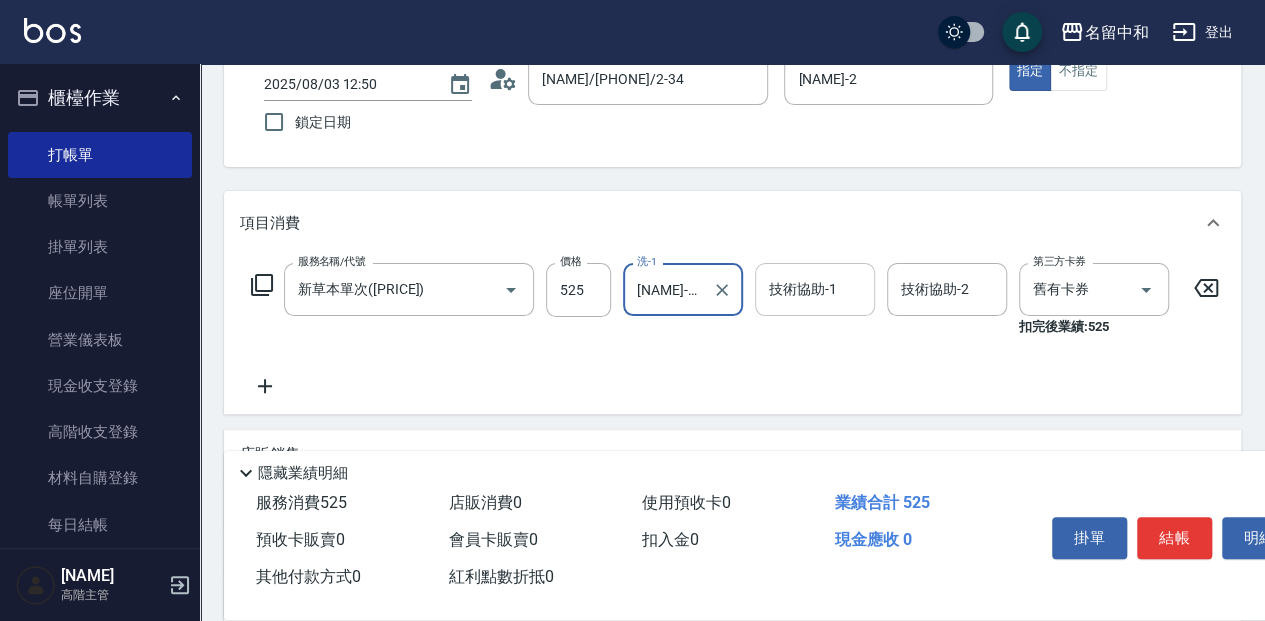 type on "KEN-16" 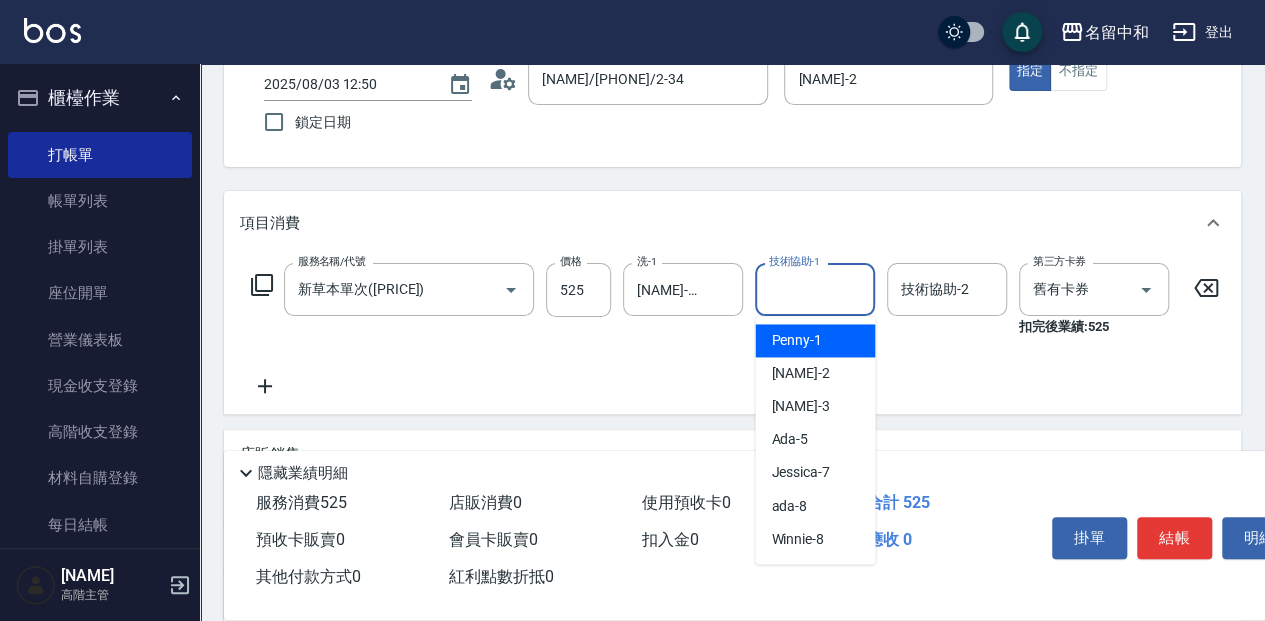 click on "技術協助-1" at bounding box center (815, 289) 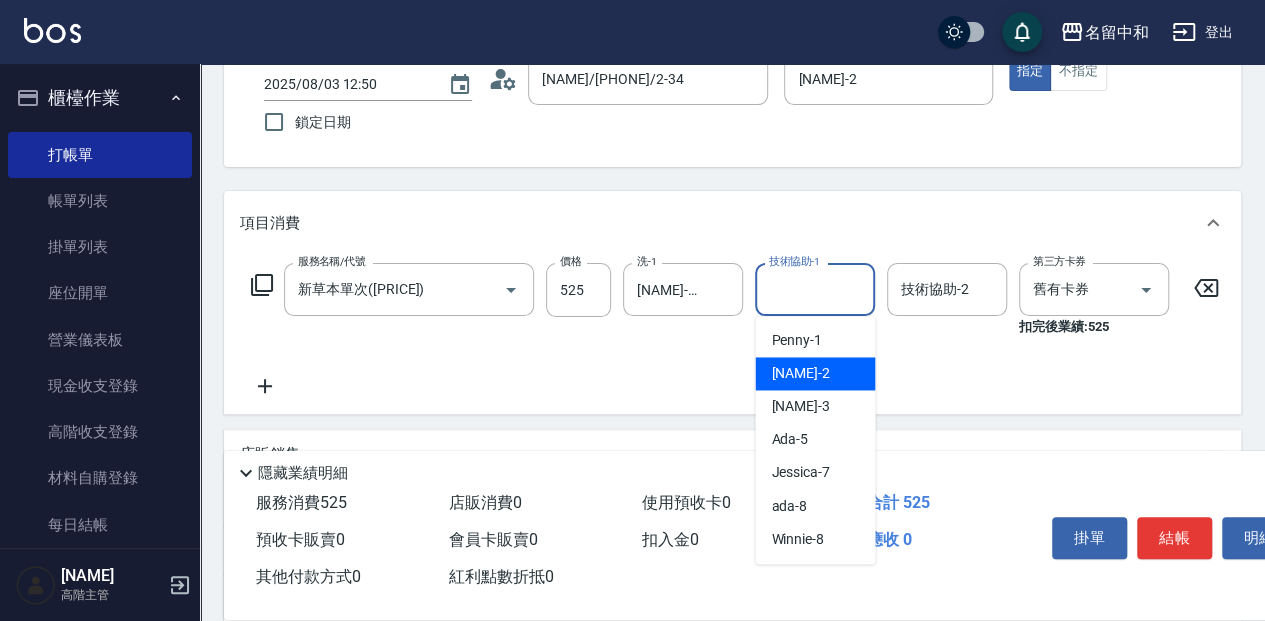 click on "Julie -2" at bounding box center [815, 373] 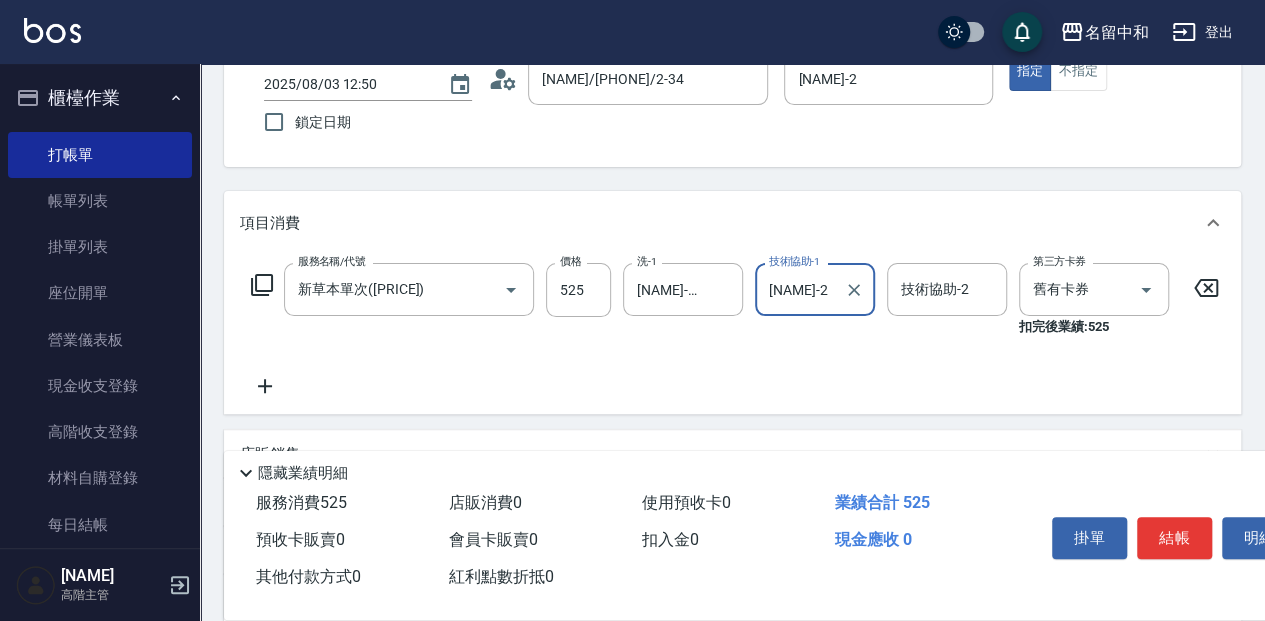 type on "Julie-2" 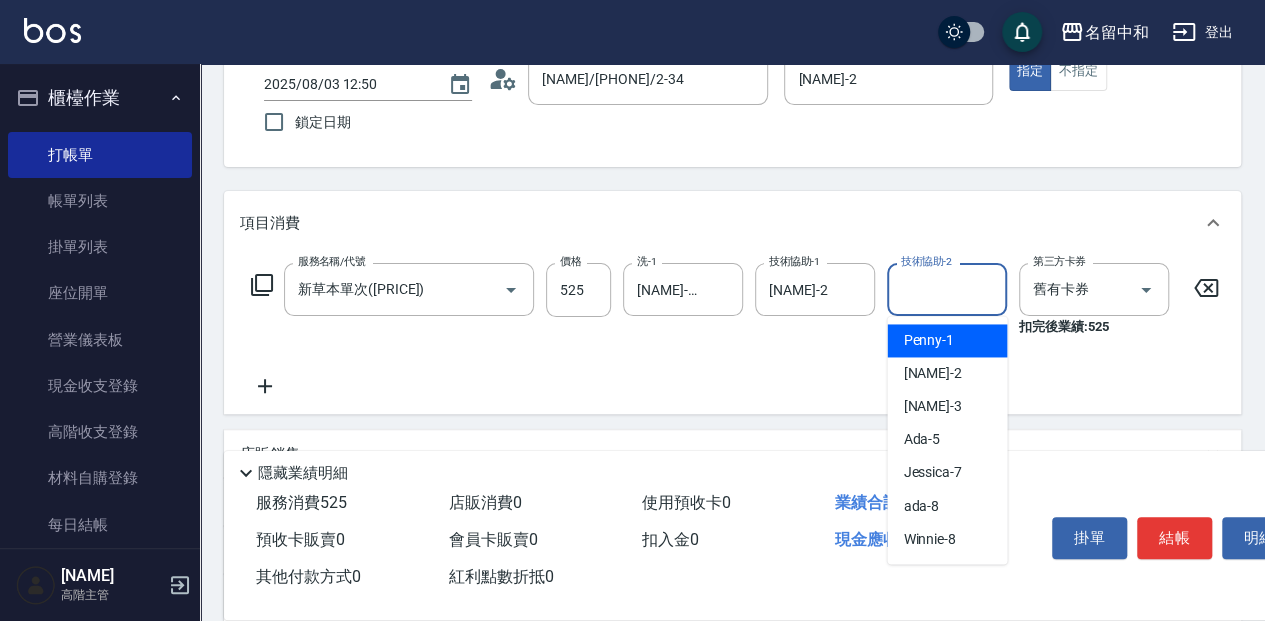 click on "技術協助-2 技術協助-2" at bounding box center (947, 289) 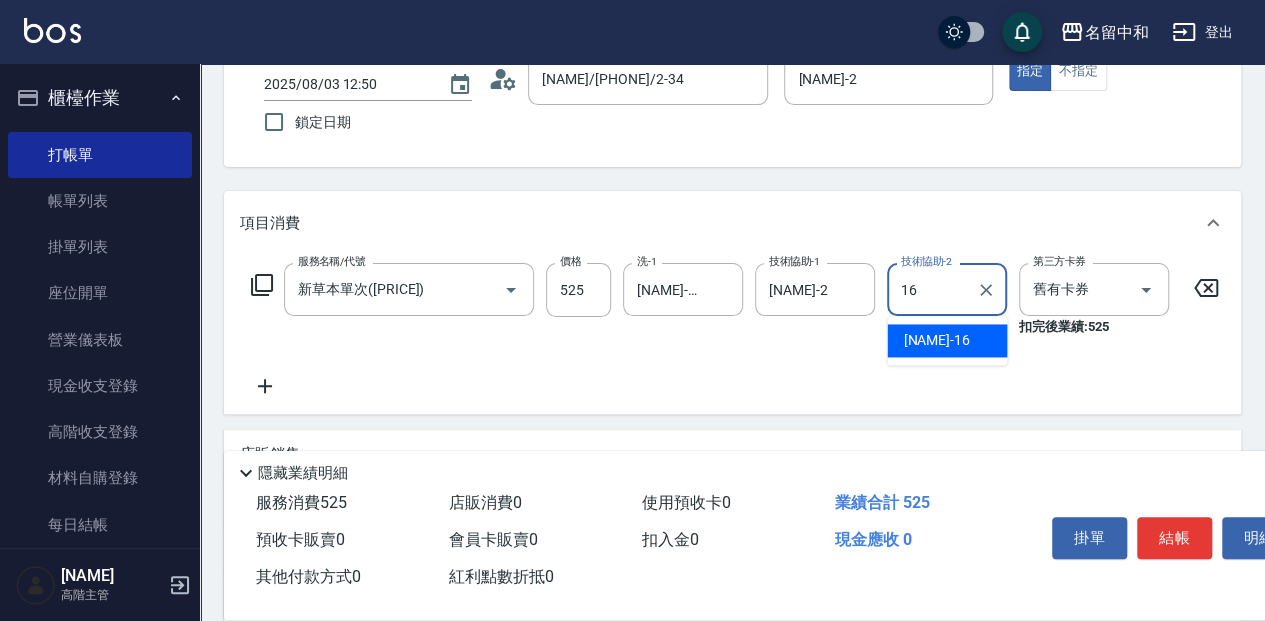 click on "KEN -16" at bounding box center [947, 340] 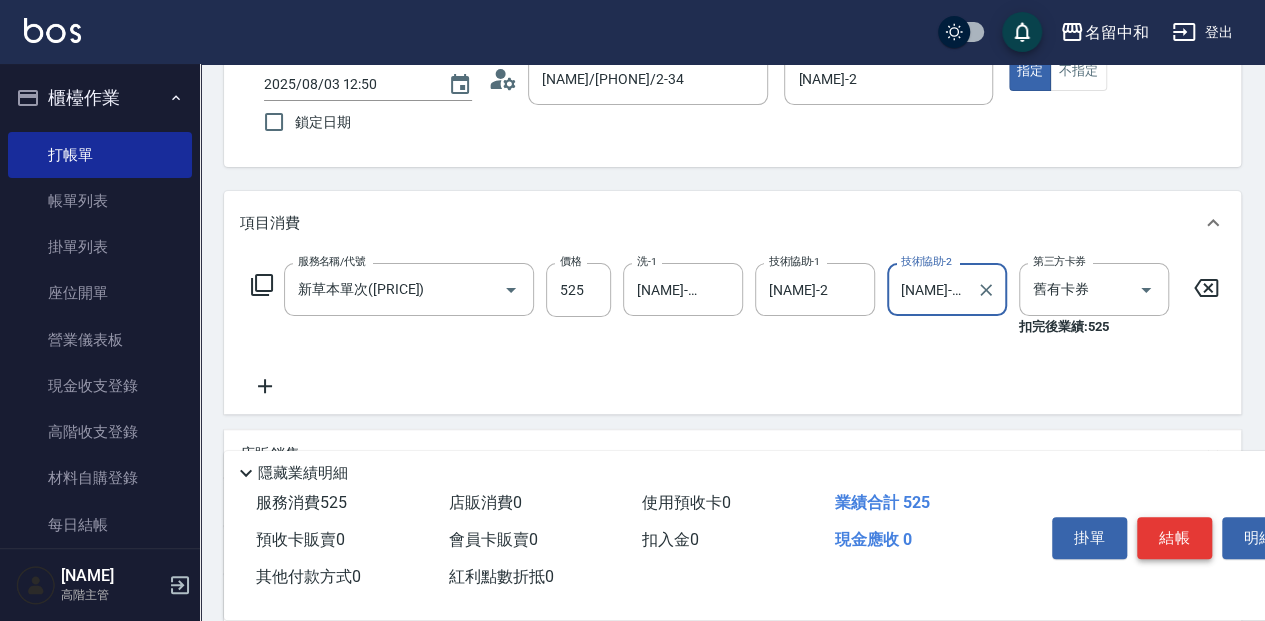 type on "KEN-16" 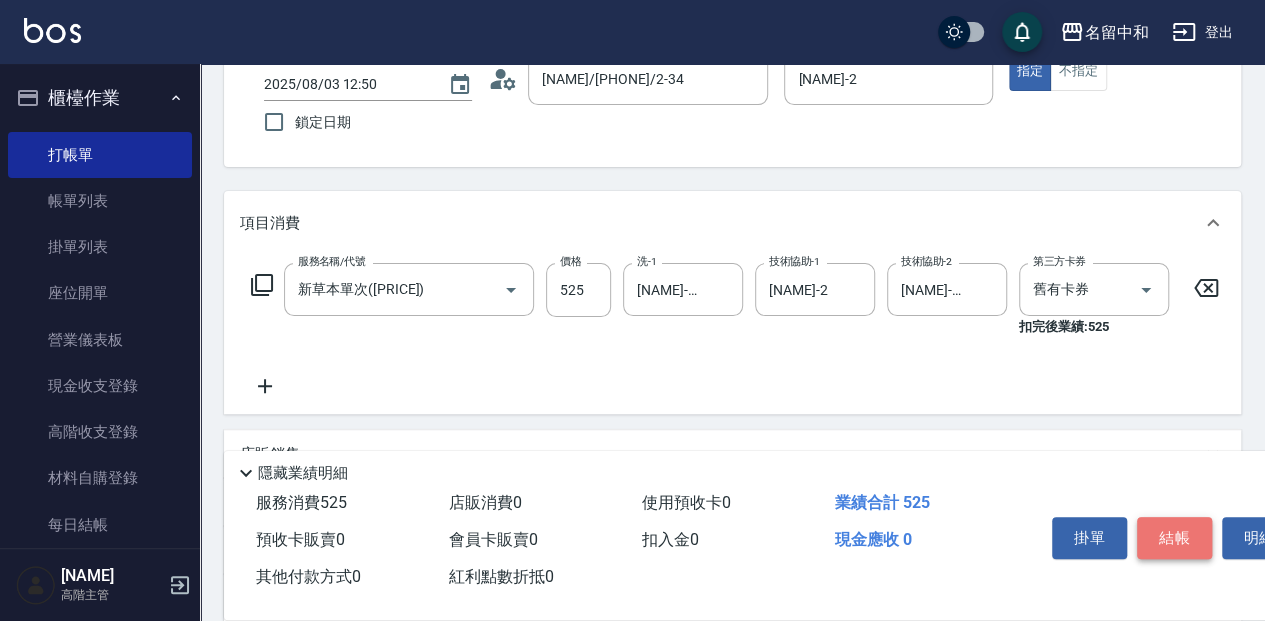 click on "結帳" at bounding box center (1174, 538) 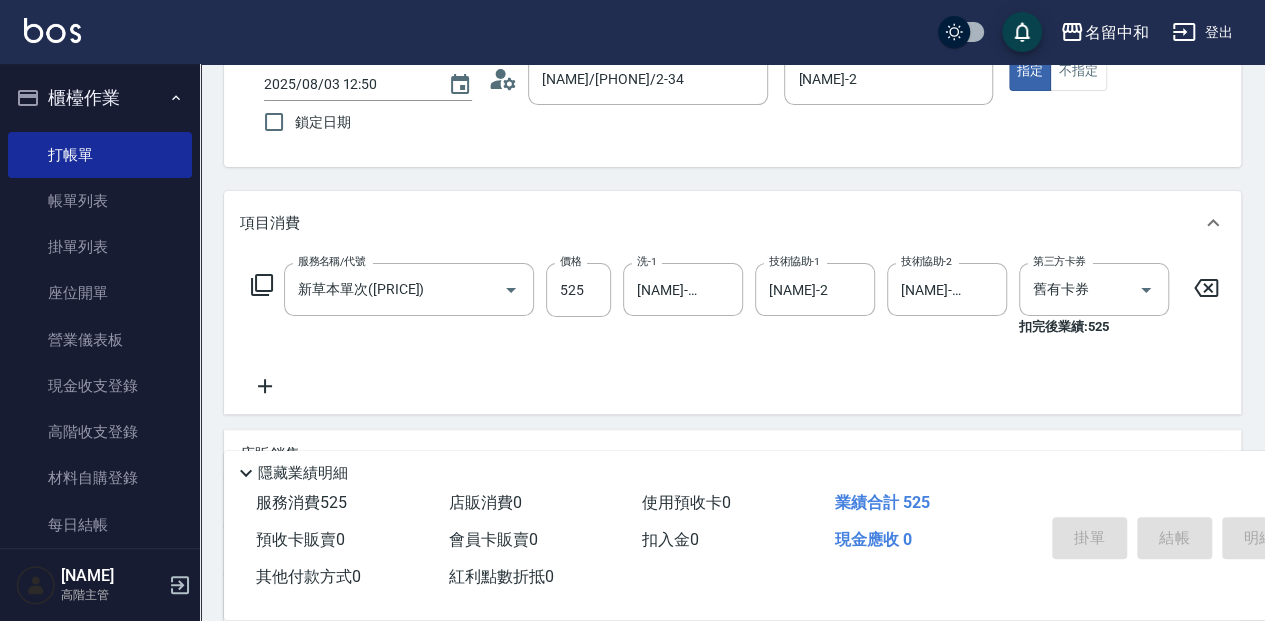 type on "2025/08/03 12:51" 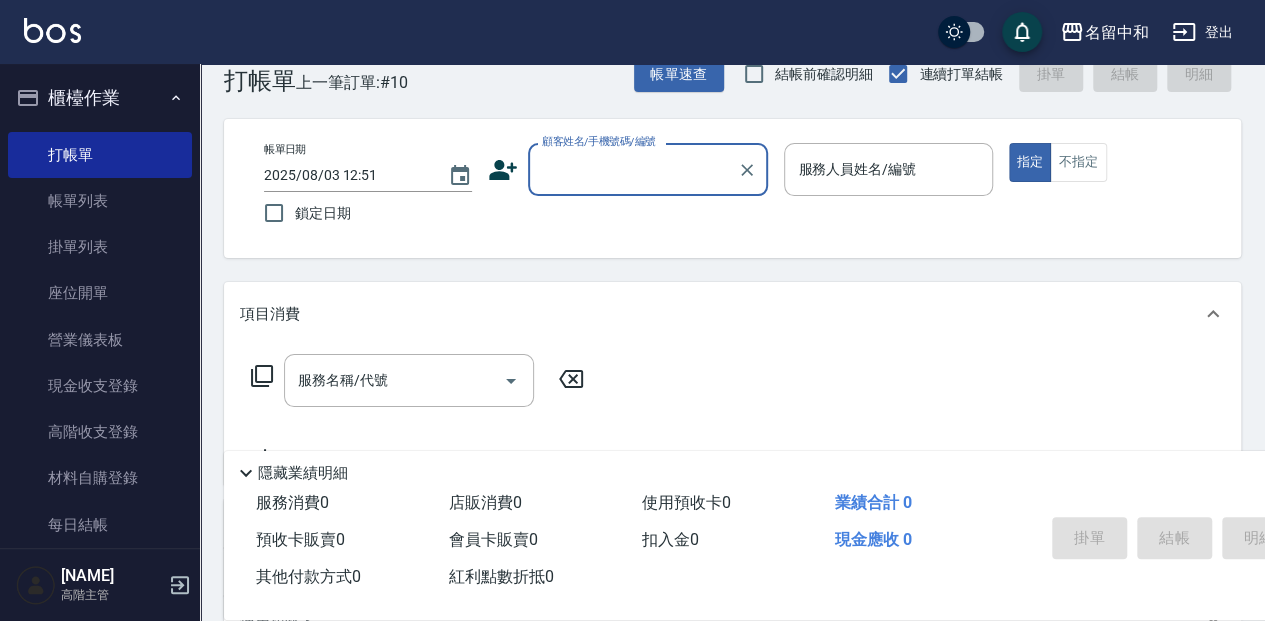 scroll, scrollTop: 66, scrollLeft: 0, axis: vertical 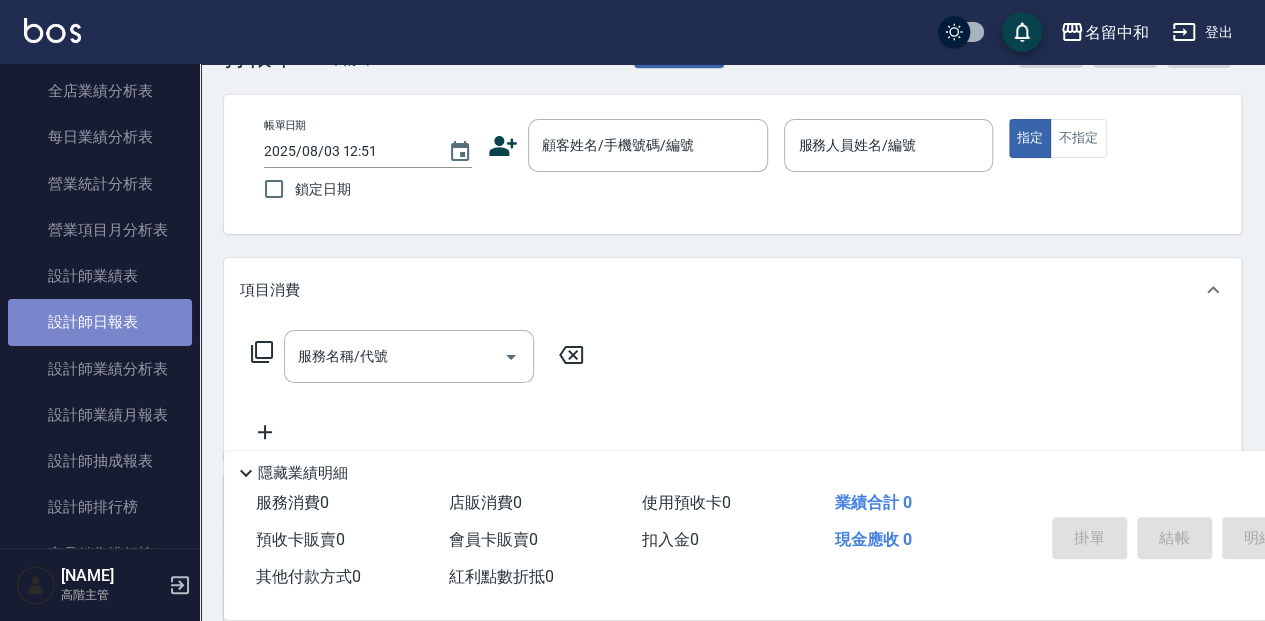 click on "設計師日報表" at bounding box center (100, 322) 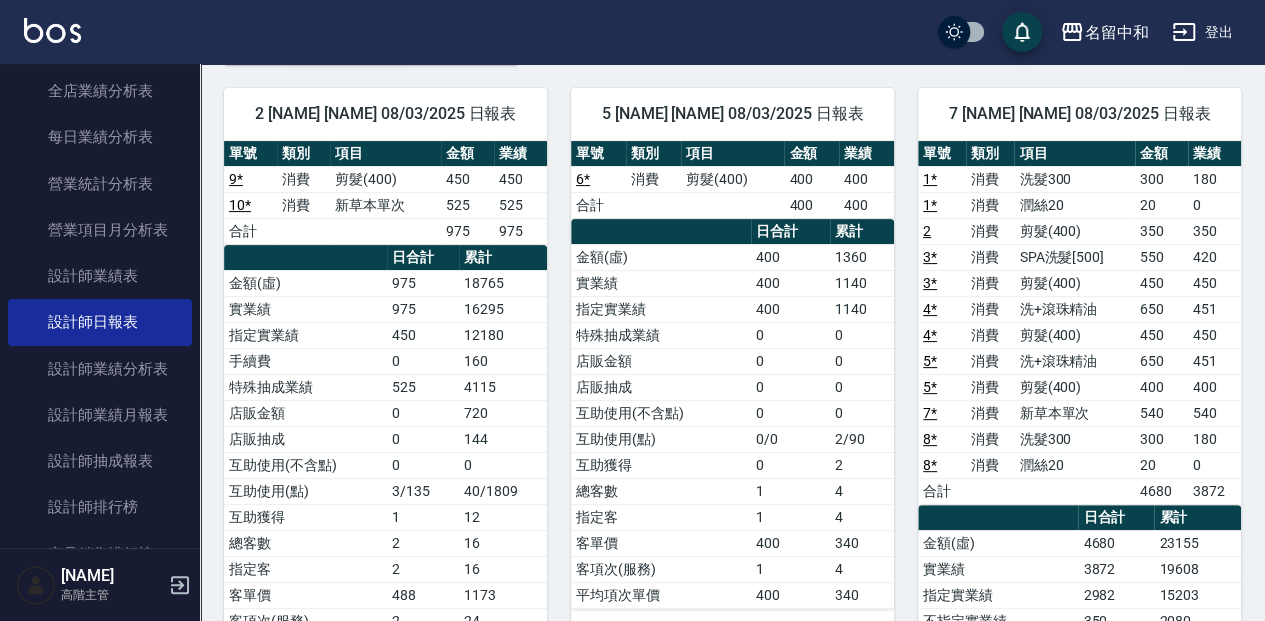 scroll, scrollTop: 133, scrollLeft: 0, axis: vertical 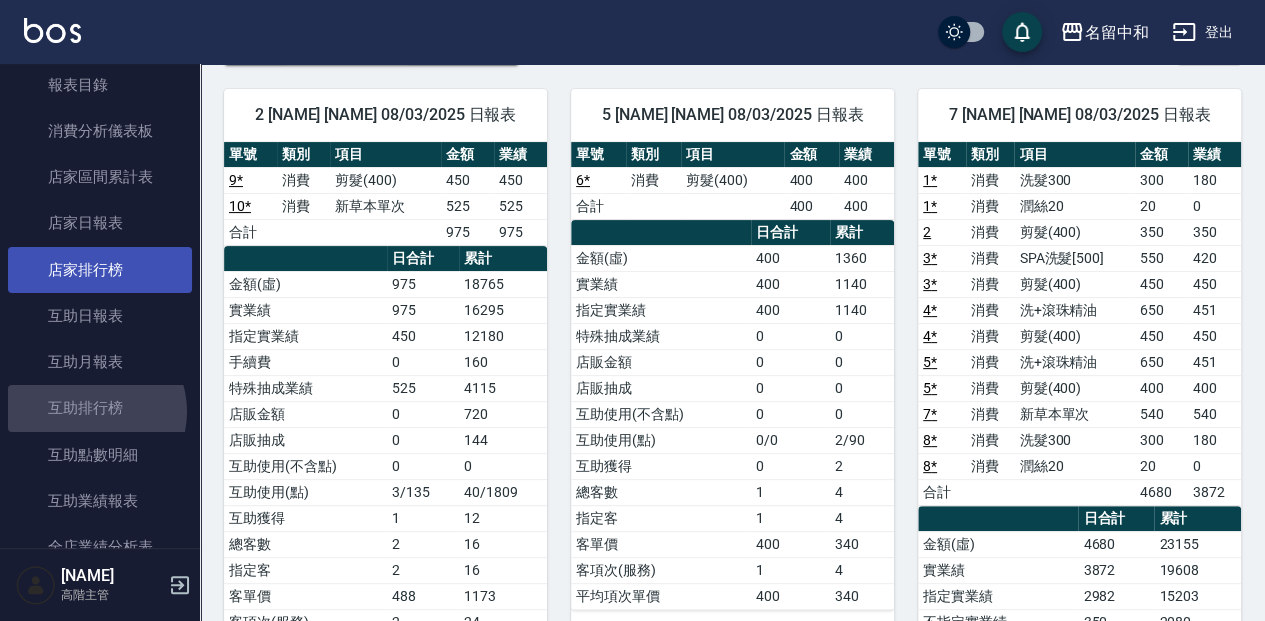 drag, startPoint x: 88, startPoint y: 277, endPoint x: 102, endPoint y: 263, distance: 19.79899 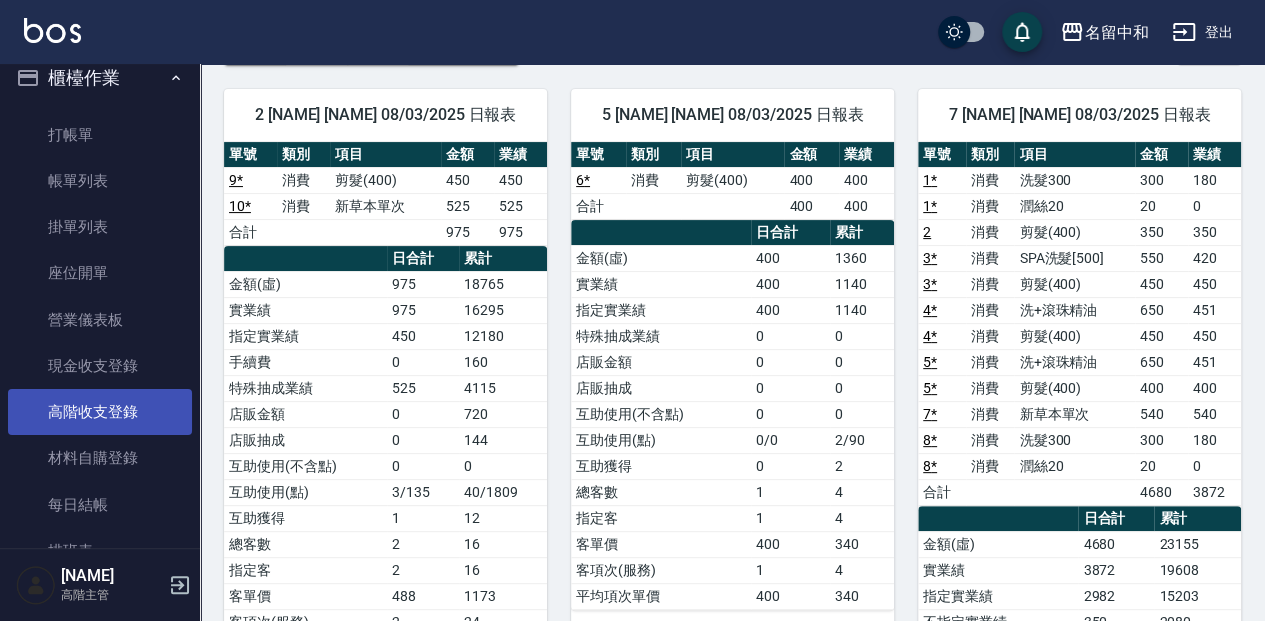 scroll, scrollTop: 0, scrollLeft: 0, axis: both 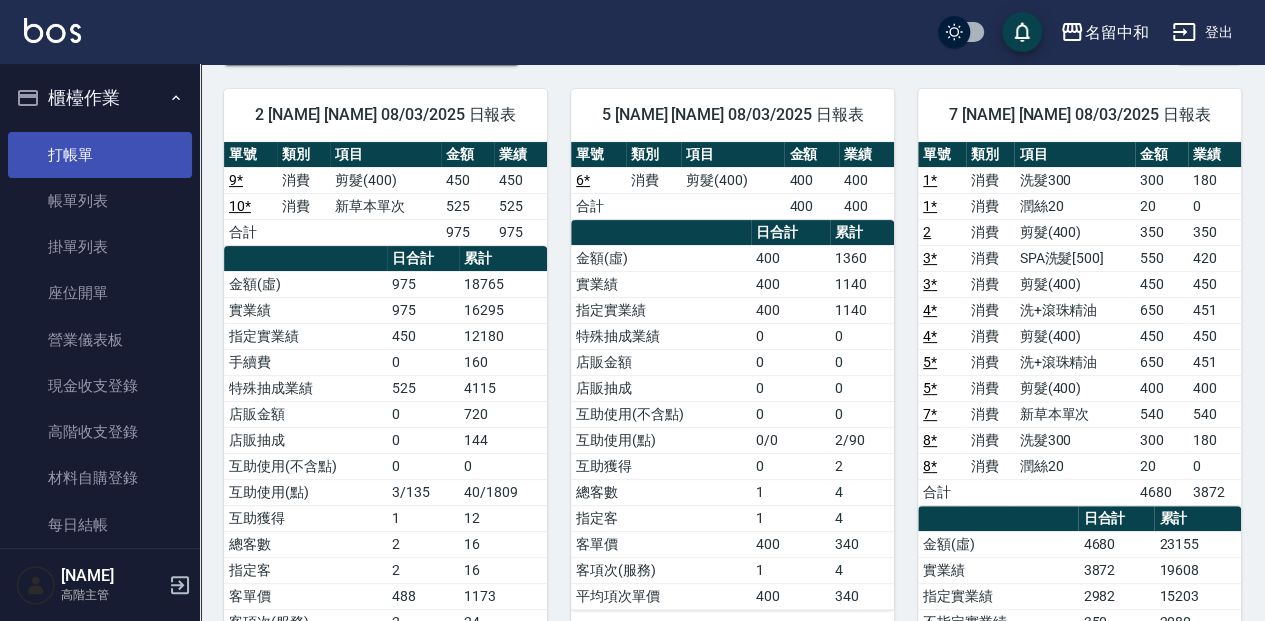 click on "打帳單" at bounding box center (100, 155) 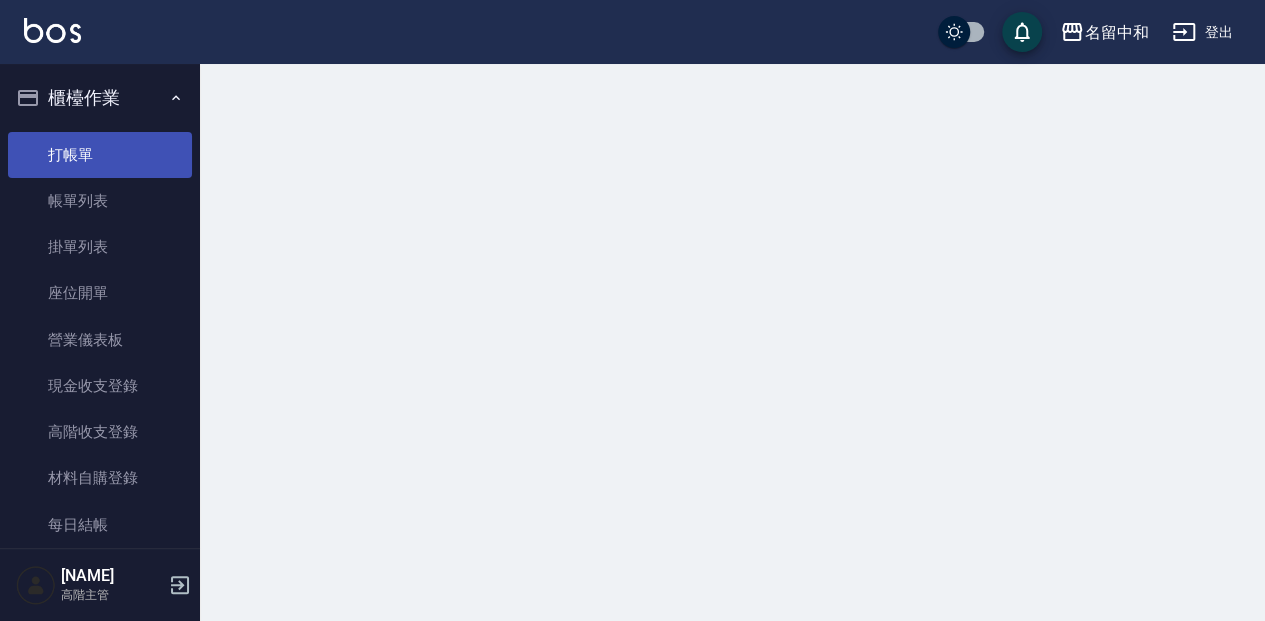 scroll, scrollTop: 0, scrollLeft: 0, axis: both 